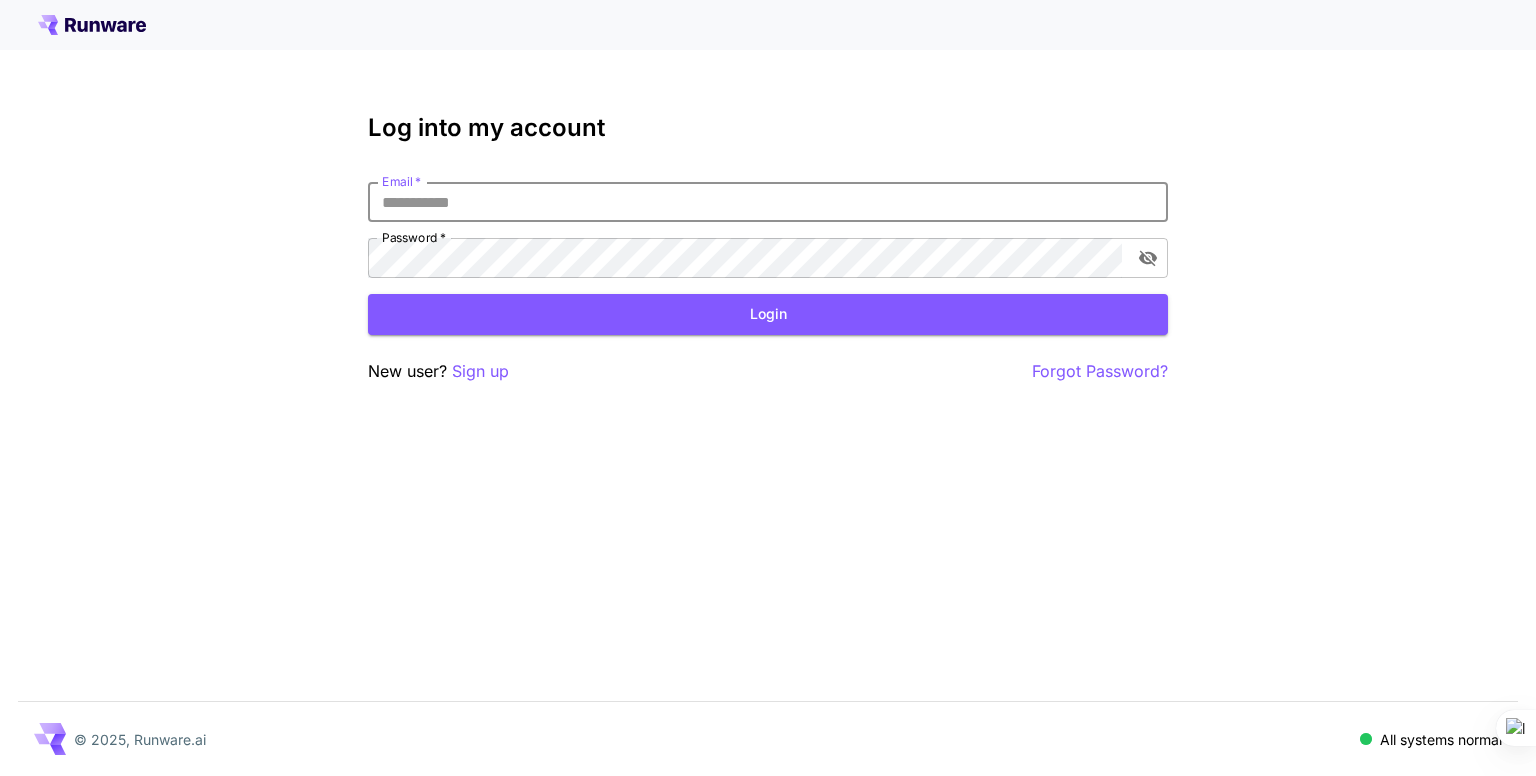 scroll, scrollTop: 0, scrollLeft: 0, axis: both 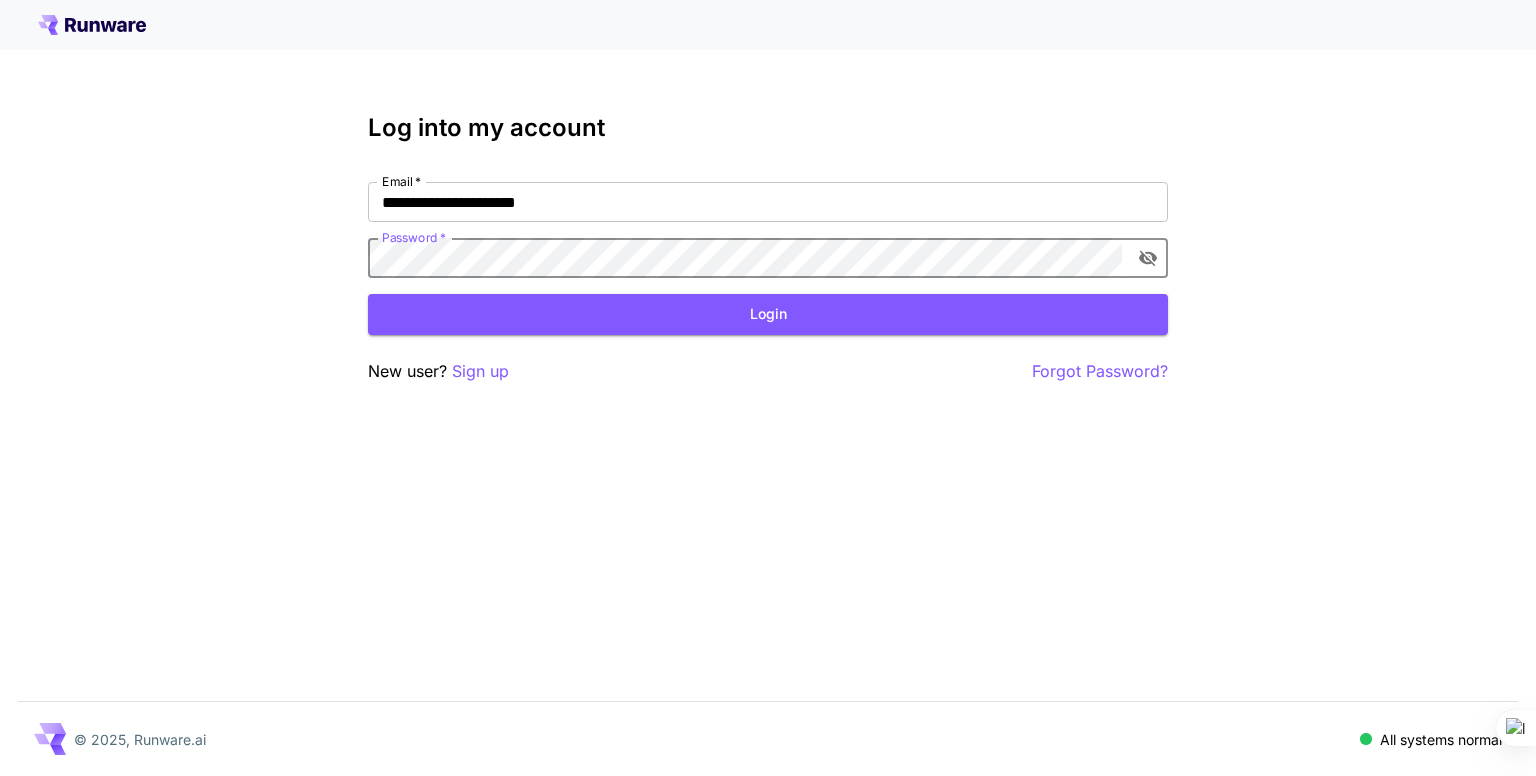click on "Login" at bounding box center [768, 314] 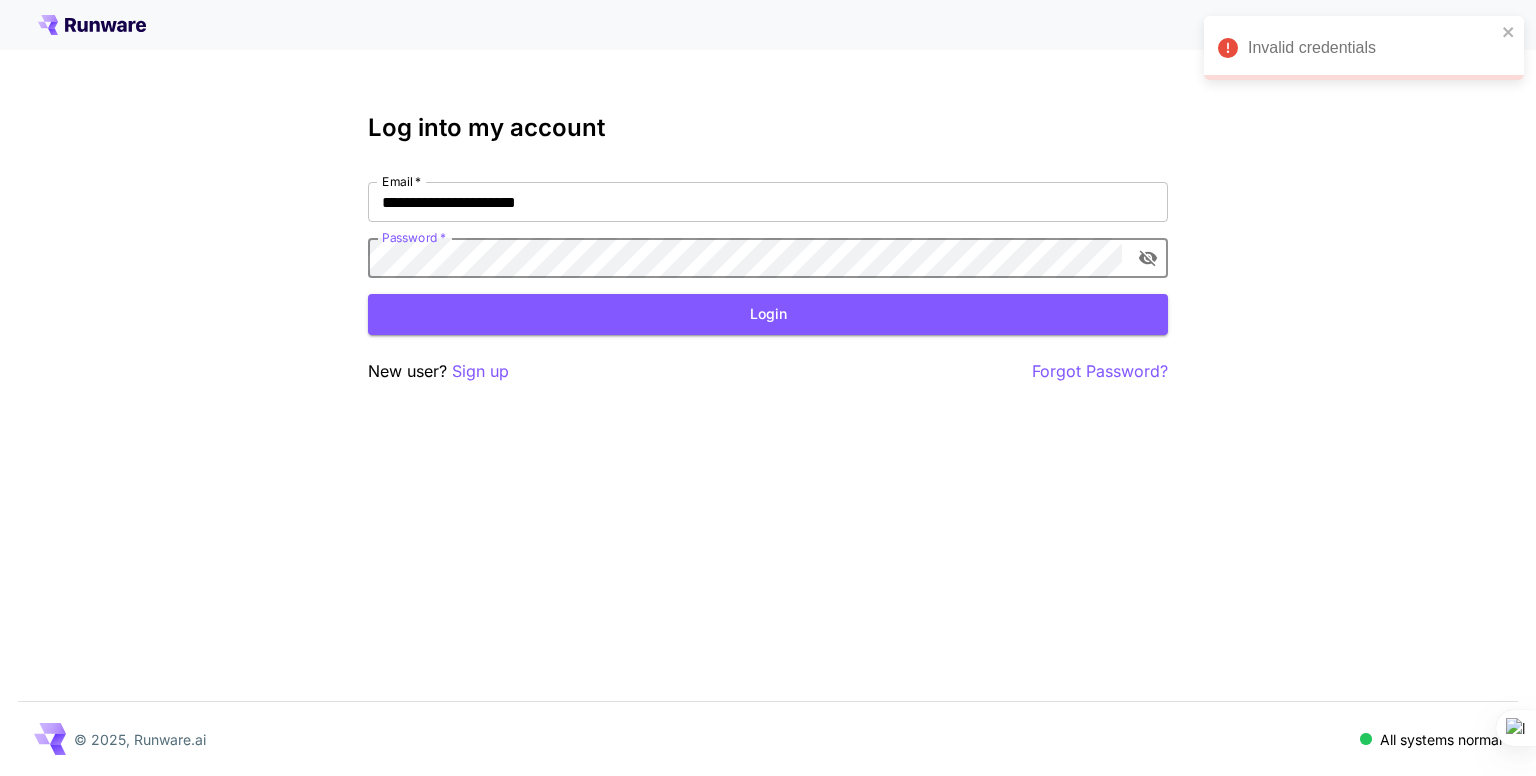 click 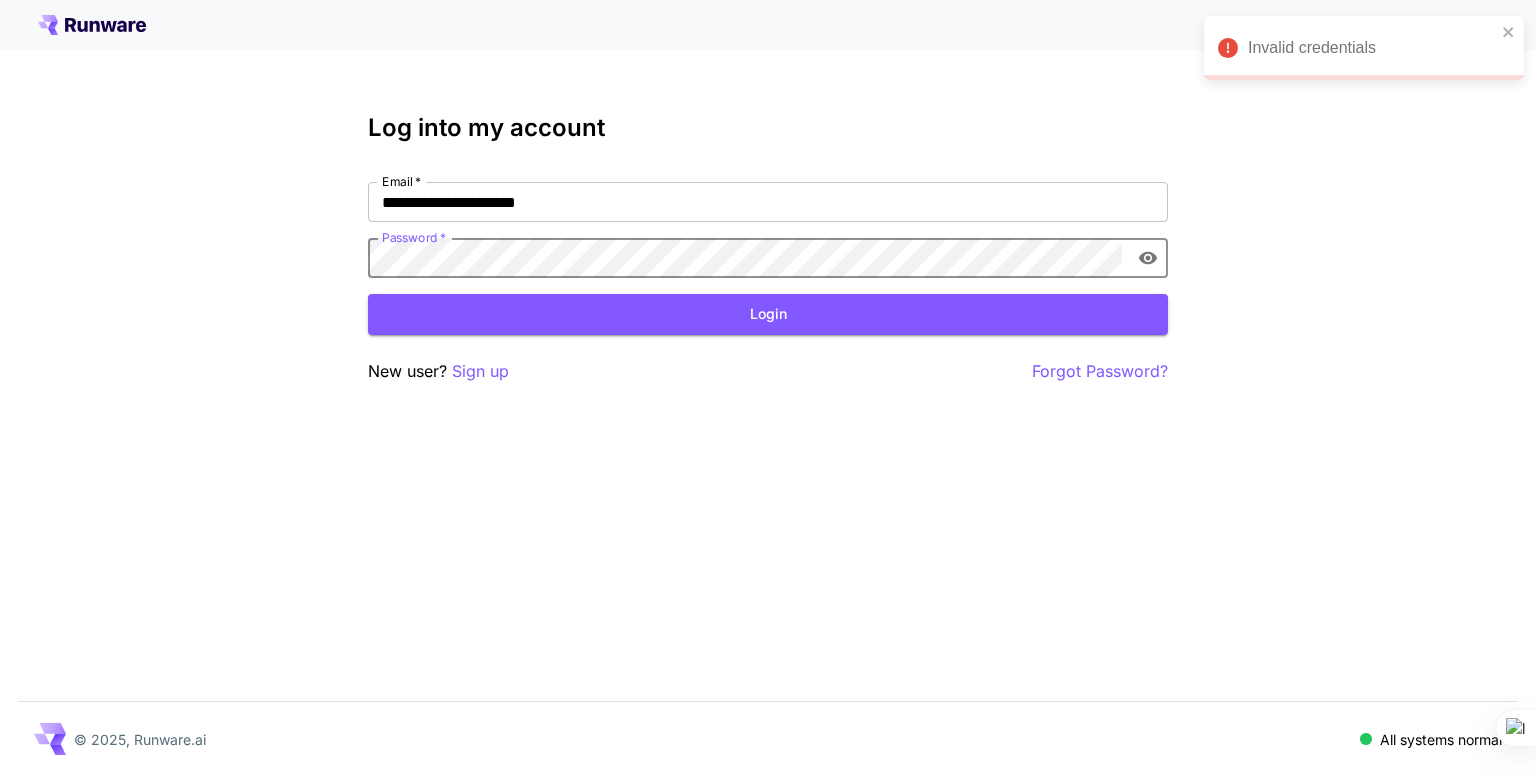 click on "Login" at bounding box center [768, 314] 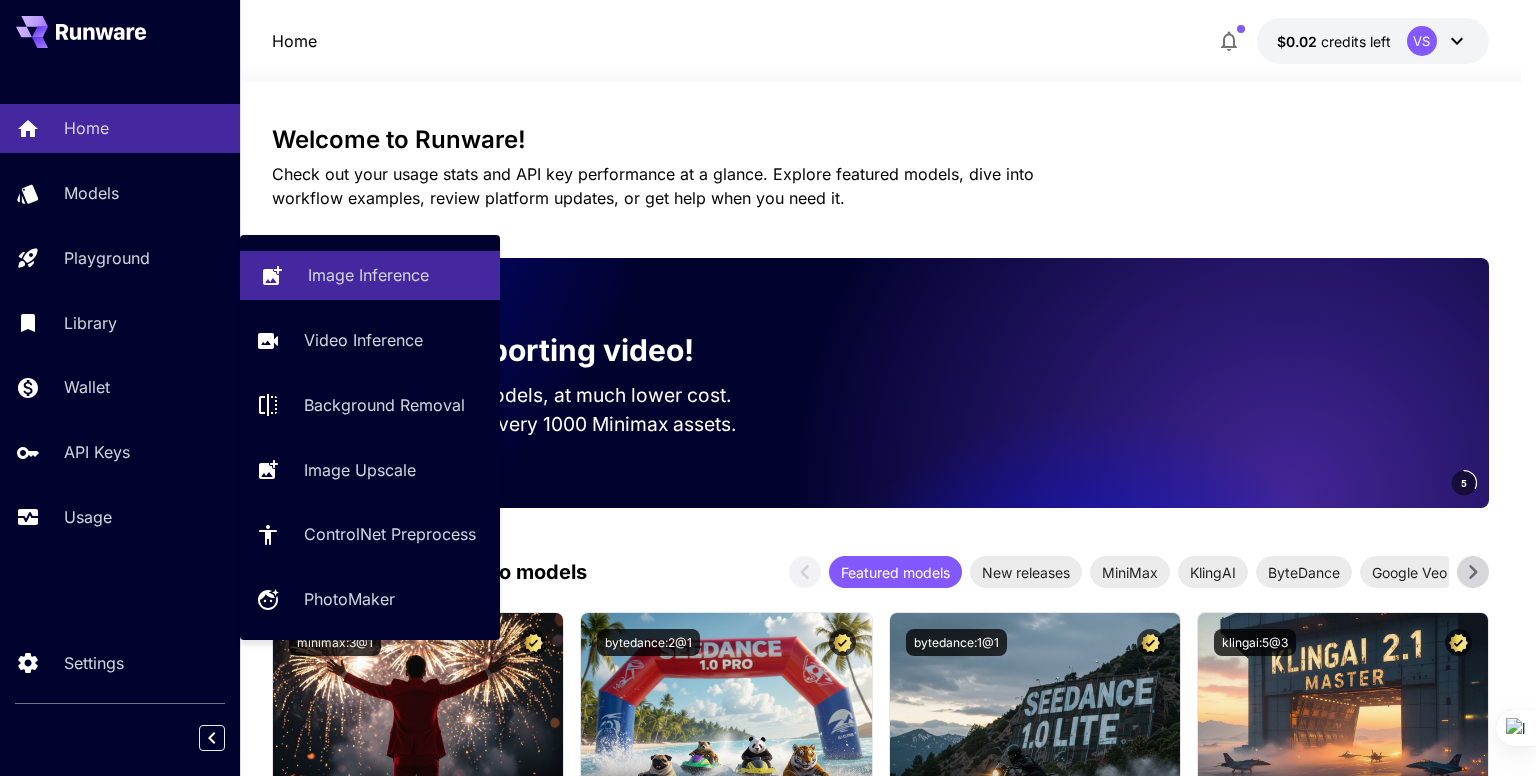 click on "Image Inference" at bounding box center (368, 275) 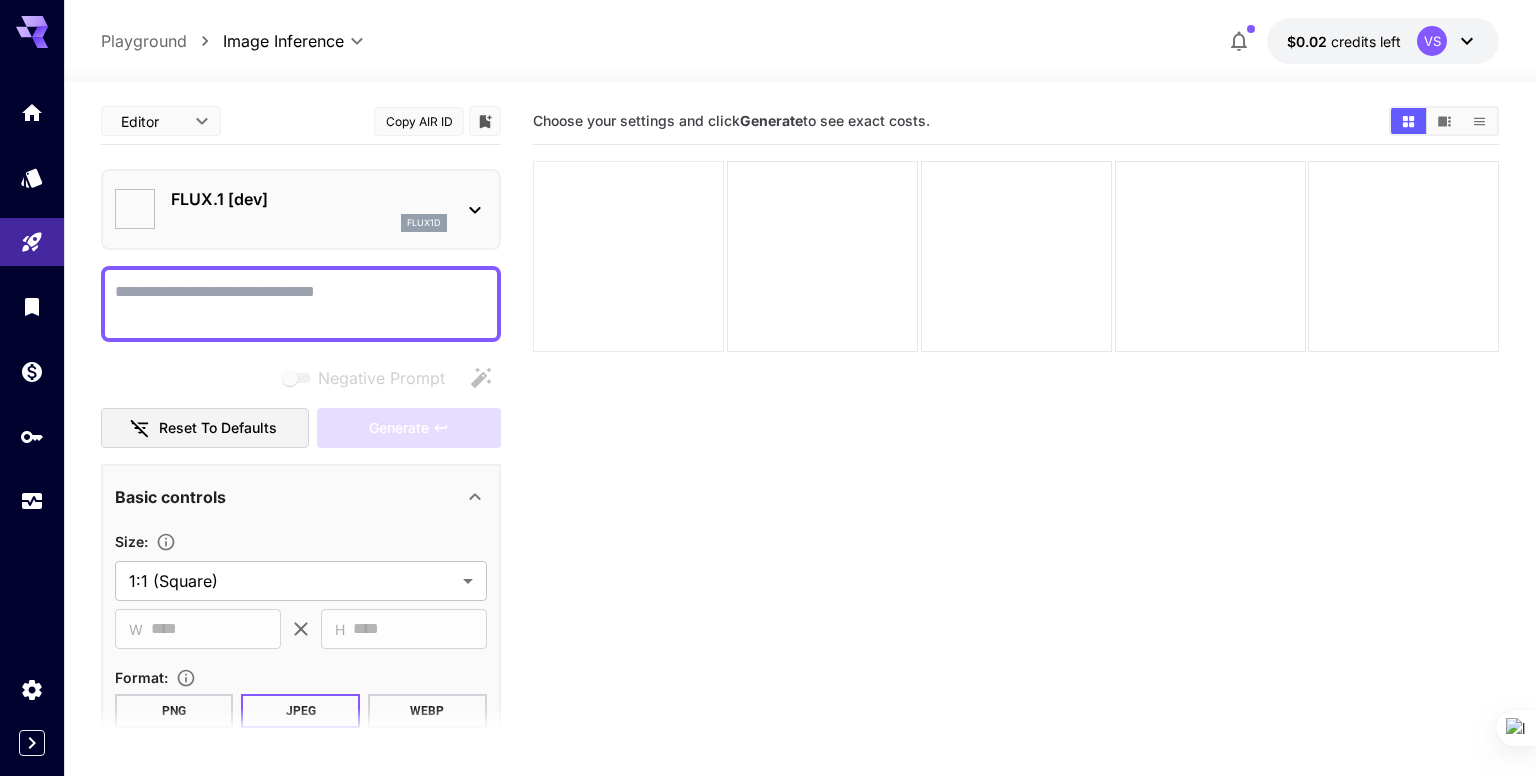 type on "**********" 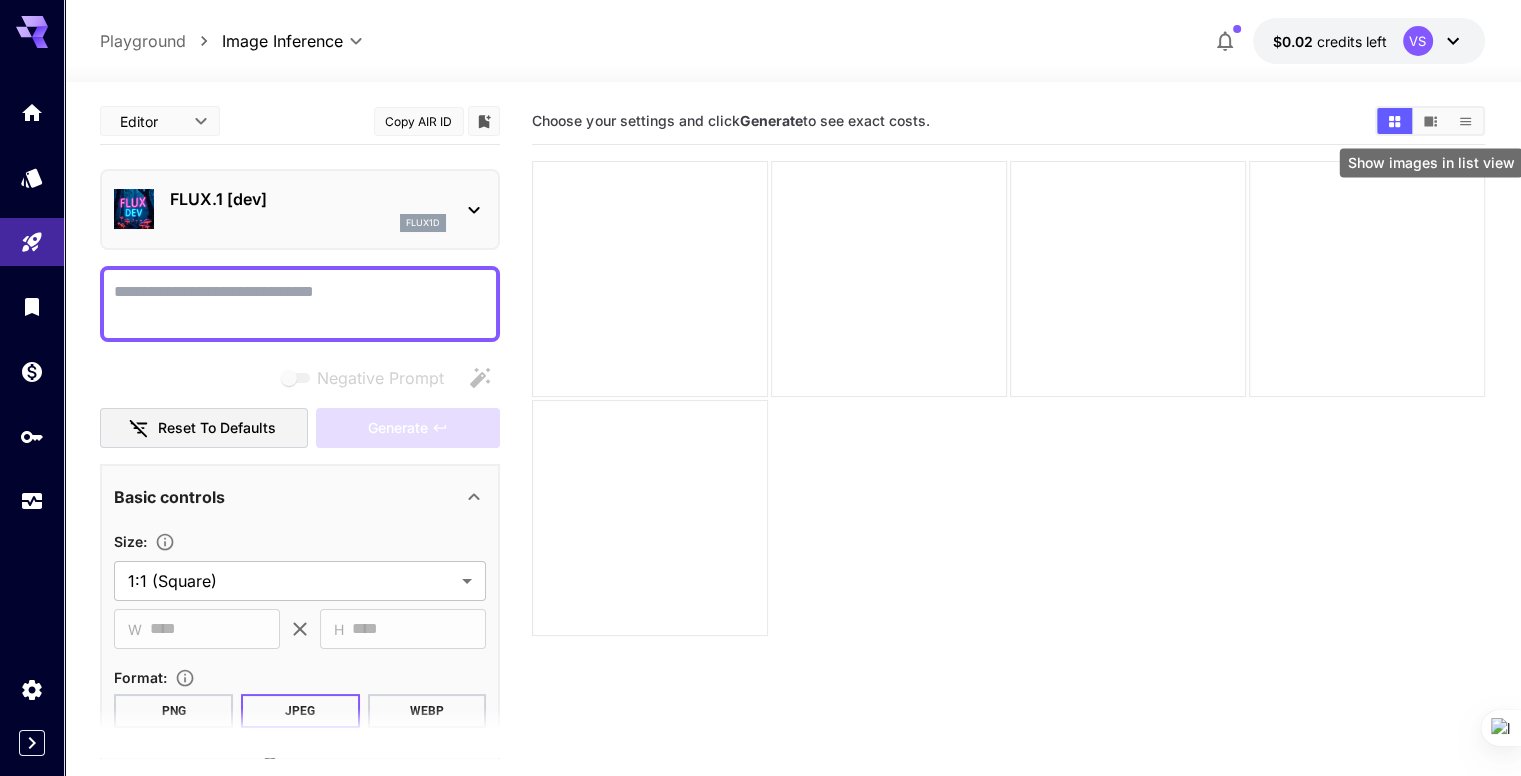 click at bounding box center (1465, 121) 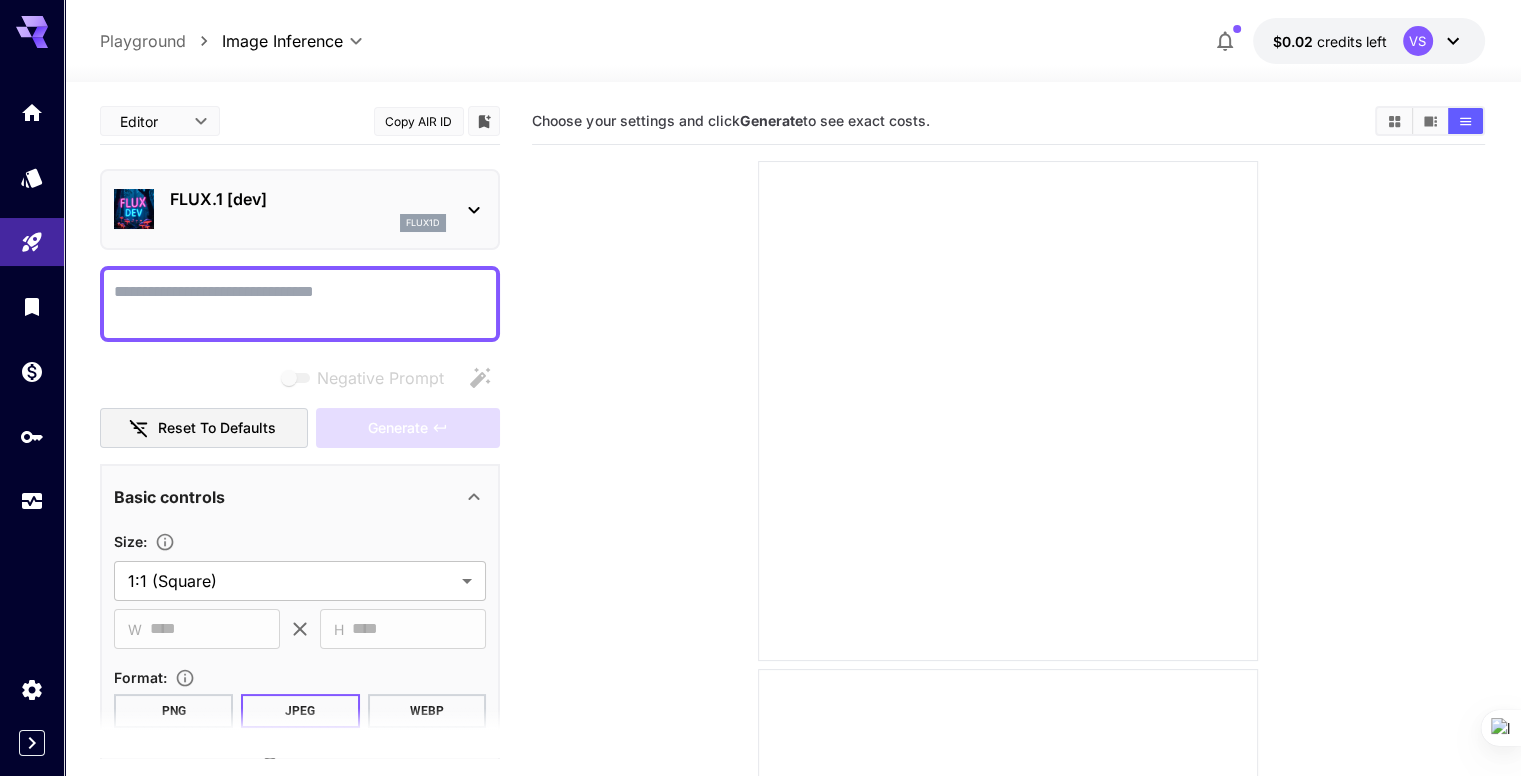 click on "$0.02    credits left  VS" at bounding box center [1369, 41] 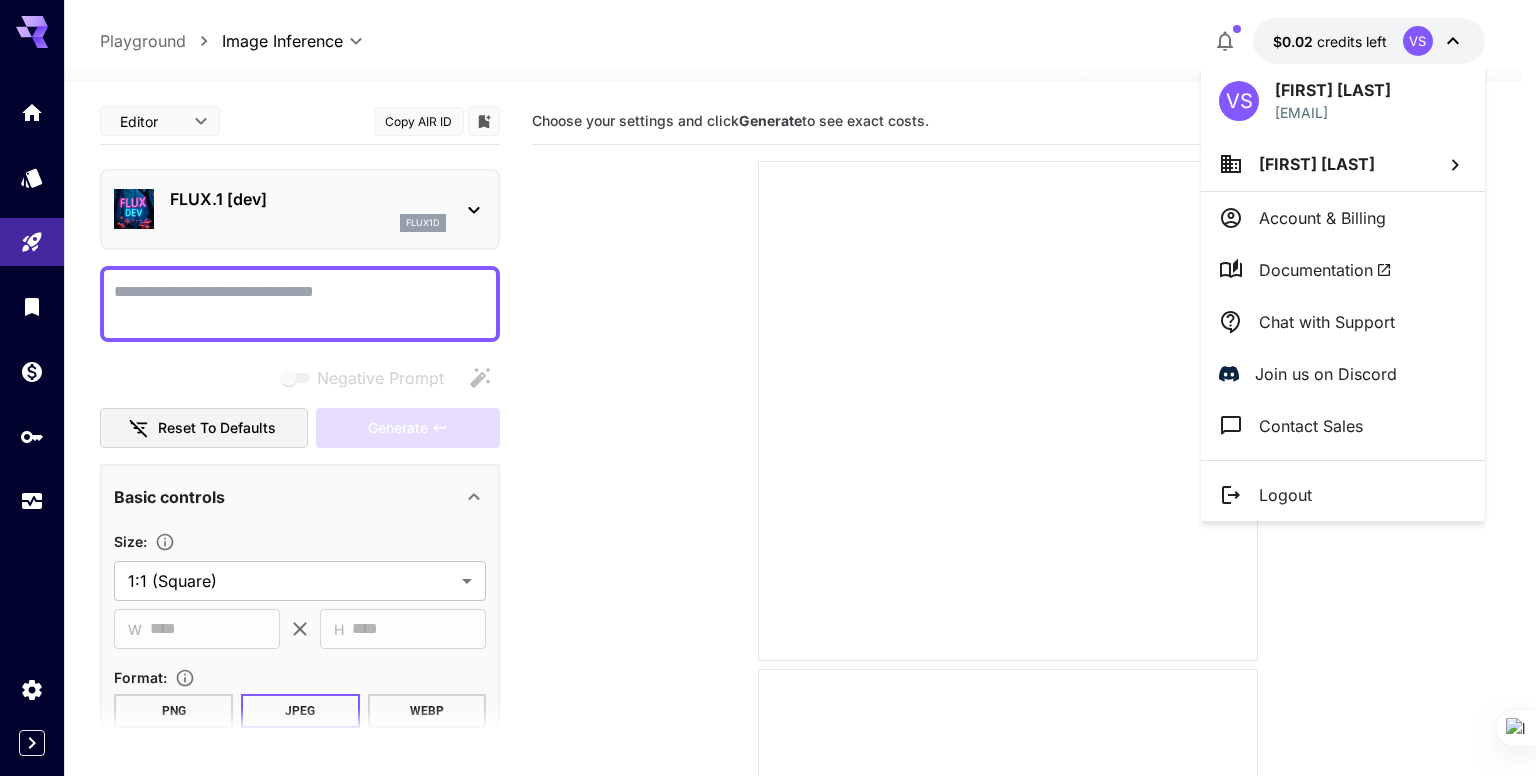 click at bounding box center (768, 388) 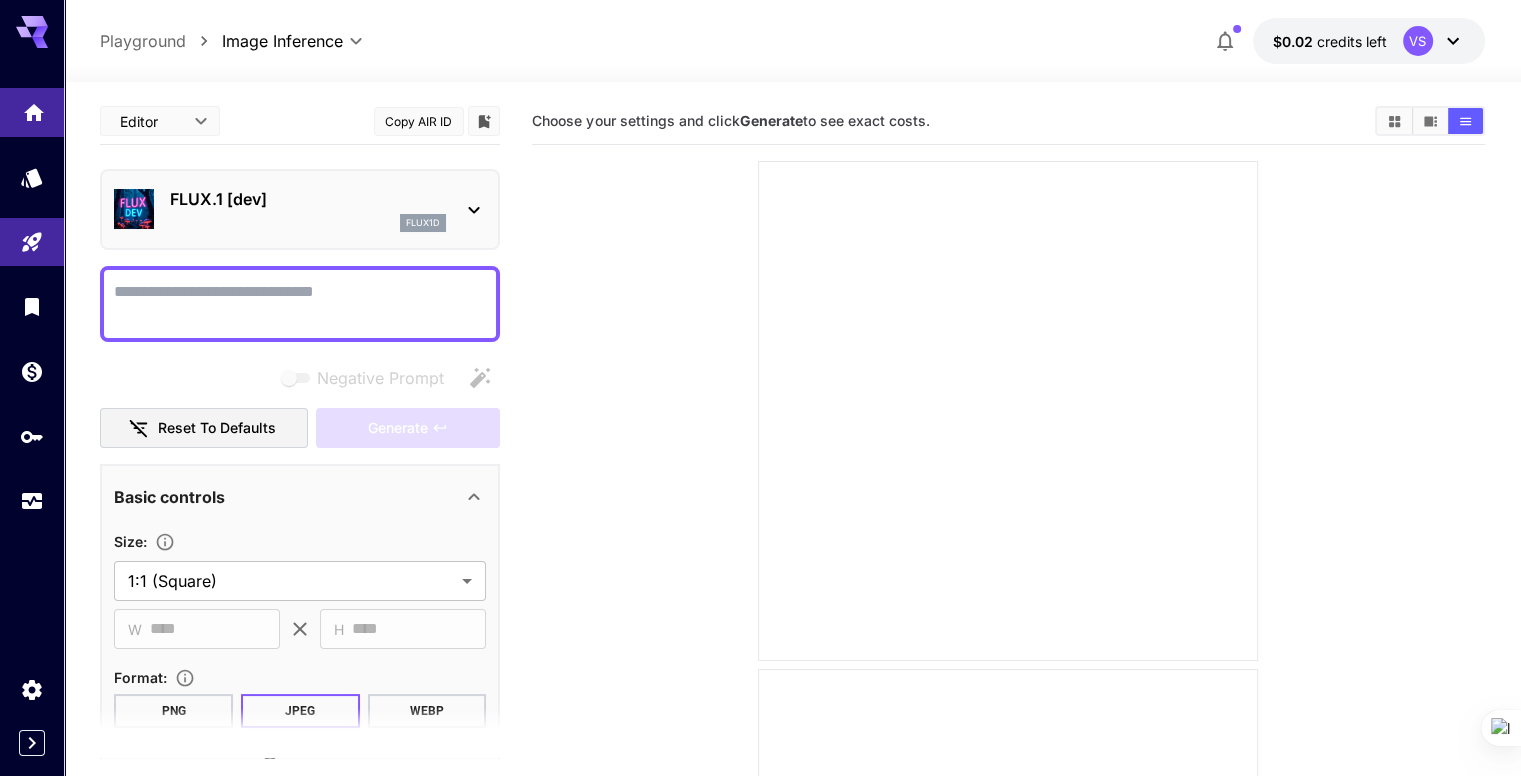 click at bounding box center (32, 112) 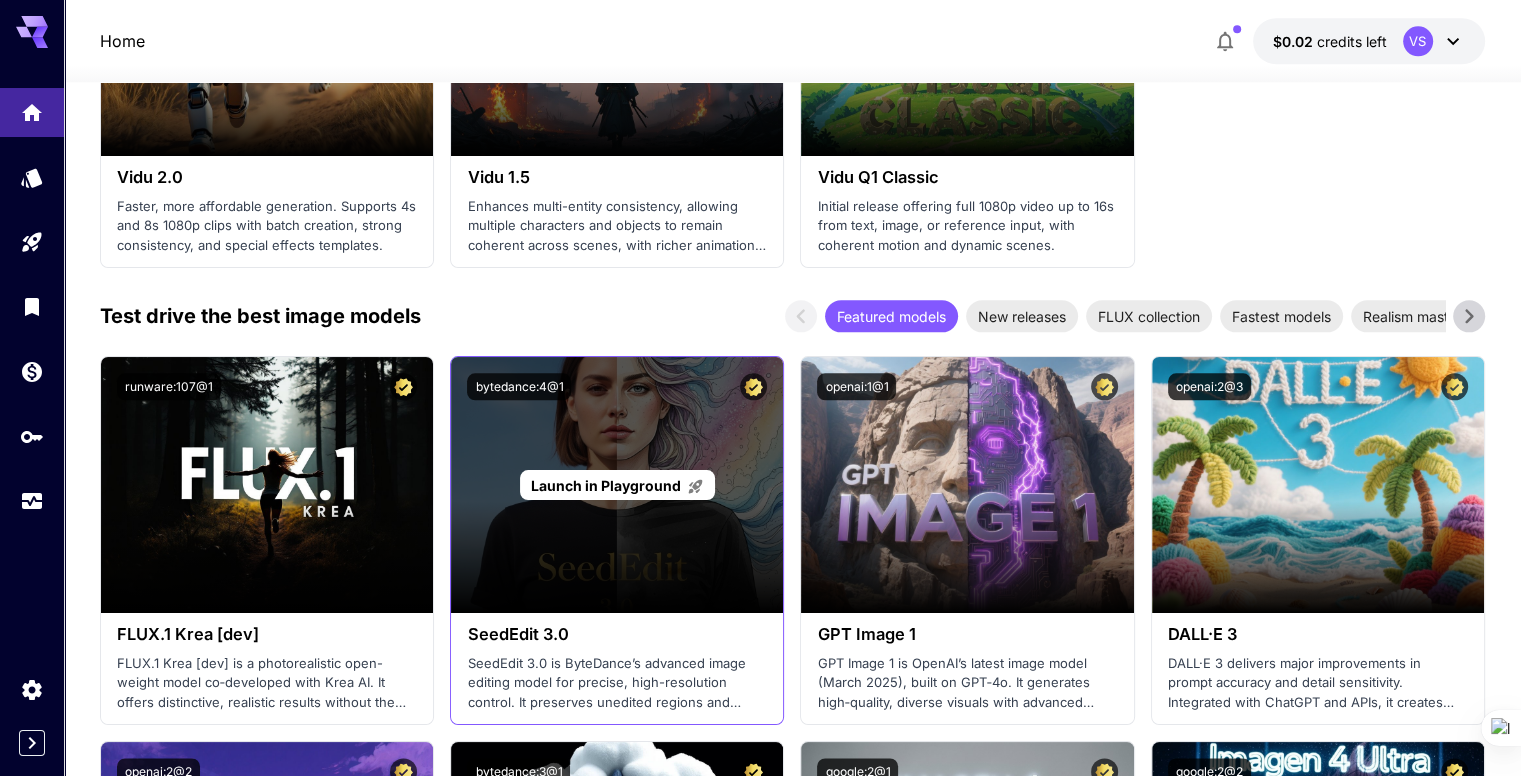 scroll, scrollTop: 2300, scrollLeft: 0, axis: vertical 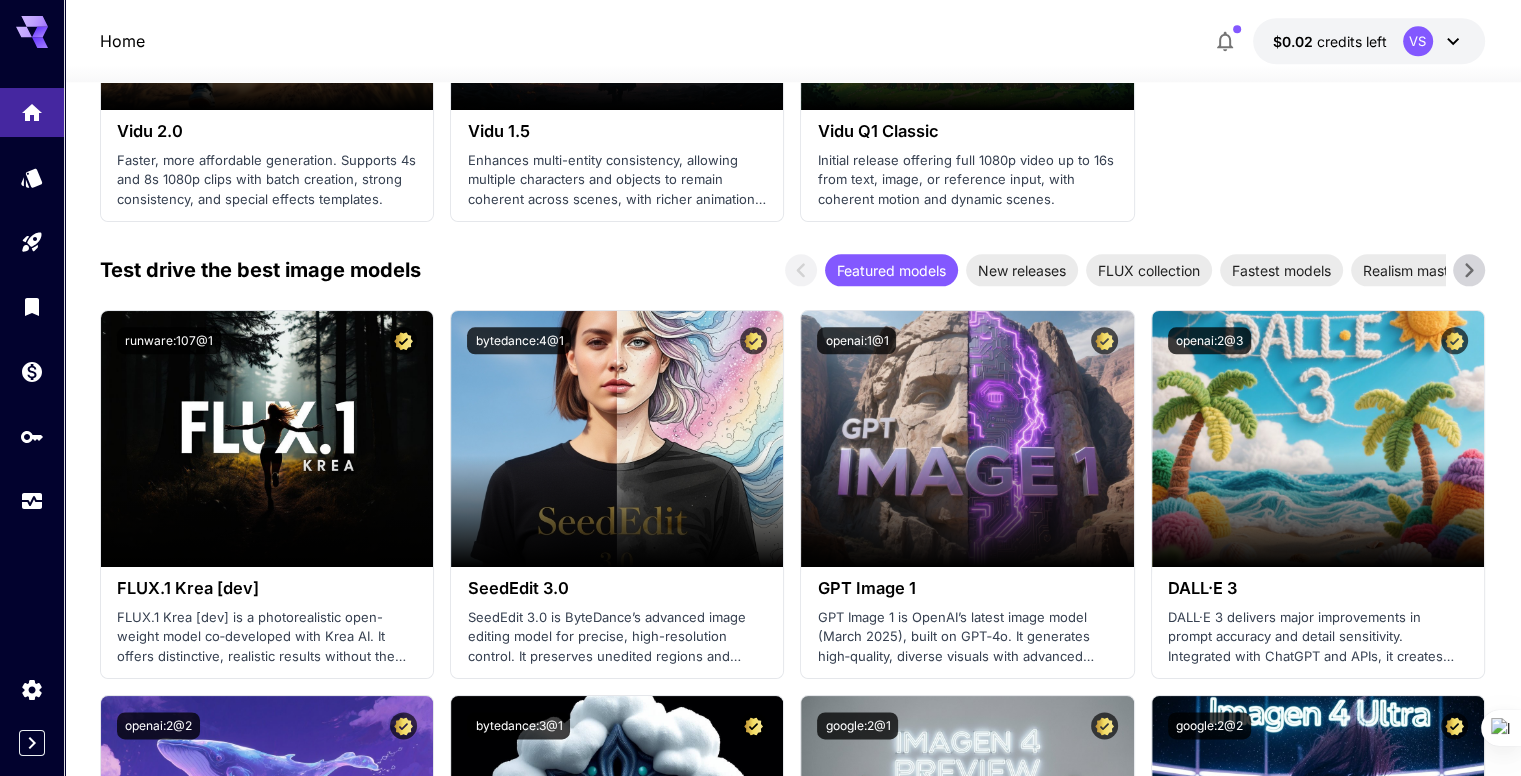 click on "Welcome to Runware! Check out your usage stats and API key performance at a glance. Explore featured models, dive into workflow examples, review platform updates, or get help when you need it. NEW Now supporting video! Run the best video models, at much lower cost. Save up to $500 for every 1000 PixVerse assets. 2 Test drive the best video models Featured models New releases MiniMax KlingAI ByteDance Google Veo PixVerse Vidu Launch in Playground minimax:3@1                             MiniMax 02 Hailuo Most polished and dynamic model with vibrant, theatrical visuals and fluid motion. Ideal for viral content and commercial-style footage. Launch in Playground bytedance:2@1                             Seedance 1.0 Pro Advanced video model that creates smooth, high-quality 1080p clips up to 10 seconds long. Great for dynamic scenes, clean motion, and strong consistency across shots. Launch in Playground bytedance:1@1                             Seedance 1.0 Lite Launch in Playground klingai:5@3" at bounding box center [792, 871] 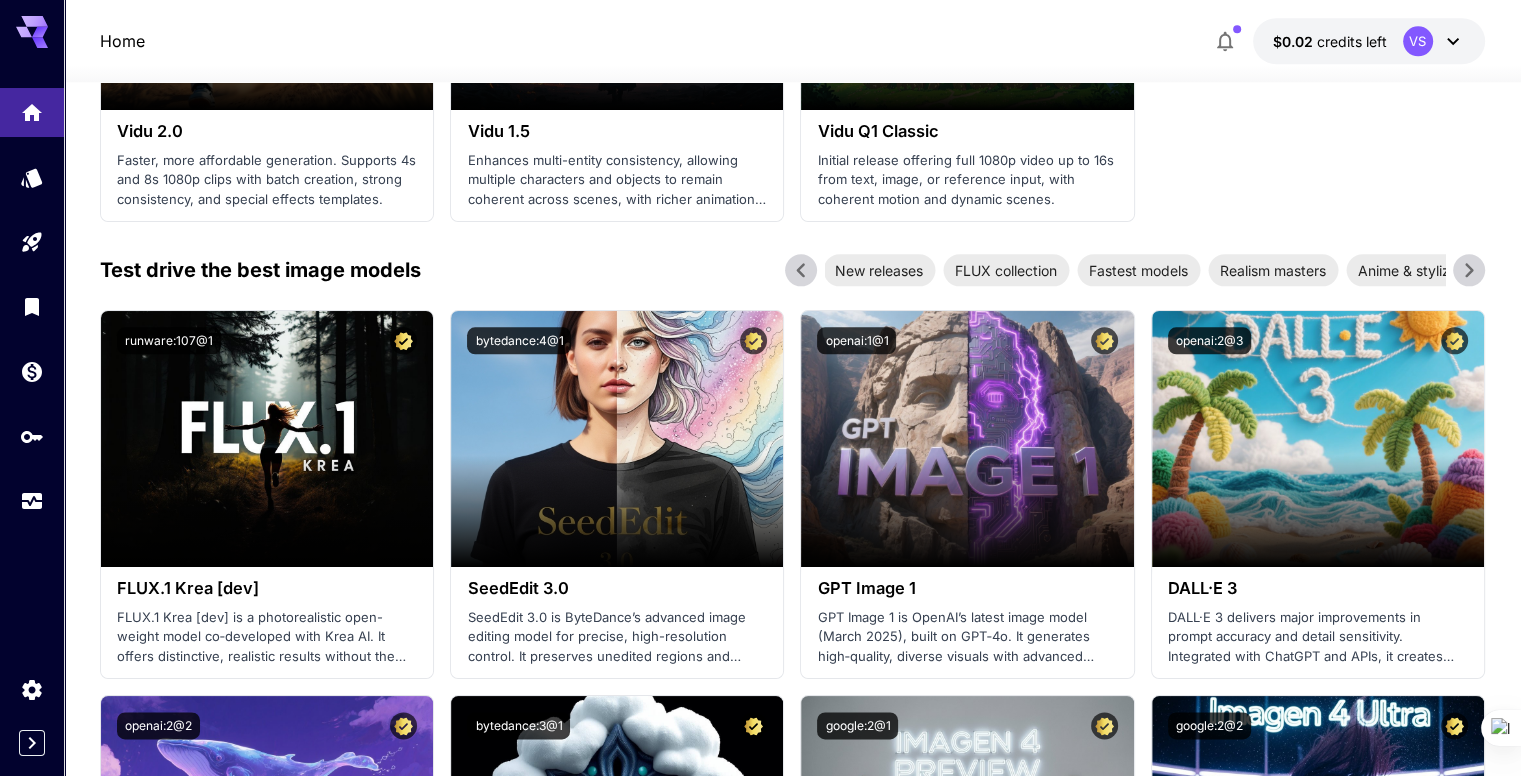 click 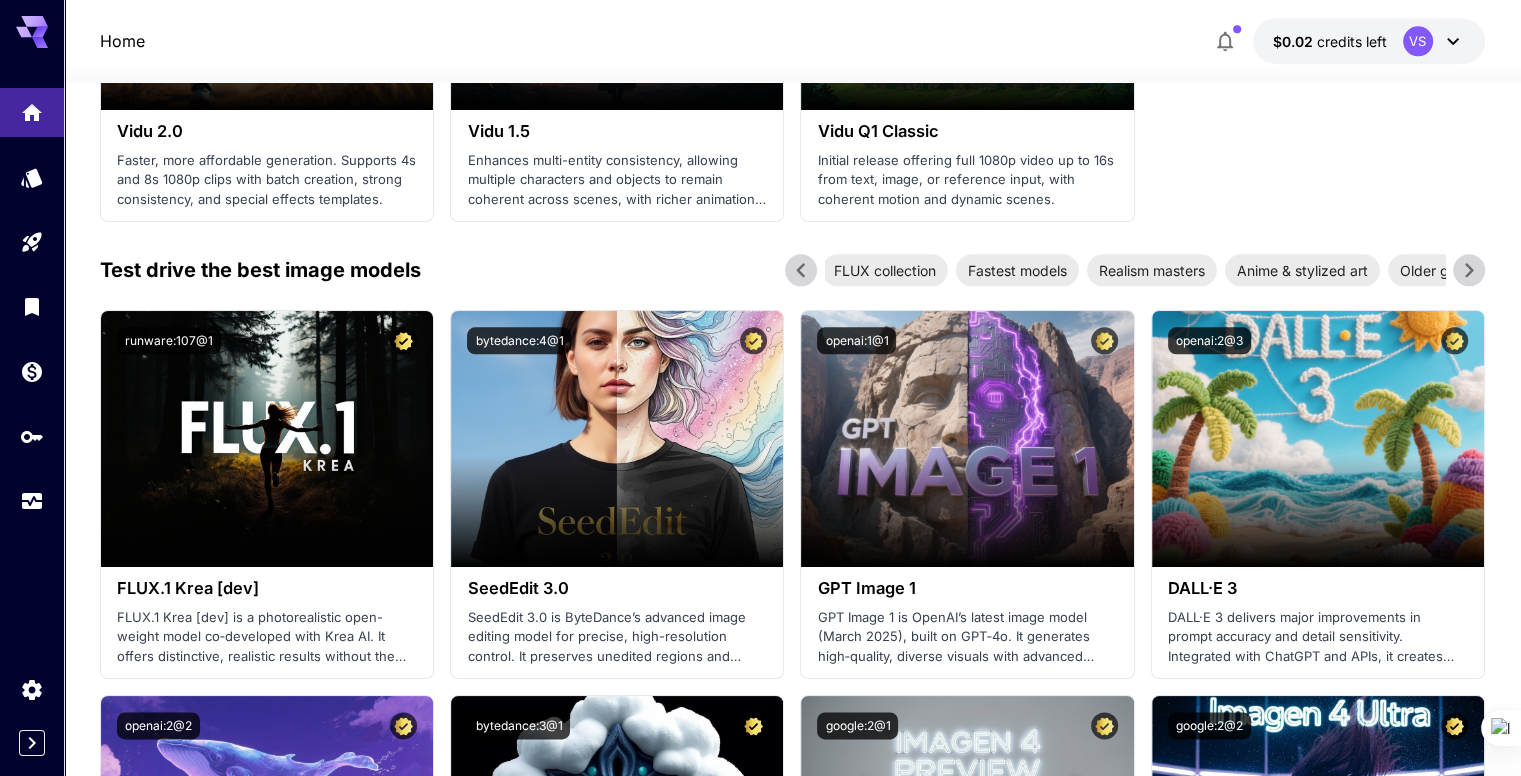 click 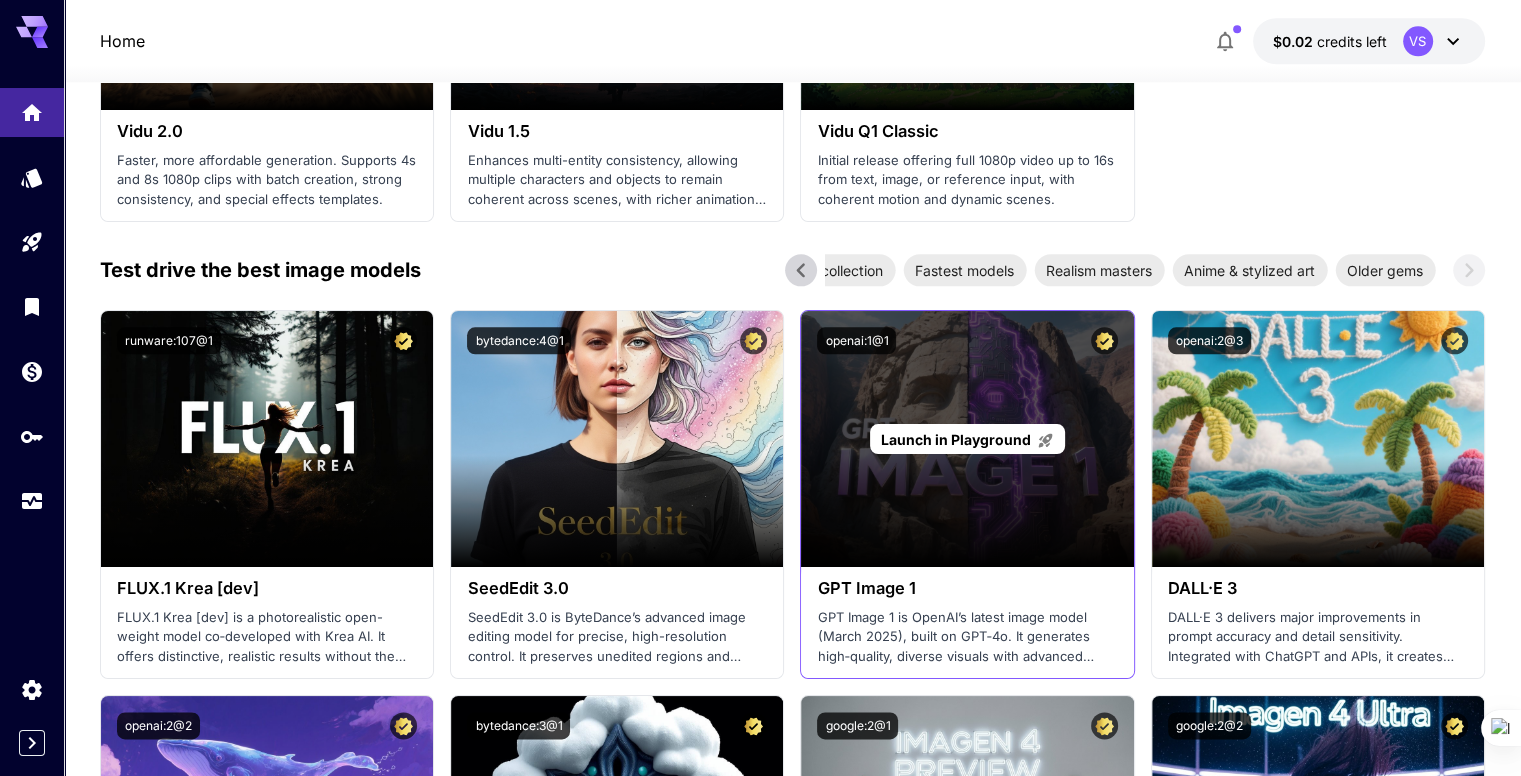 click on "Launch in Playground" at bounding box center (967, 439) 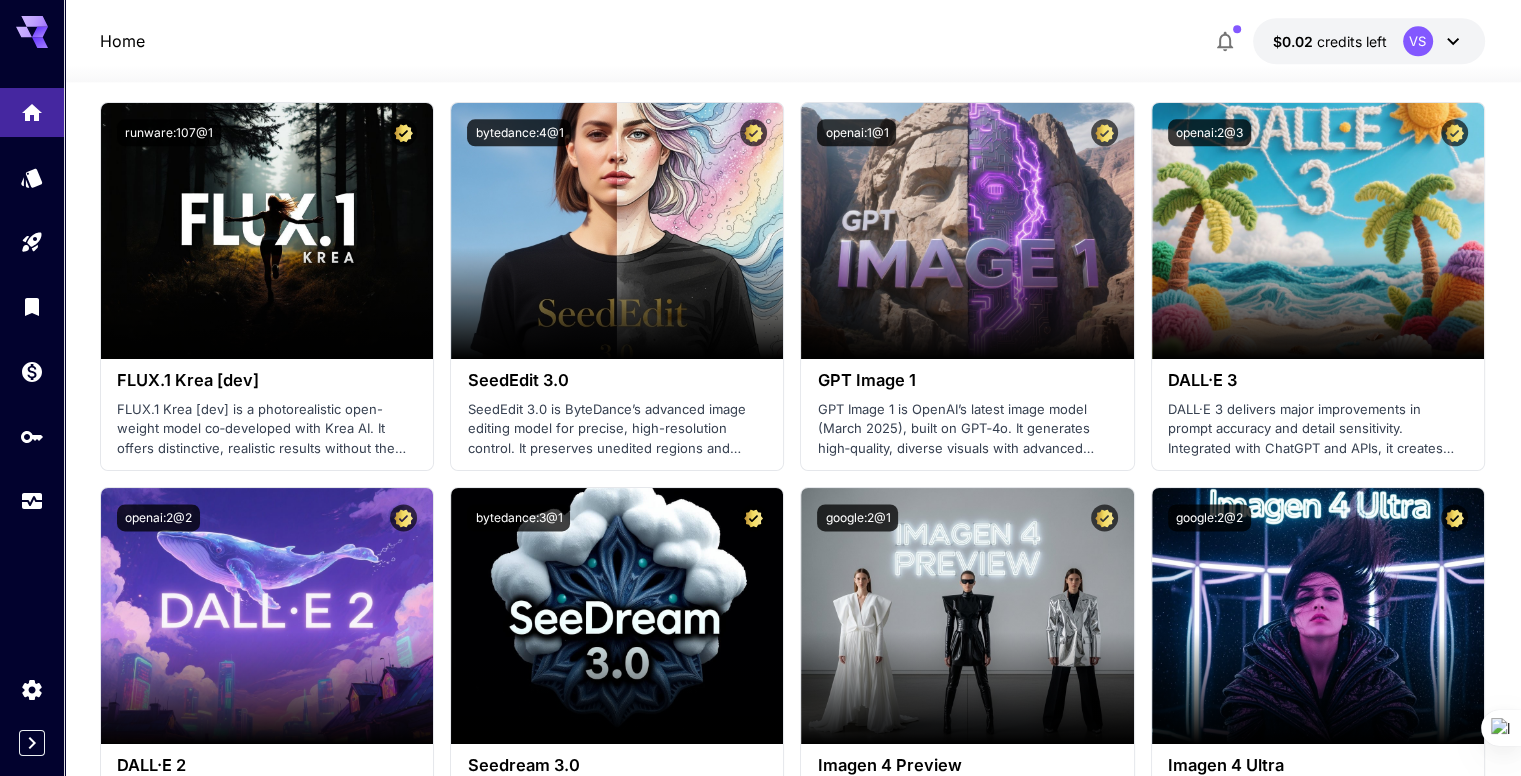 scroll, scrollTop: 2500, scrollLeft: 0, axis: vertical 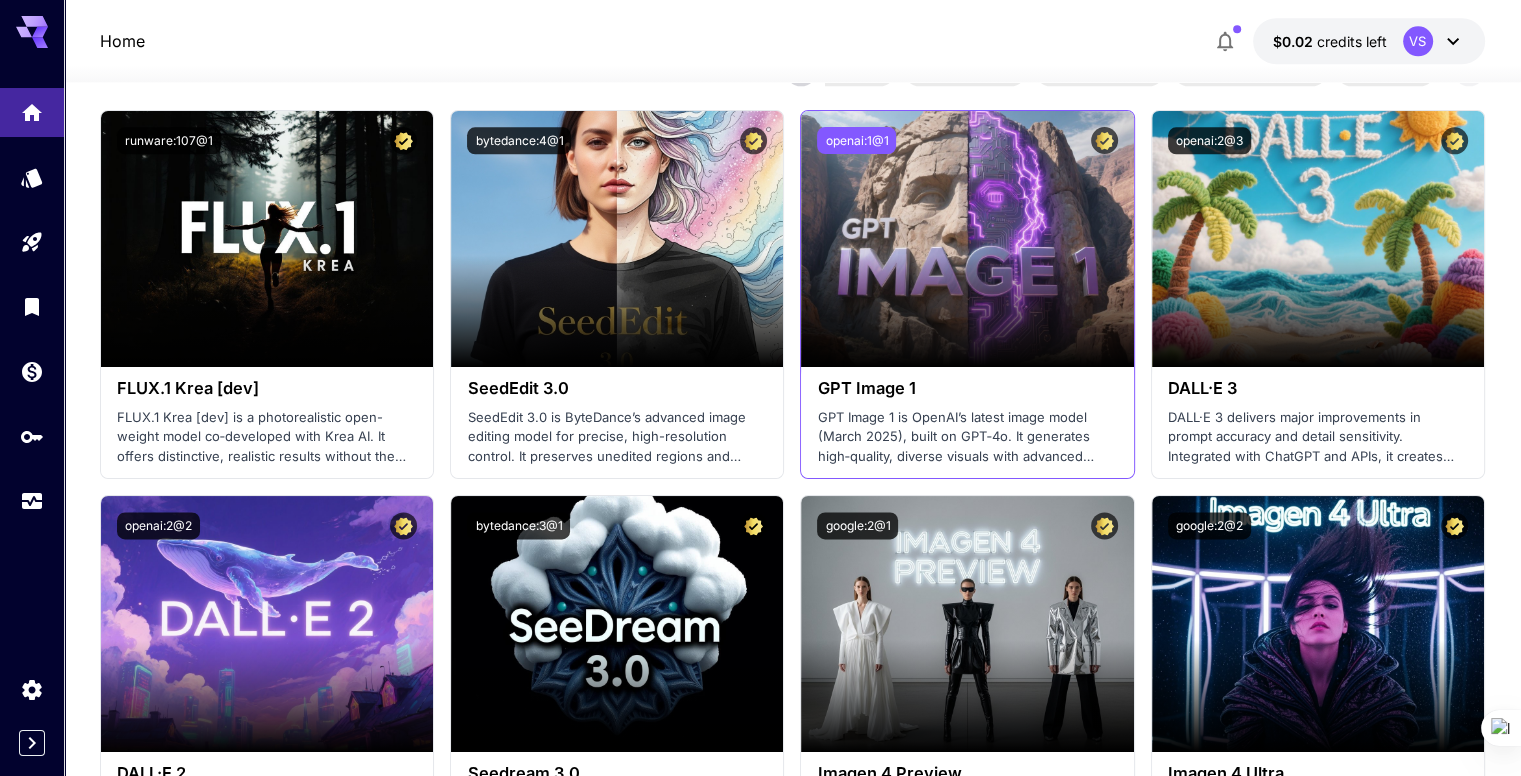 click on "openai:1@1" at bounding box center (856, 140) 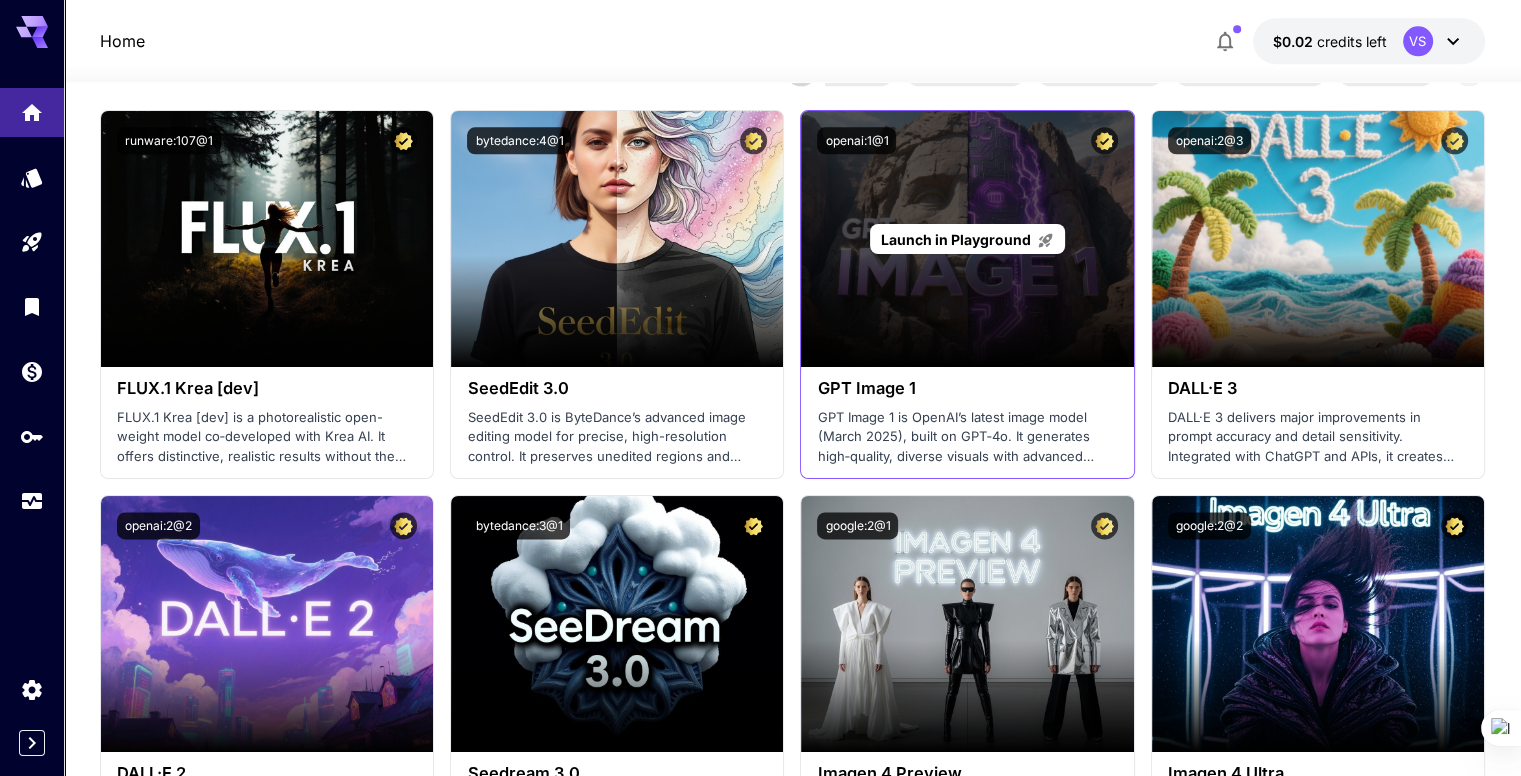 click on "Launch in Playground" at bounding box center (956, 239) 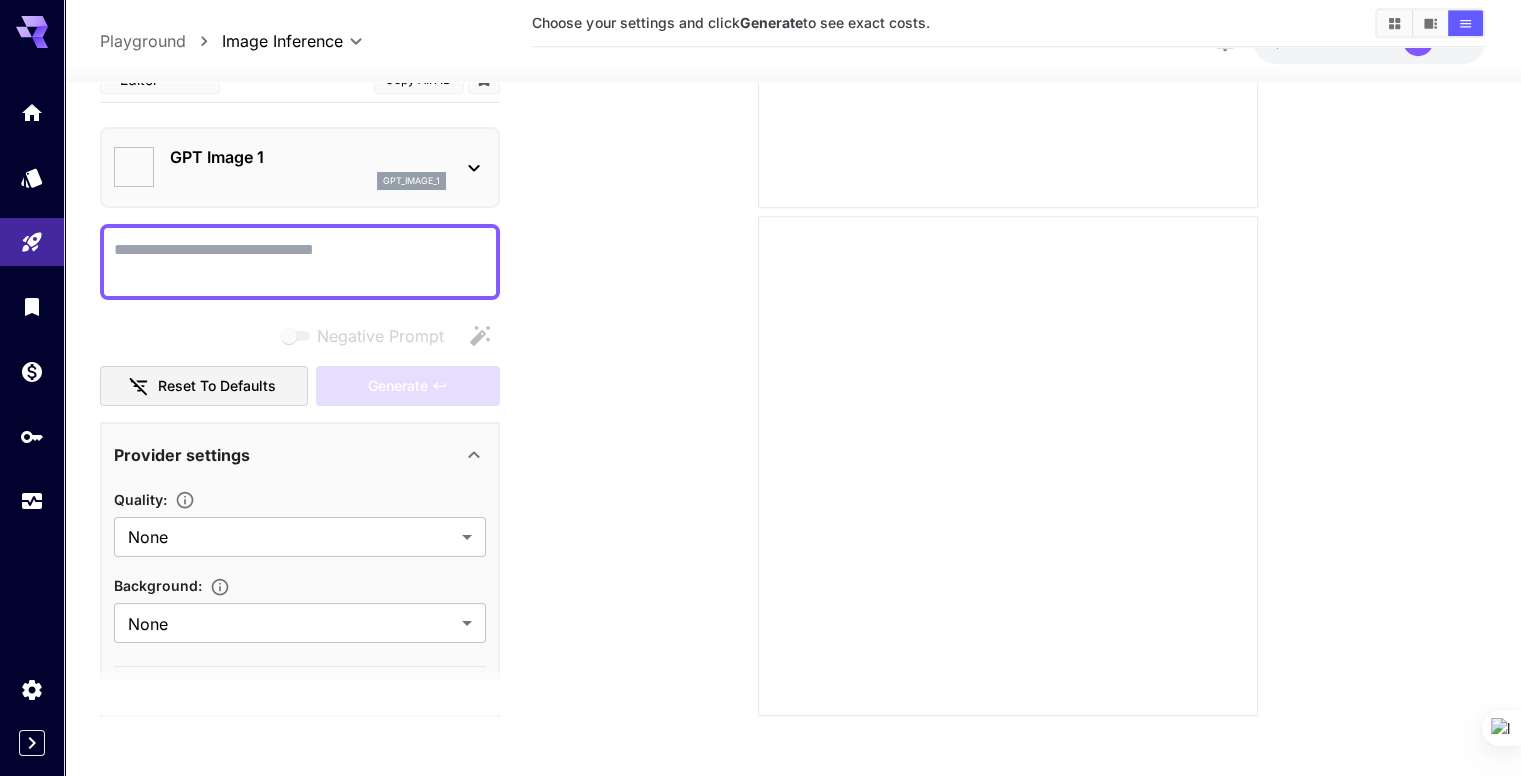 scroll, scrollTop: 1468, scrollLeft: 0, axis: vertical 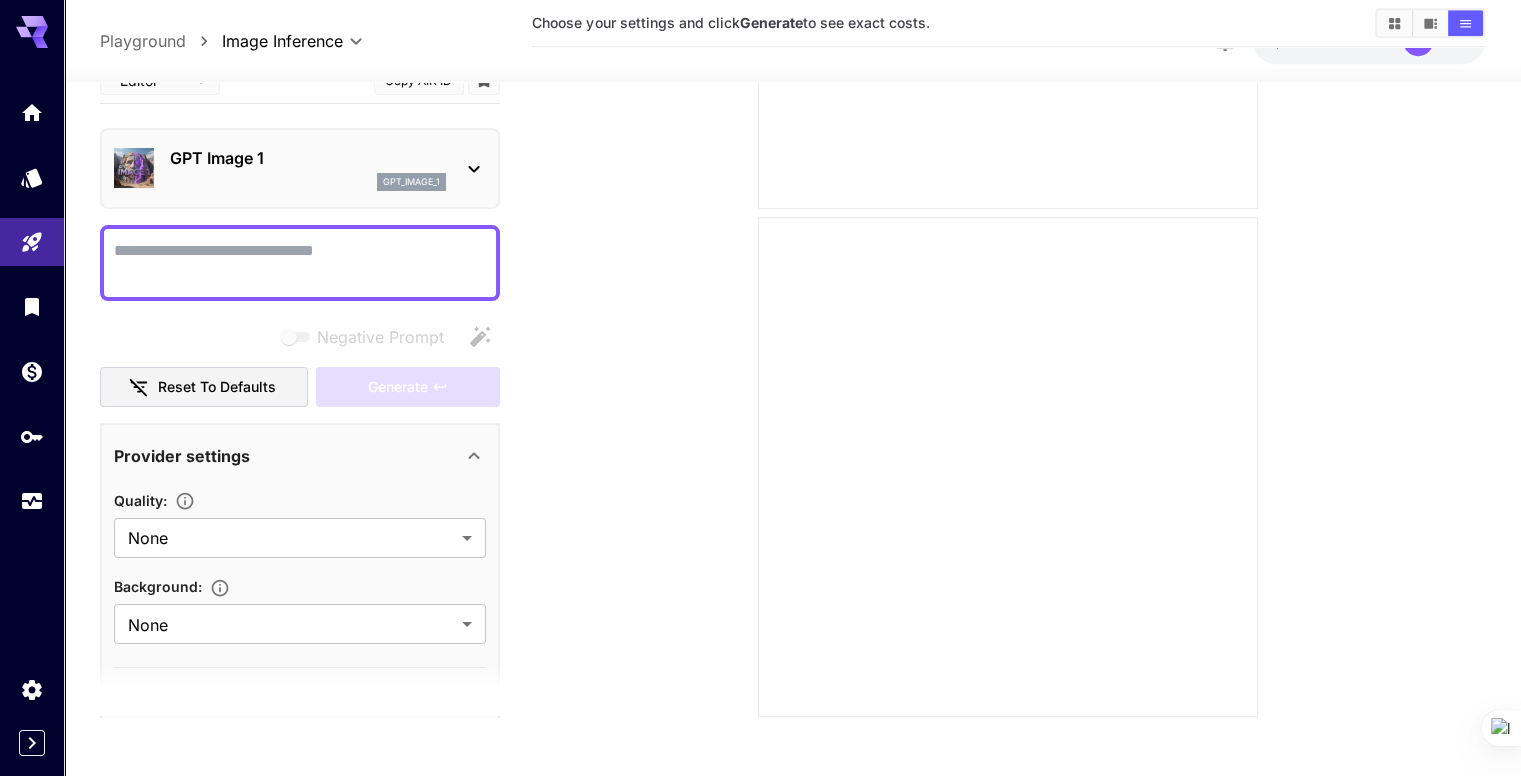 click on "gpt_image_1" at bounding box center (308, 183) 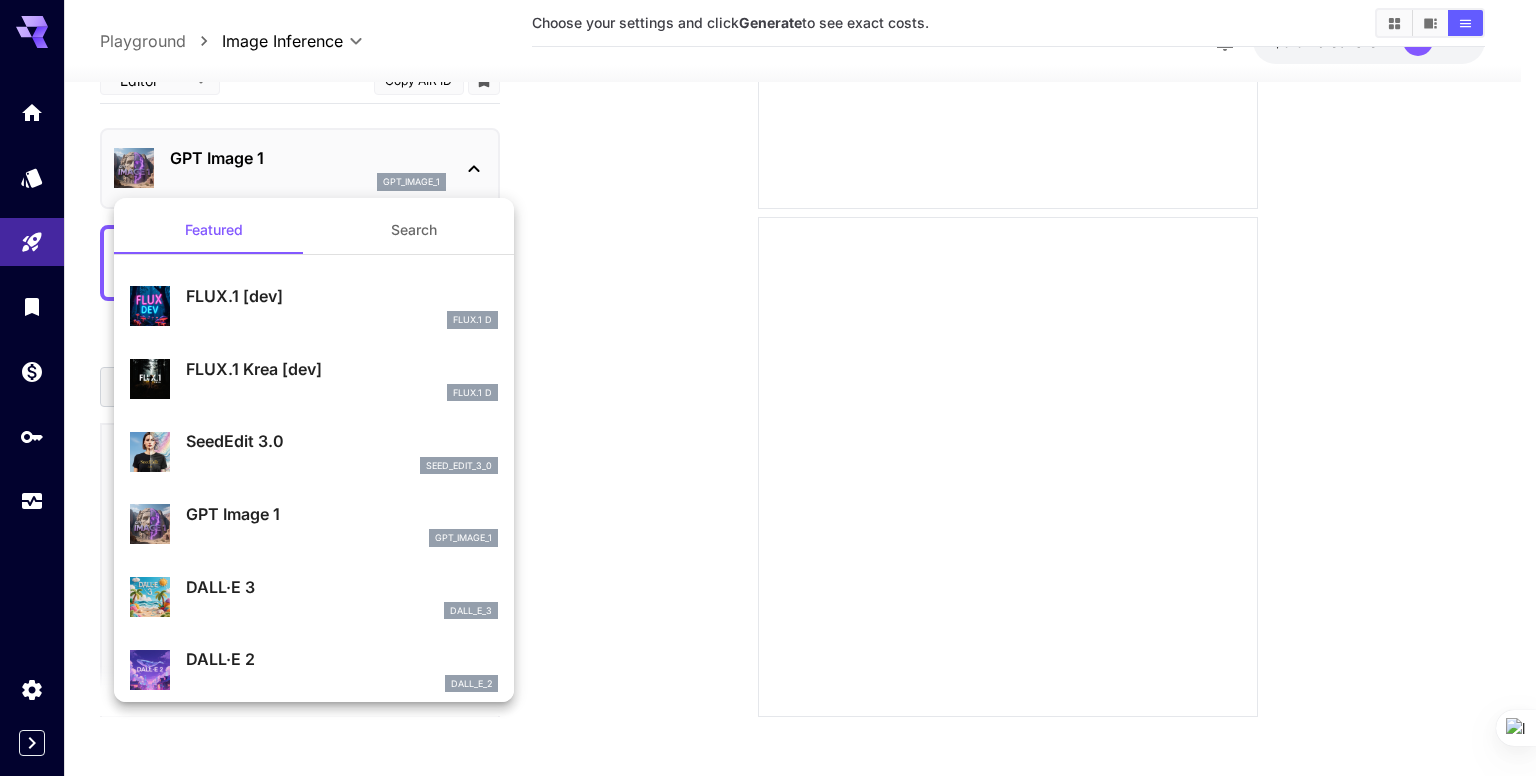 click at bounding box center (768, 388) 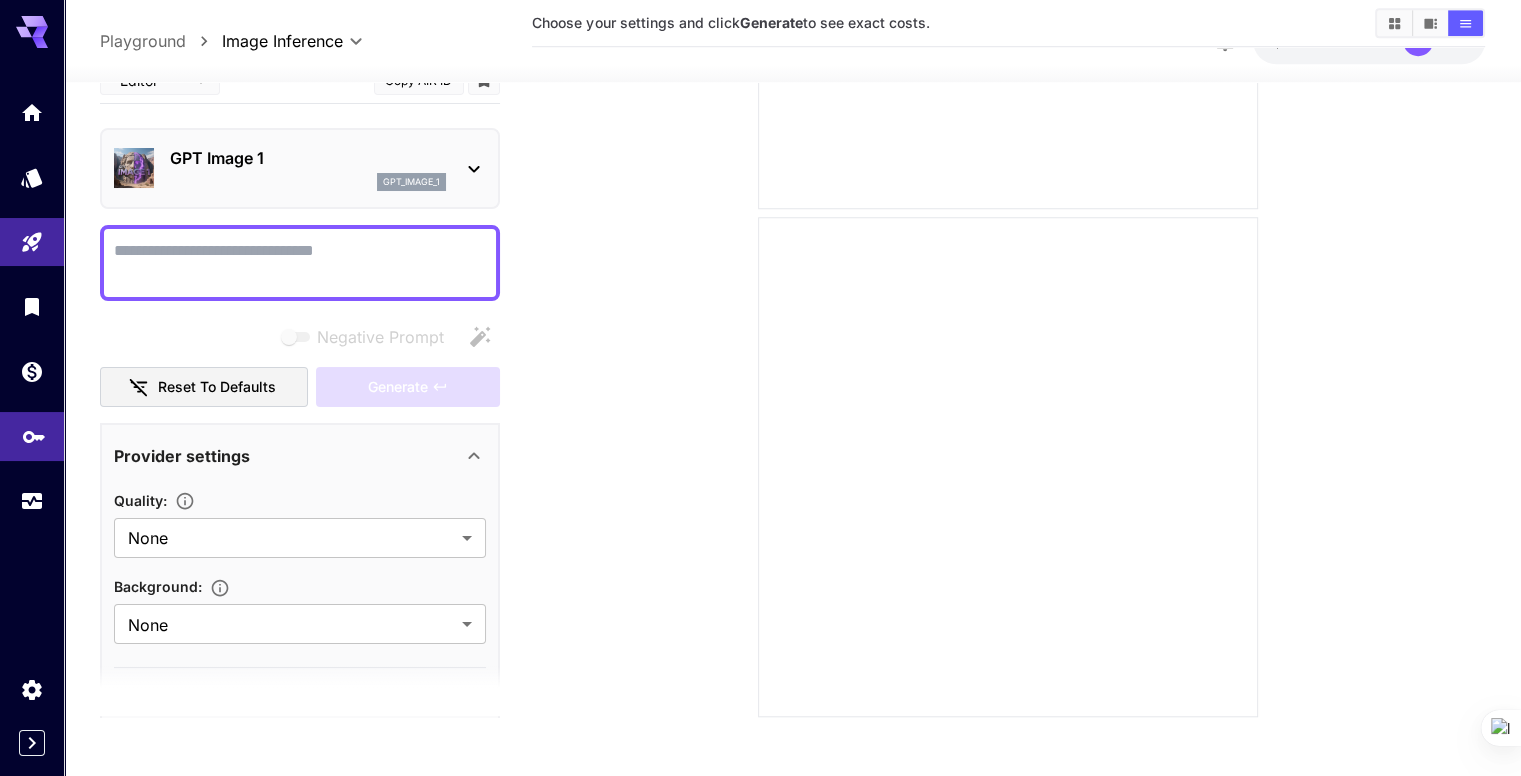 click at bounding box center [32, 436] 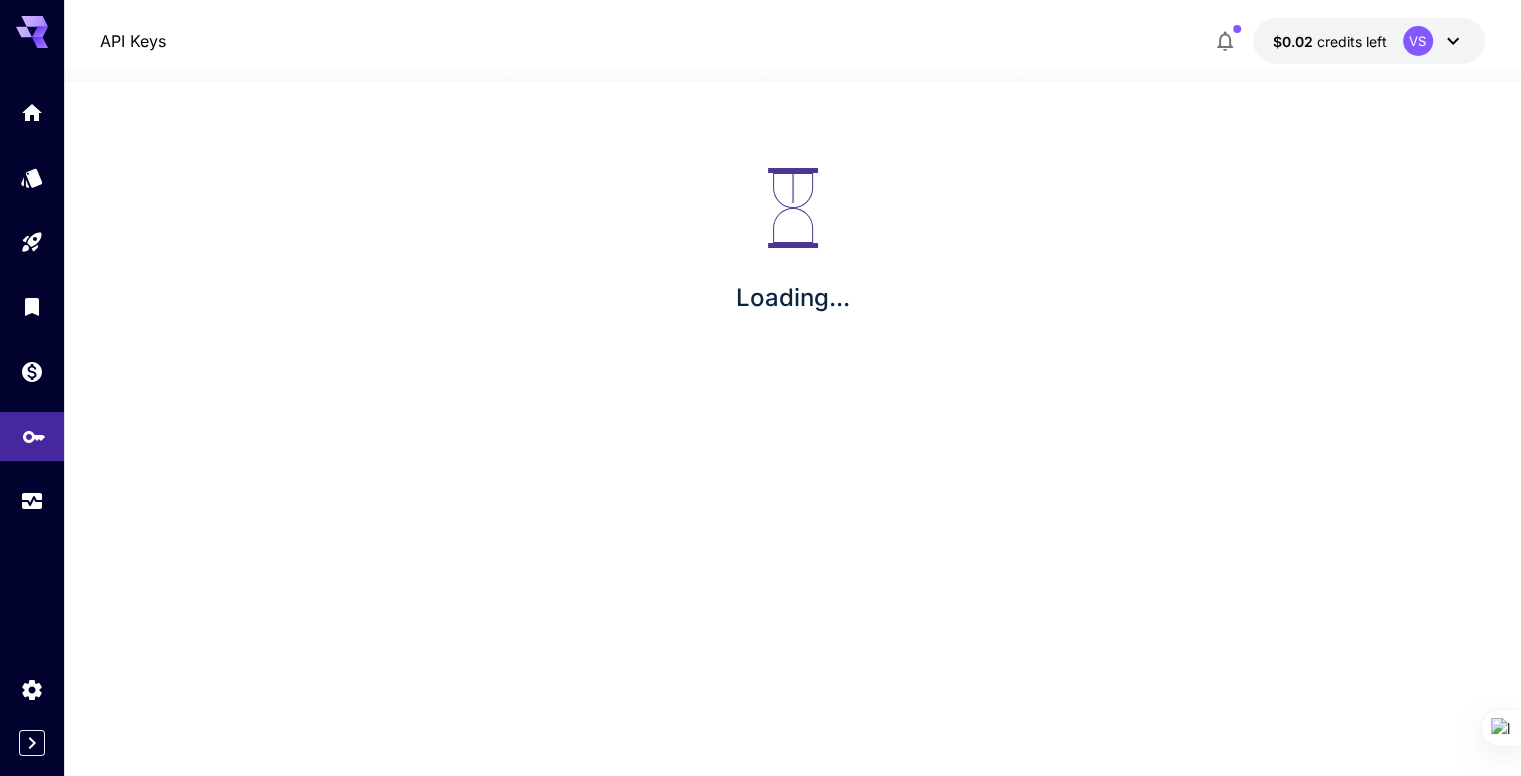 scroll, scrollTop: 0, scrollLeft: 0, axis: both 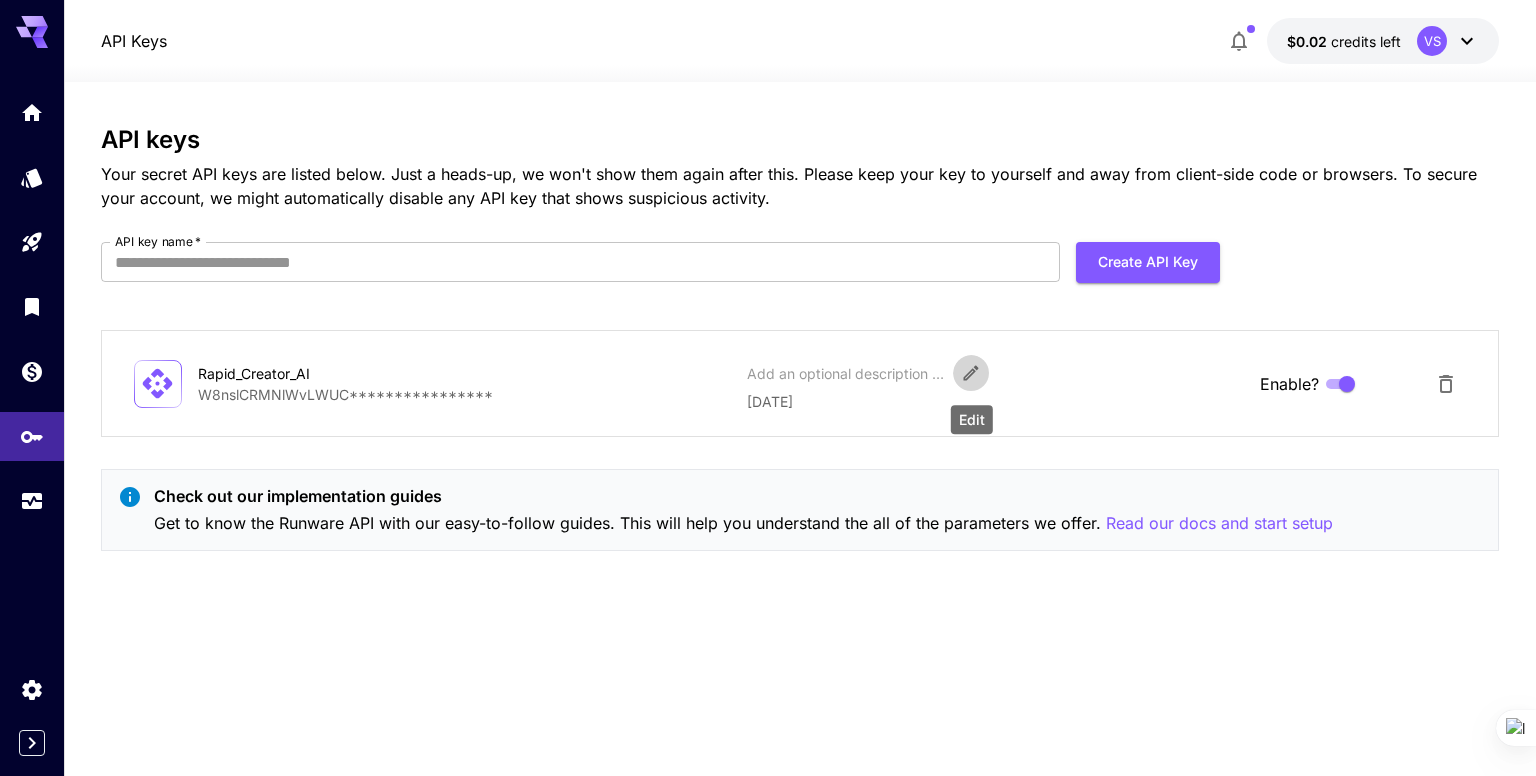 click 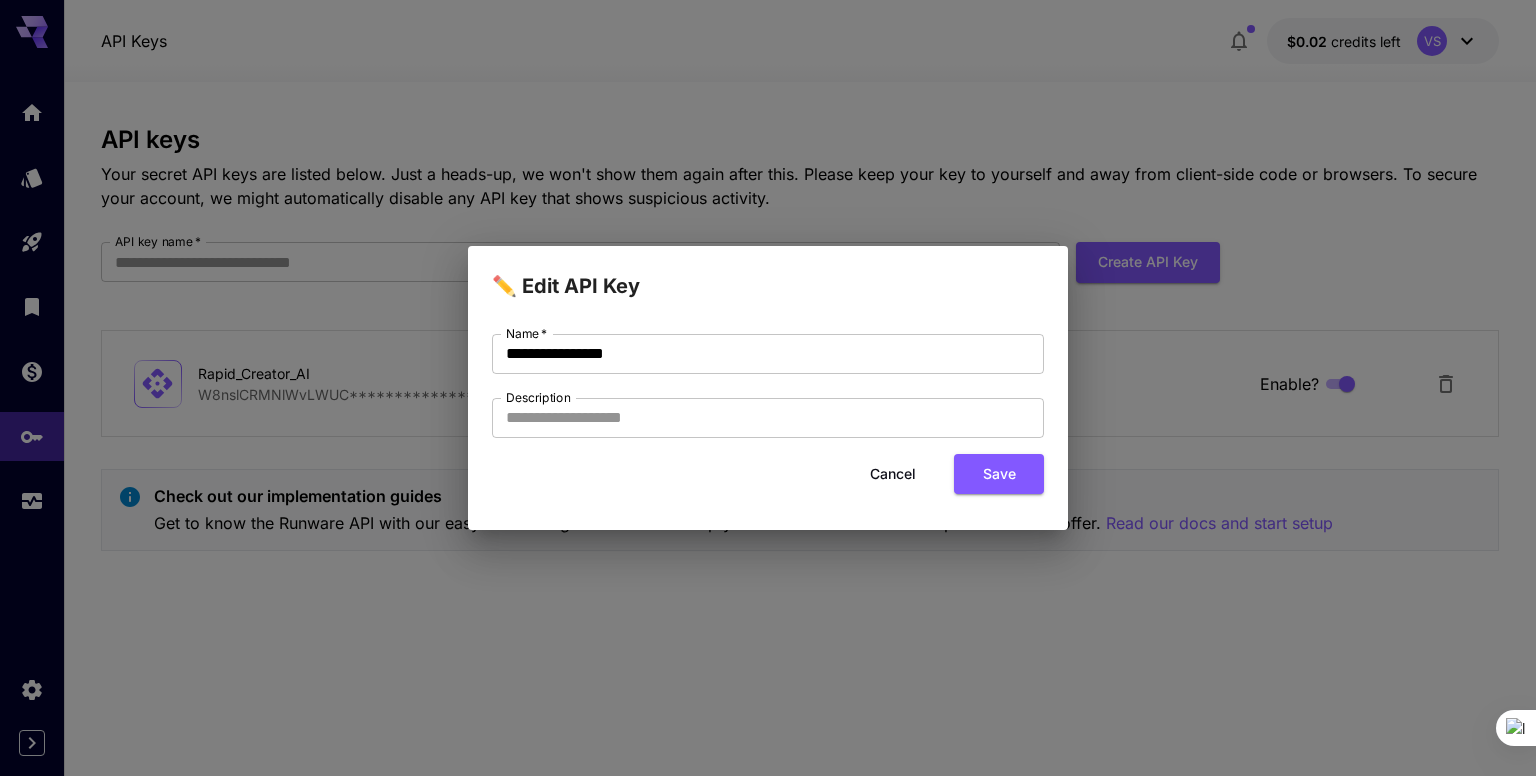 click on "Cancel" at bounding box center [893, 474] 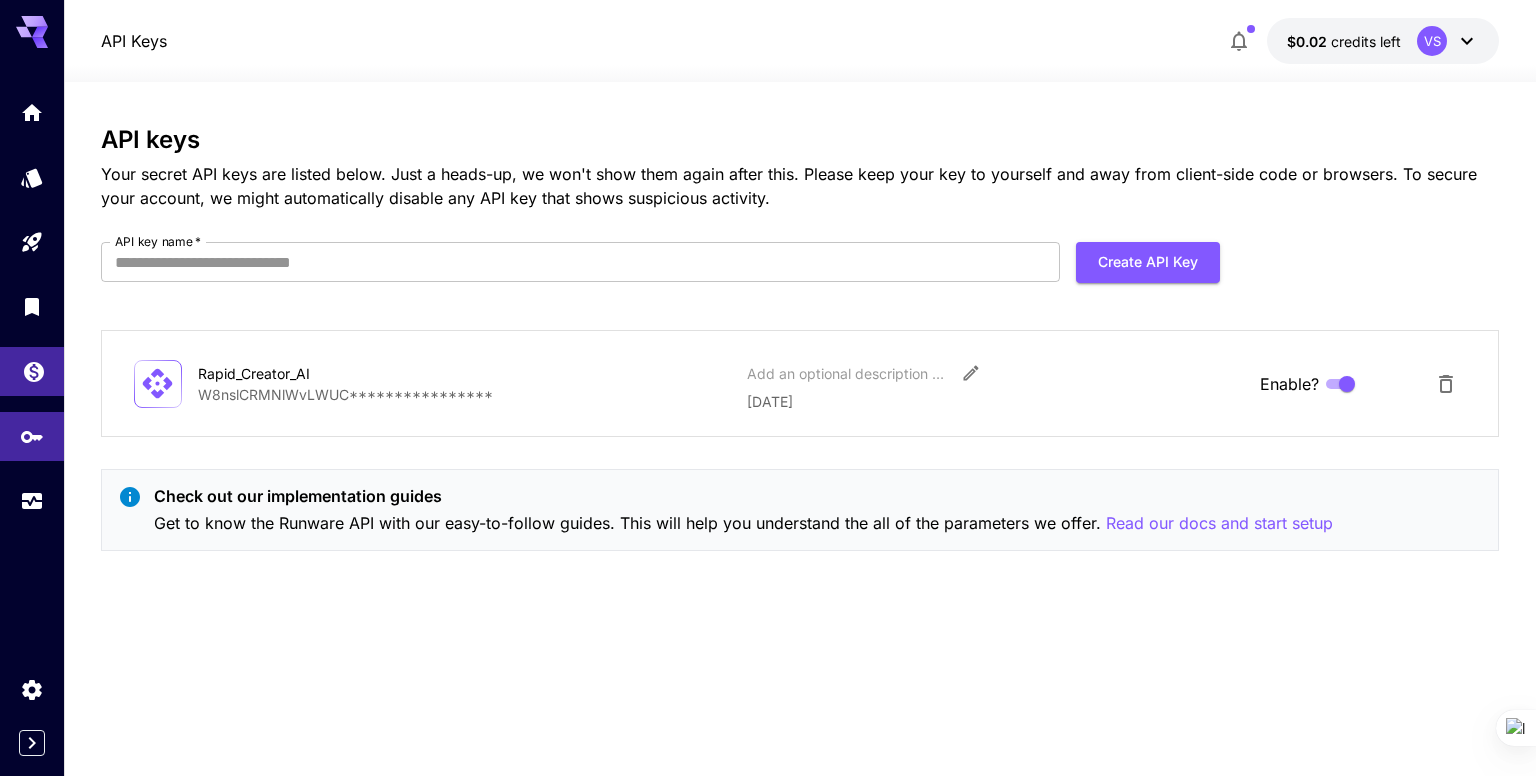 click at bounding box center [32, 371] 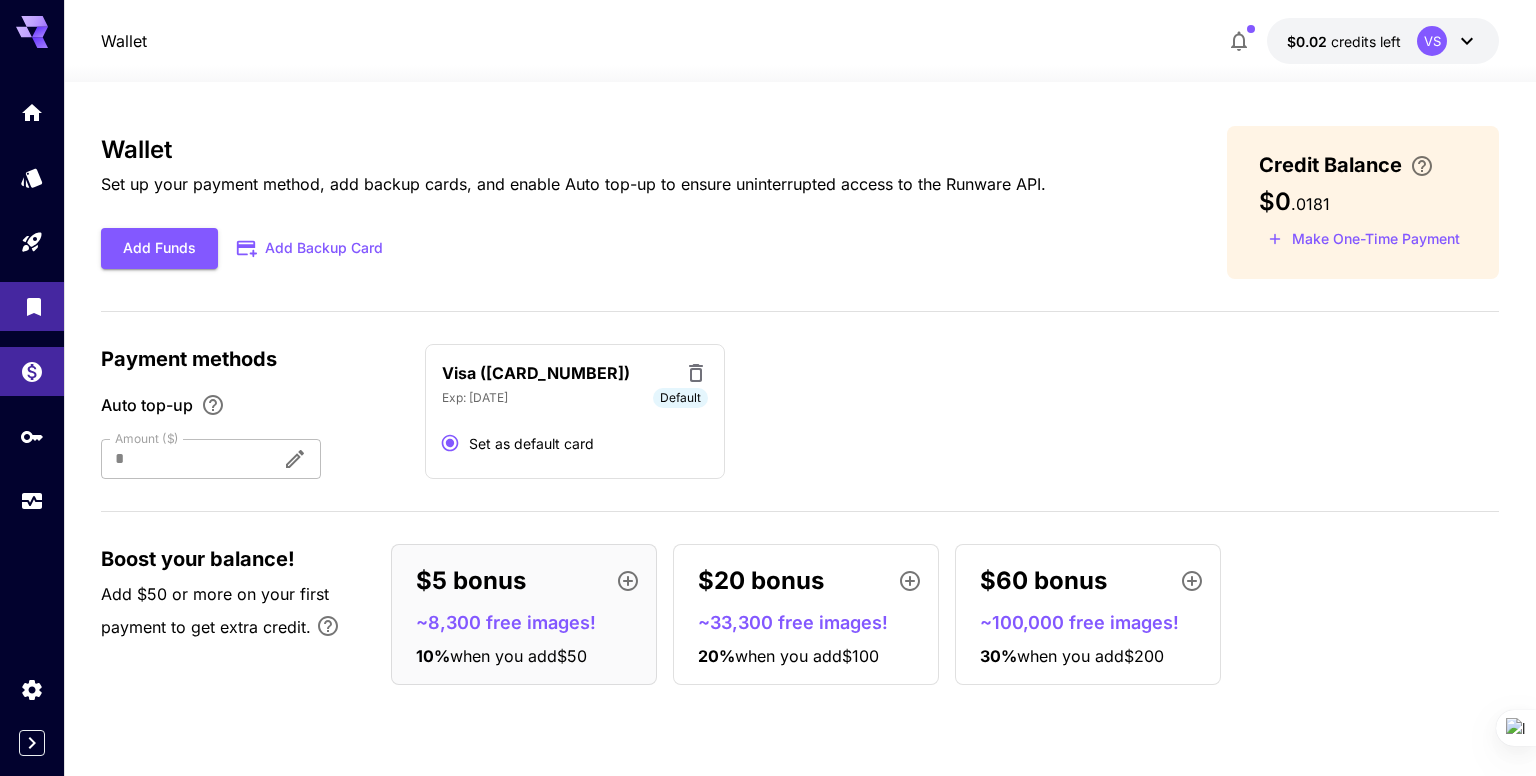 click 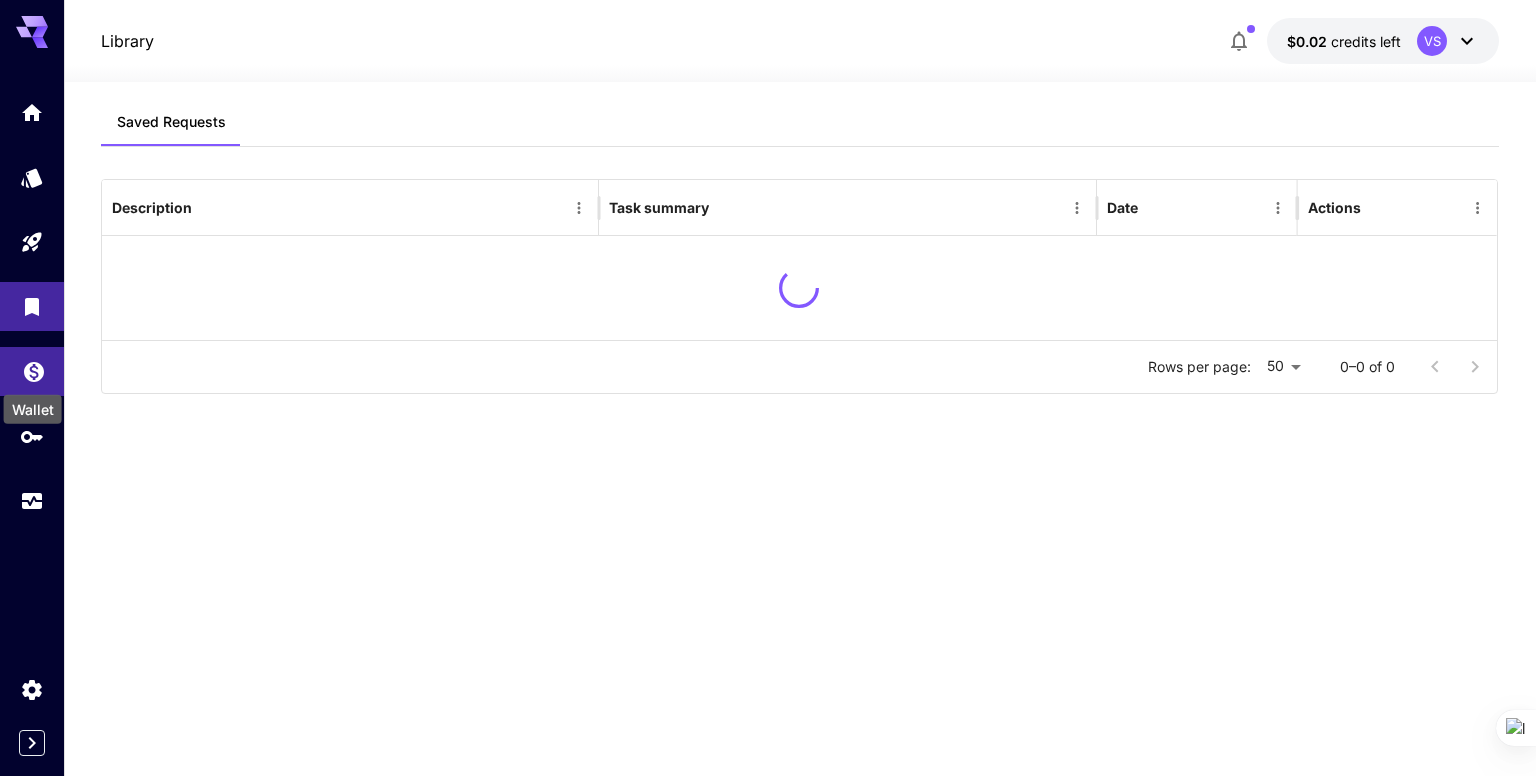 click on "Wallet" at bounding box center (33, 403) 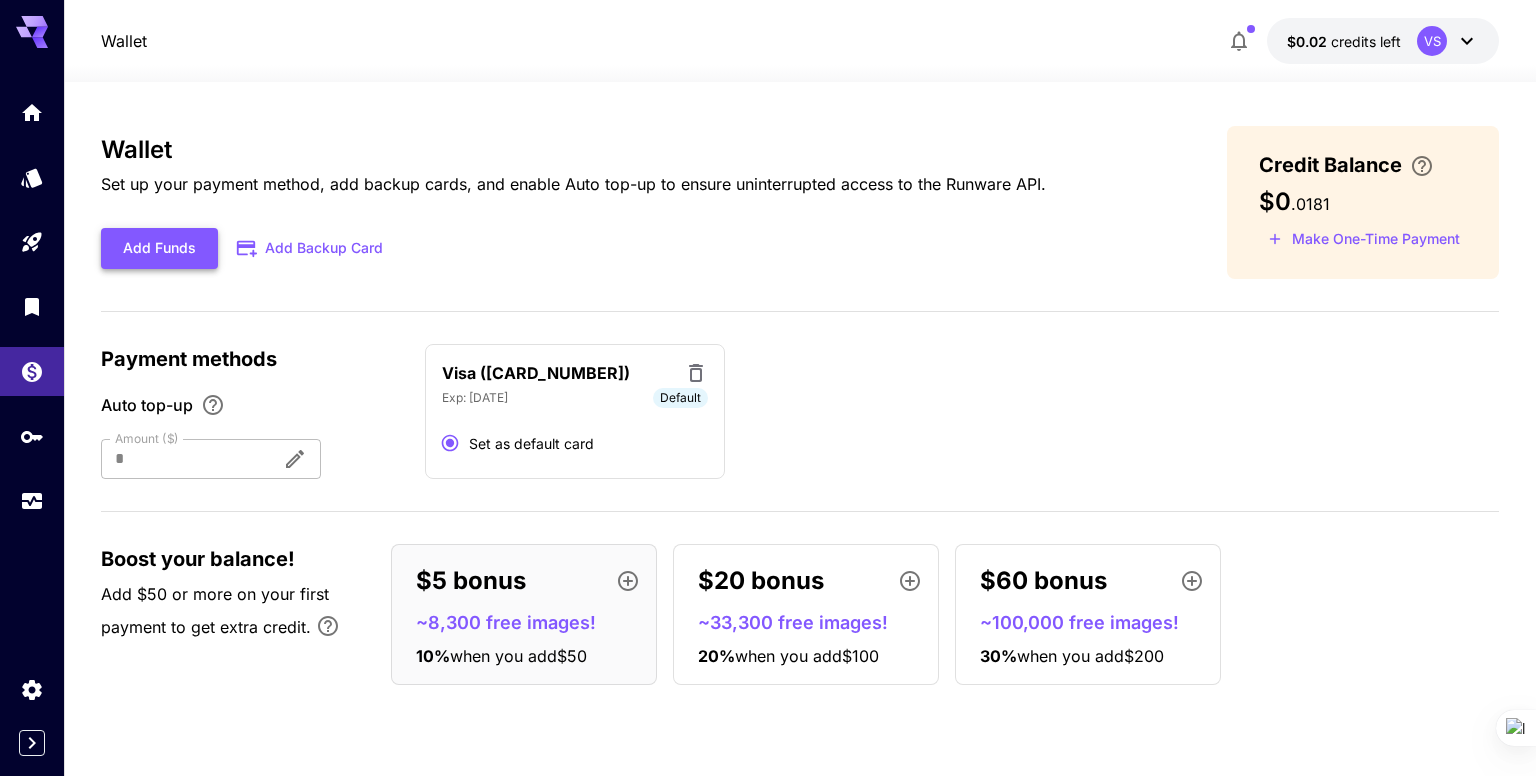 click on "Add Funds" at bounding box center (159, 248) 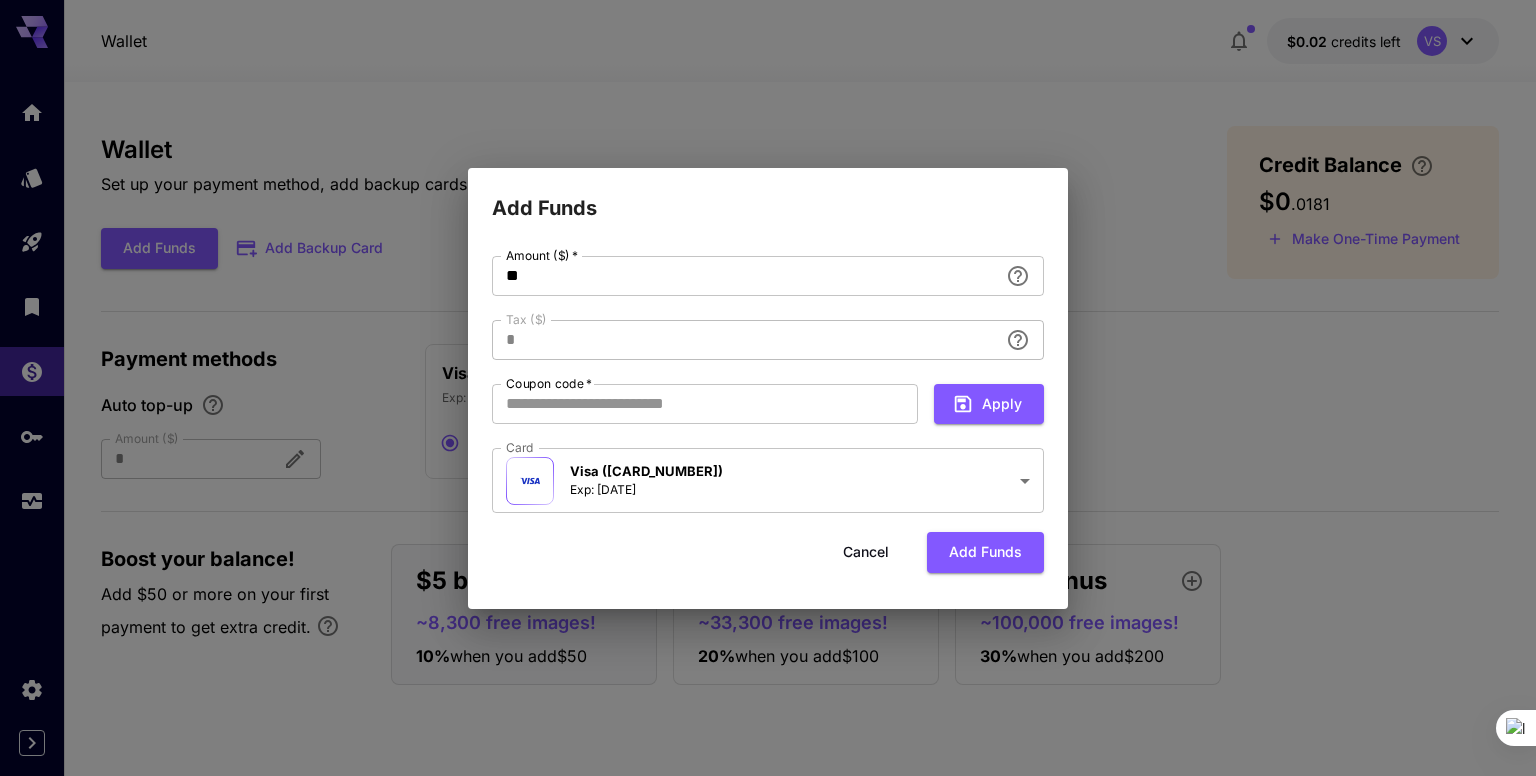 type on "**********" 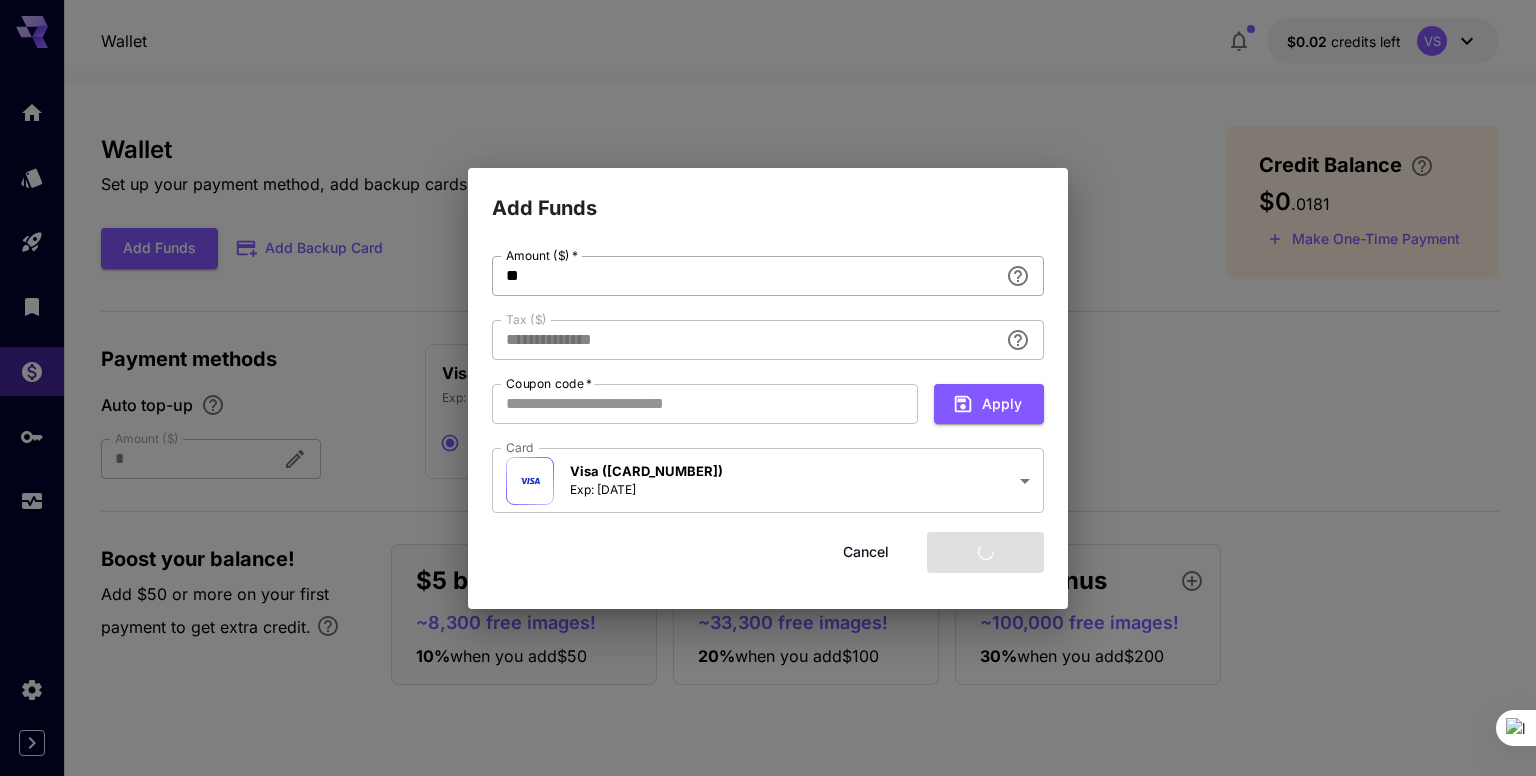 click on "**" at bounding box center (745, 276) 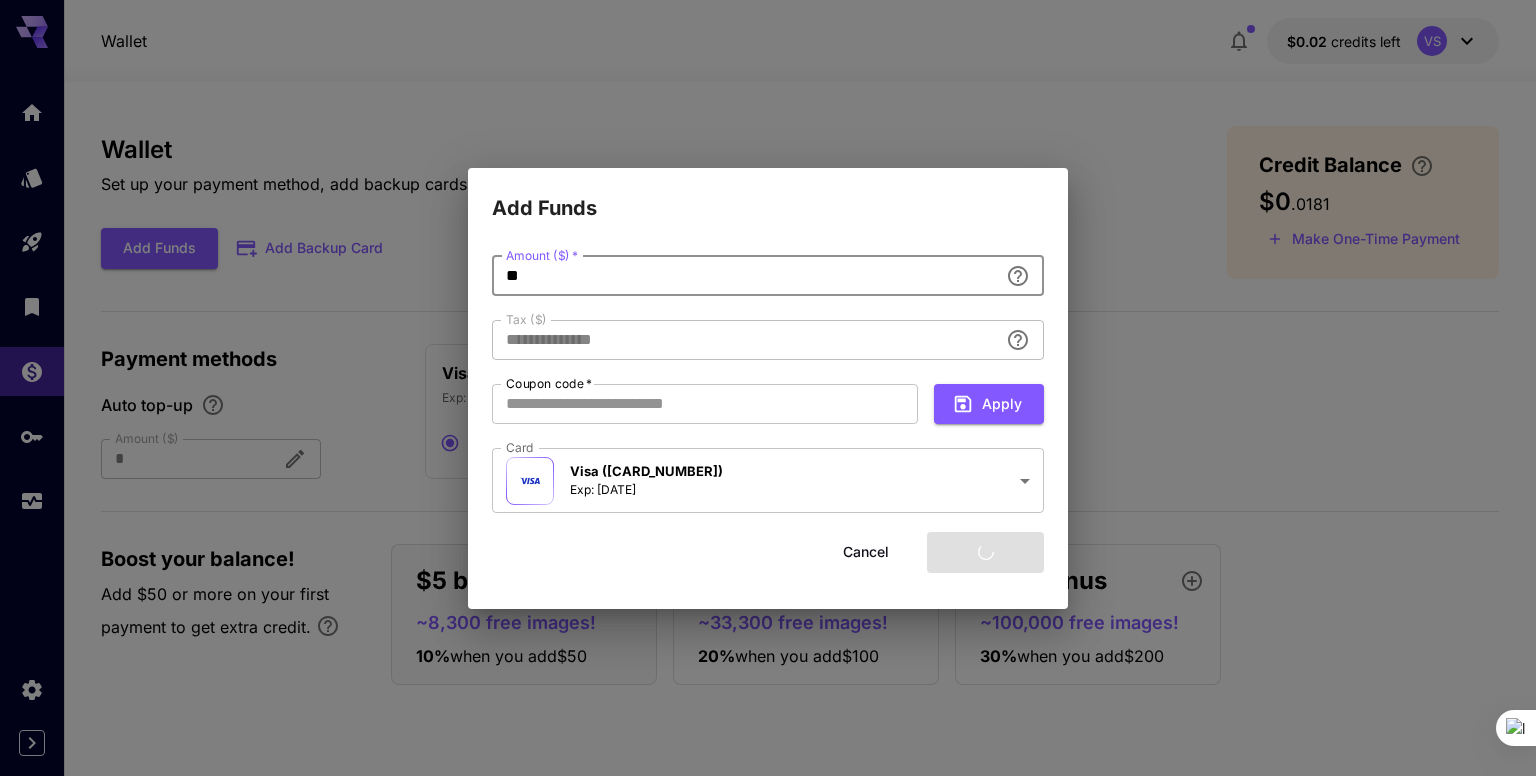 type on "*" 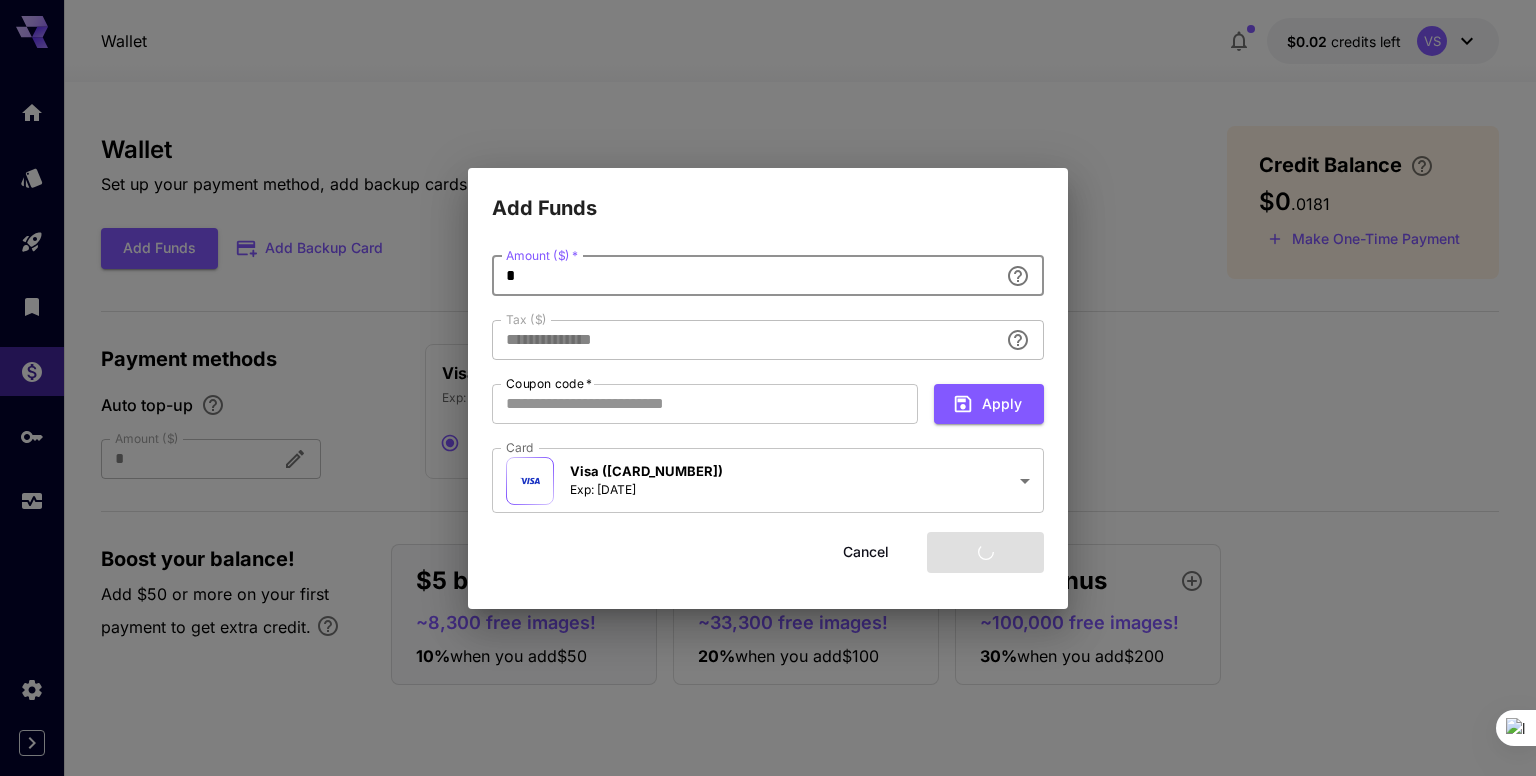 type on "****" 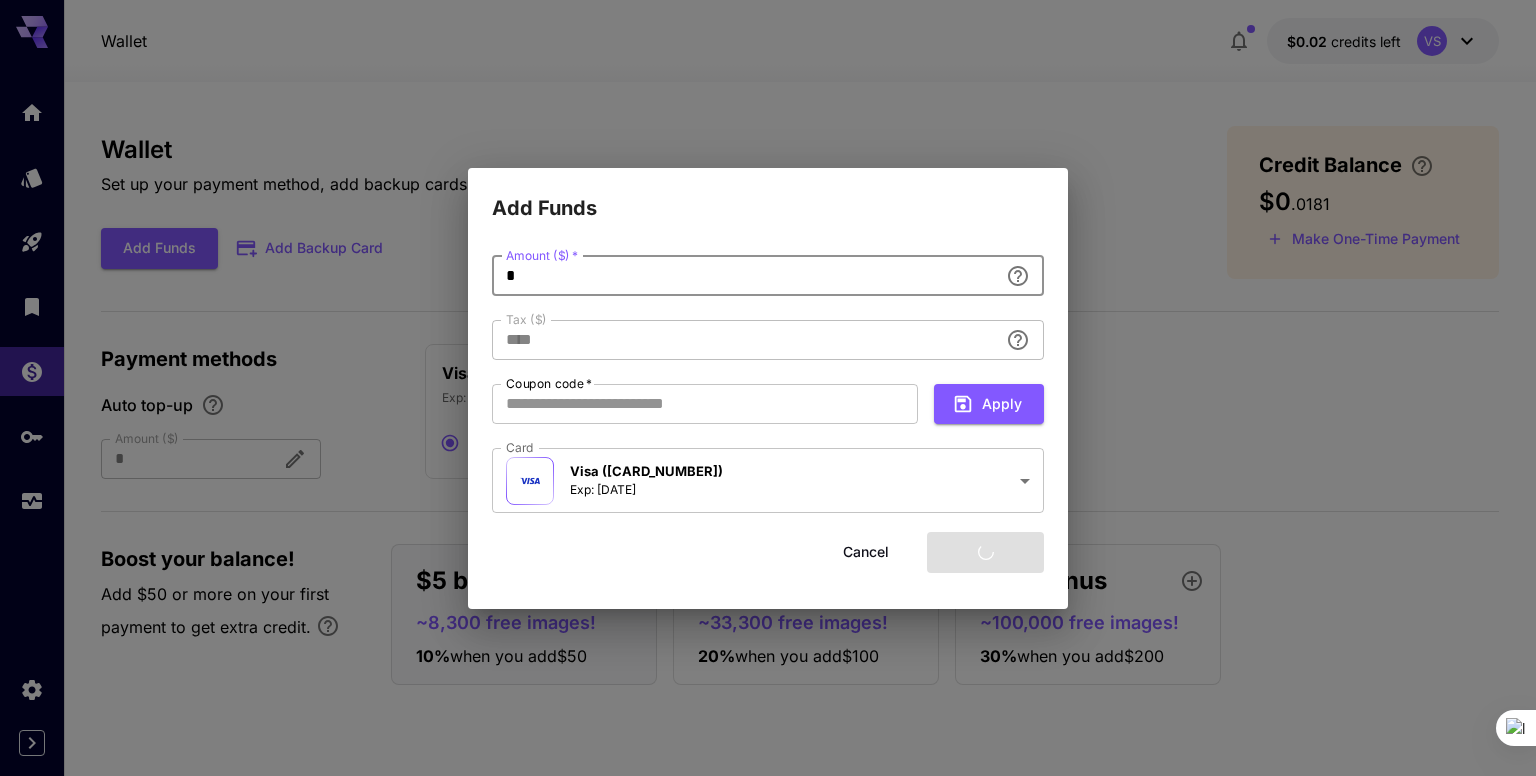 type 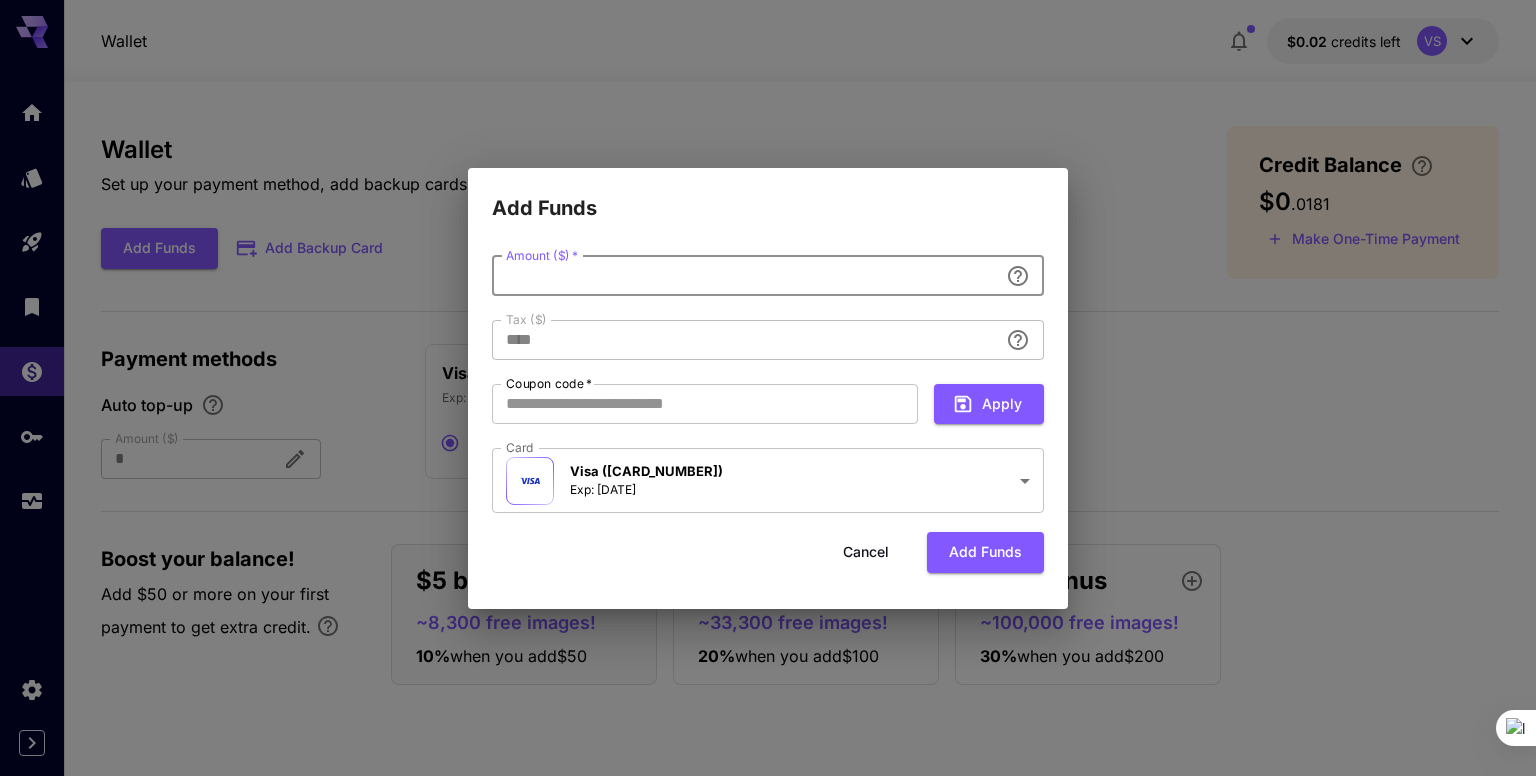 type on "**********" 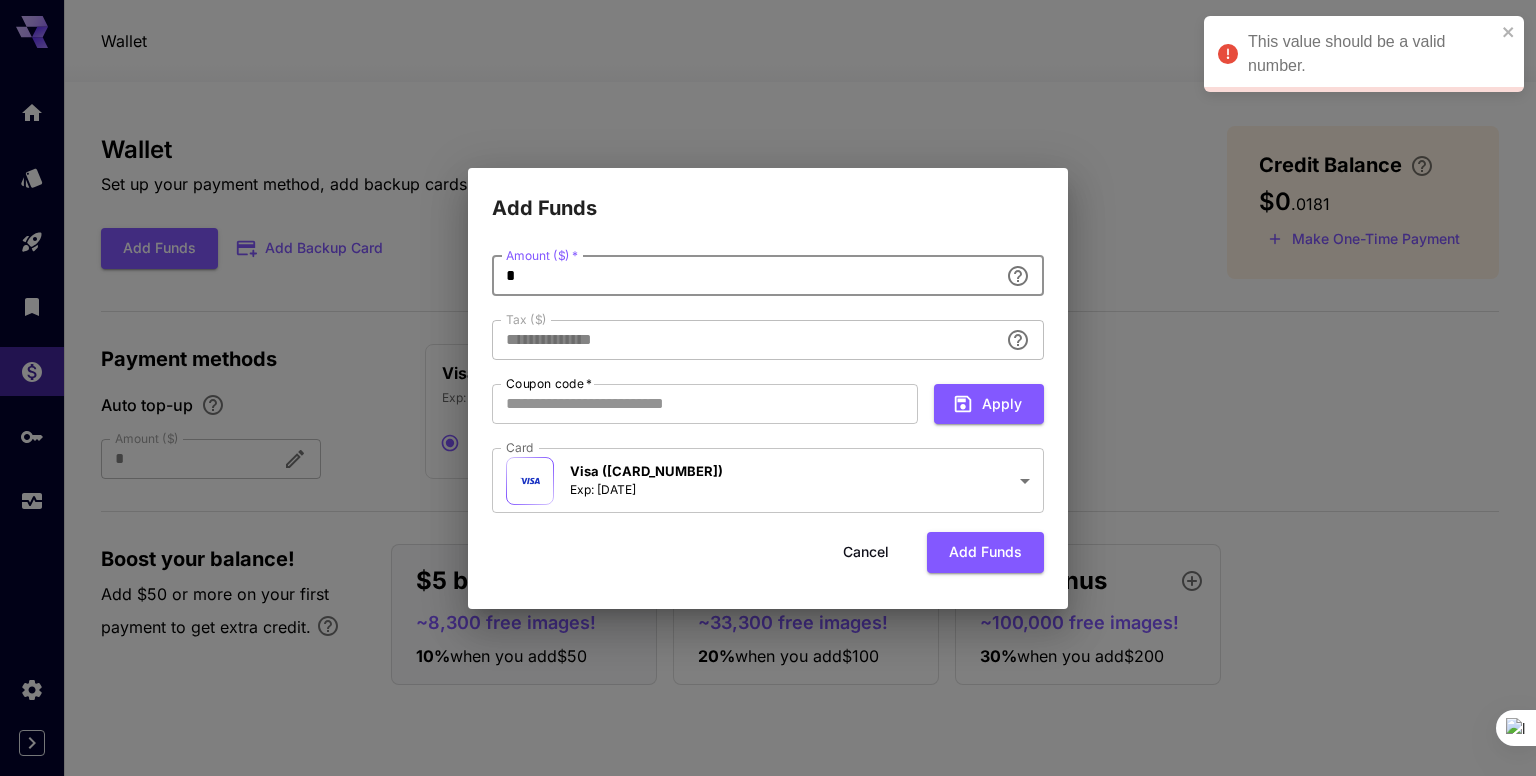 type on "*" 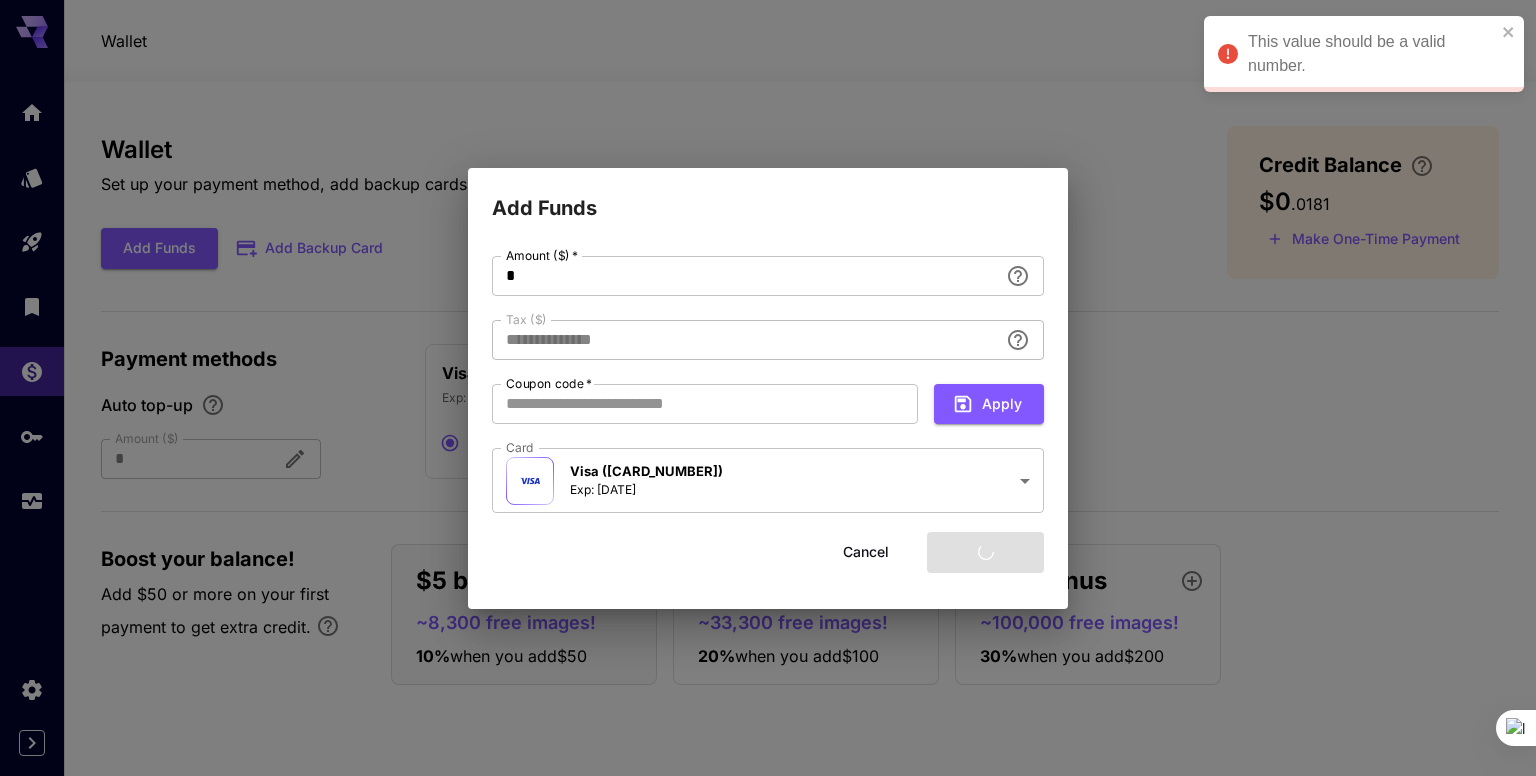 click on "Add Funds" at bounding box center [768, 196] 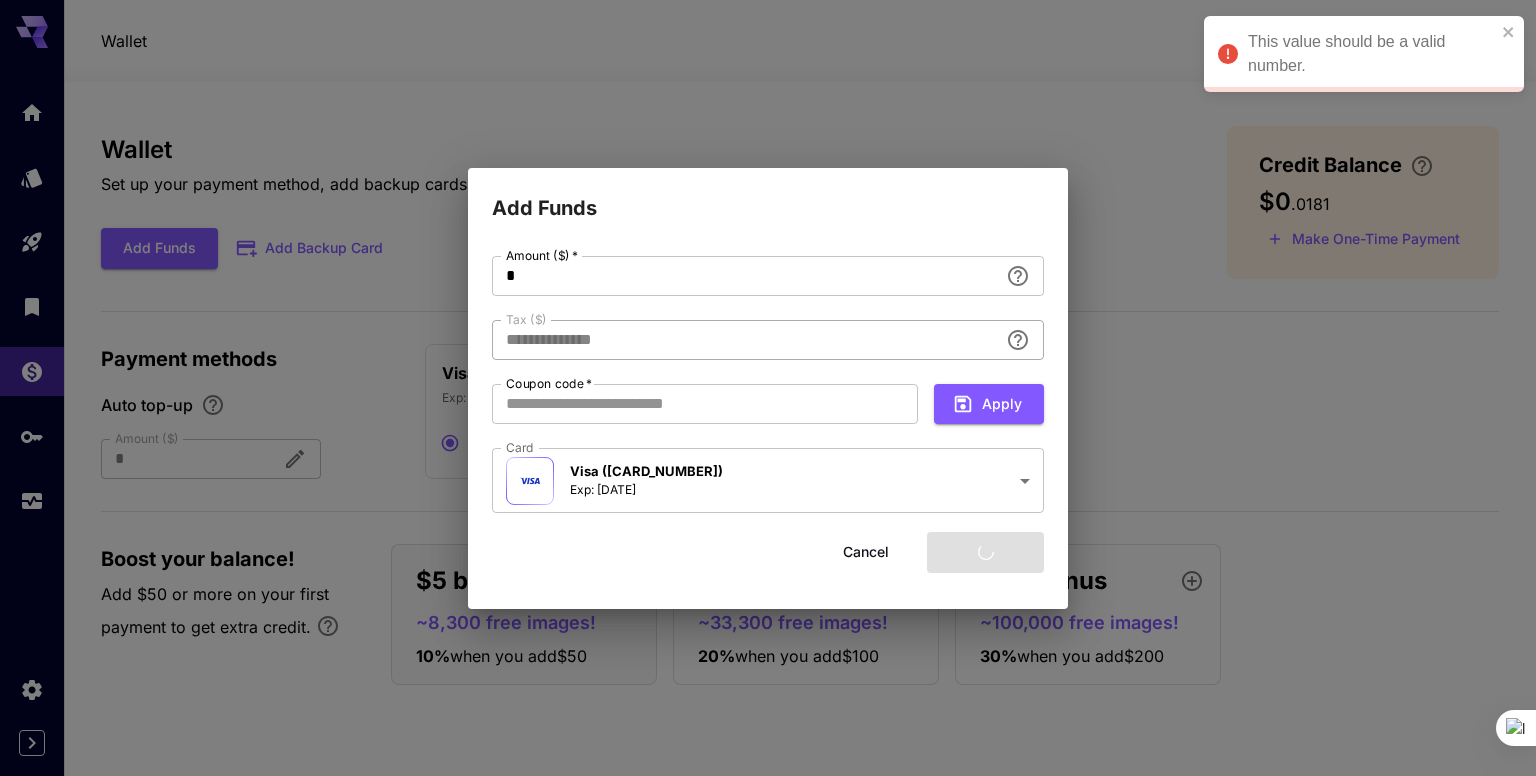 type on "****" 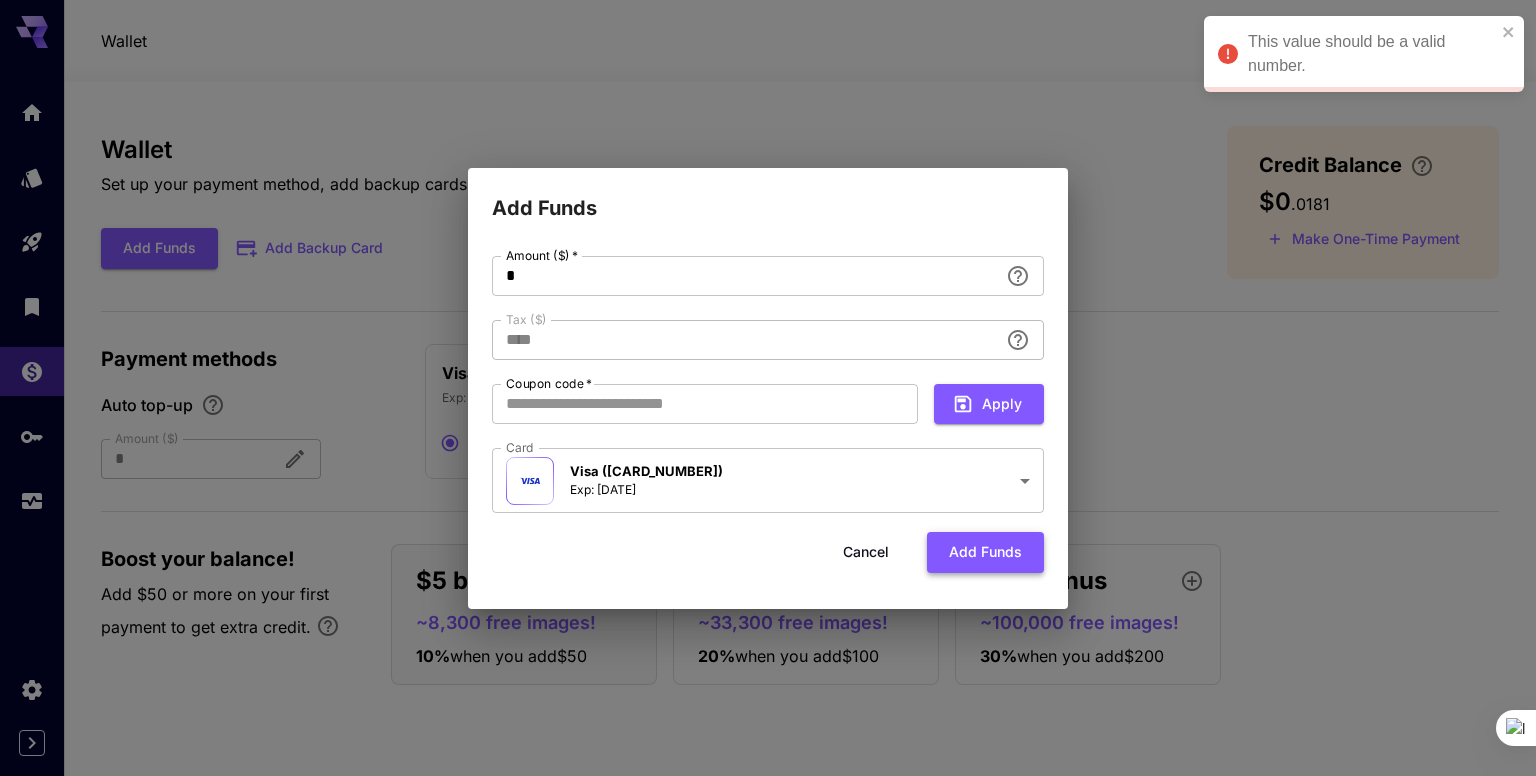 click on "Add funds" at bounding box center [985, 552] 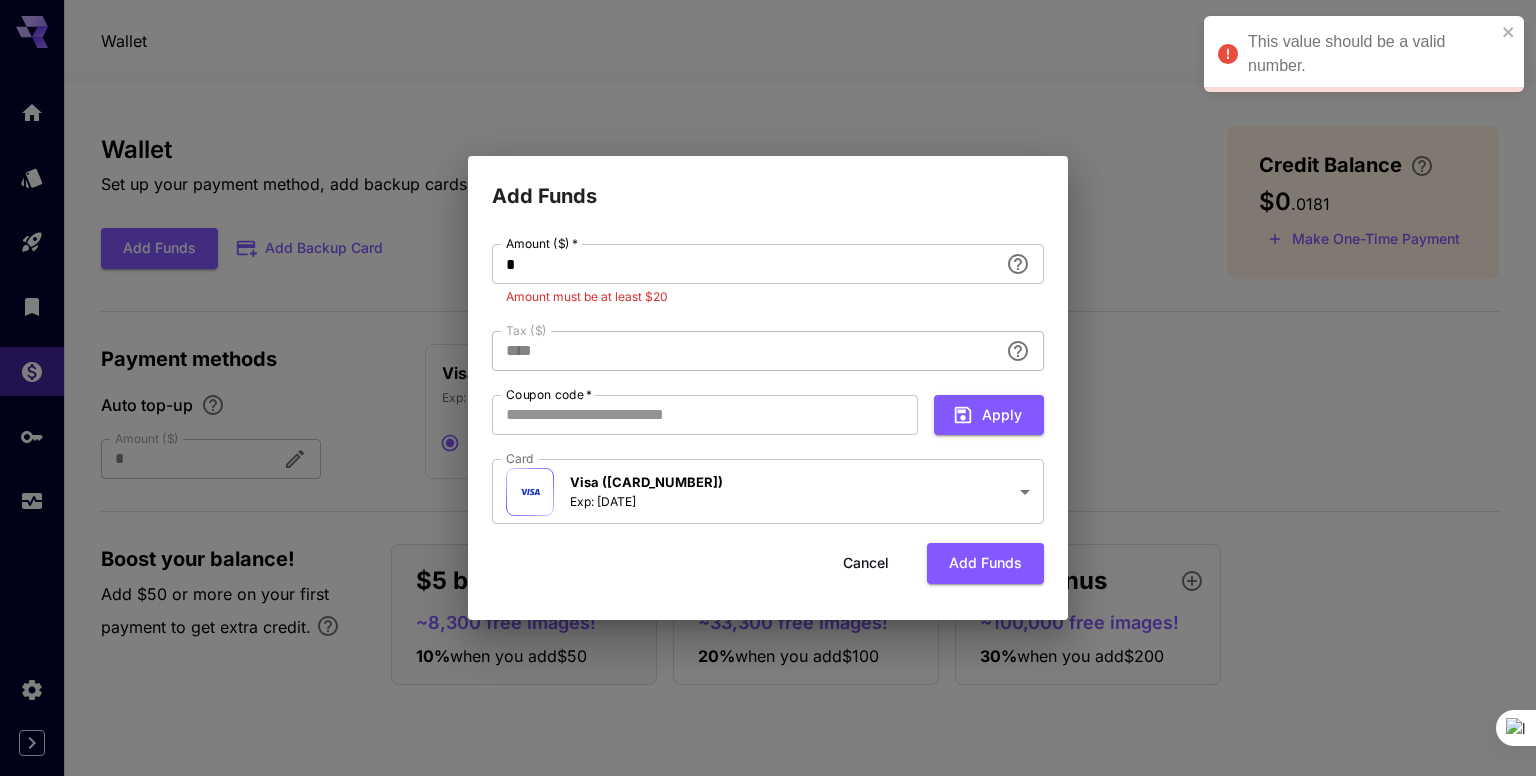 click on "**********" at bounding box center [768, 388] 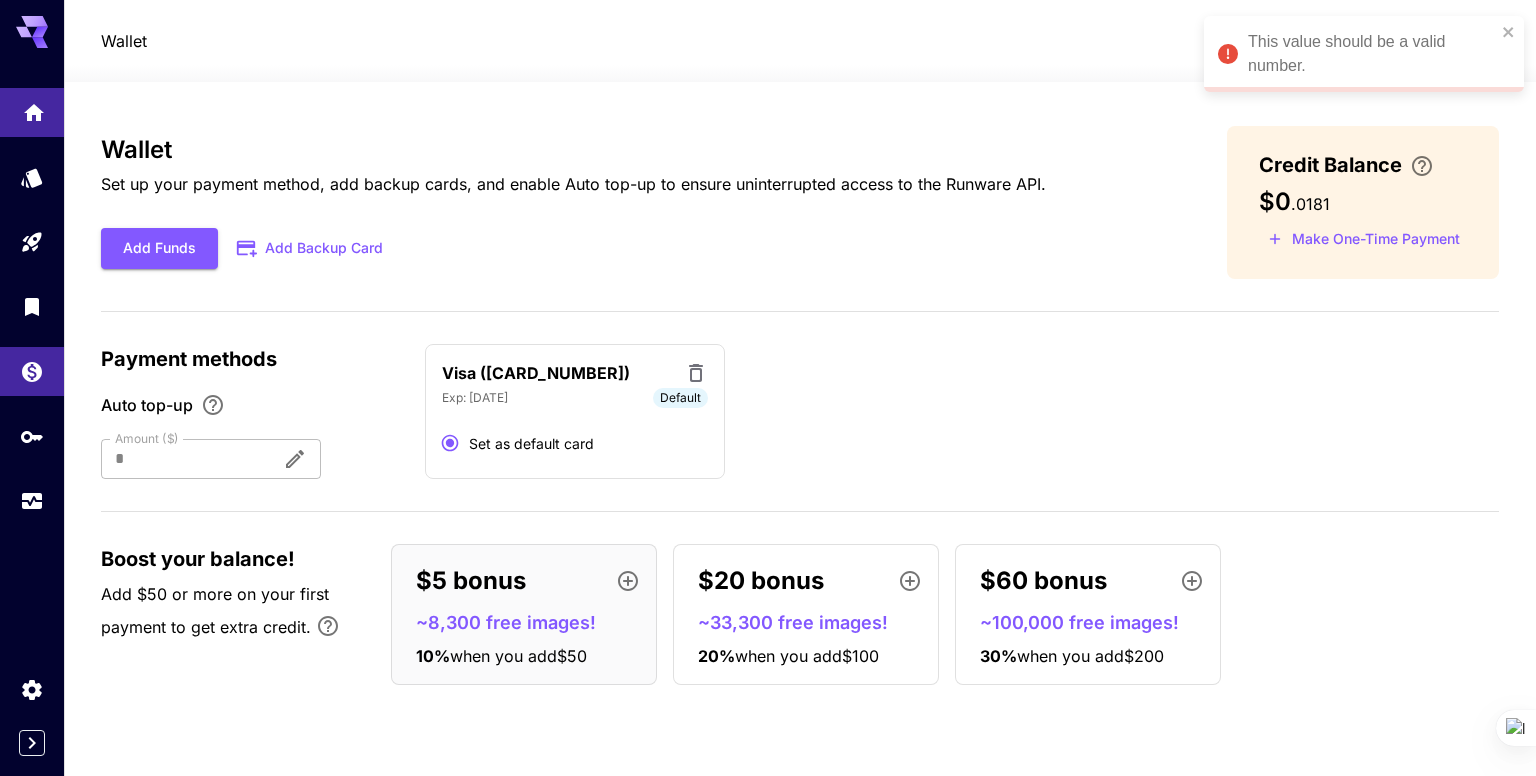 click at bounding box center [32, 112] 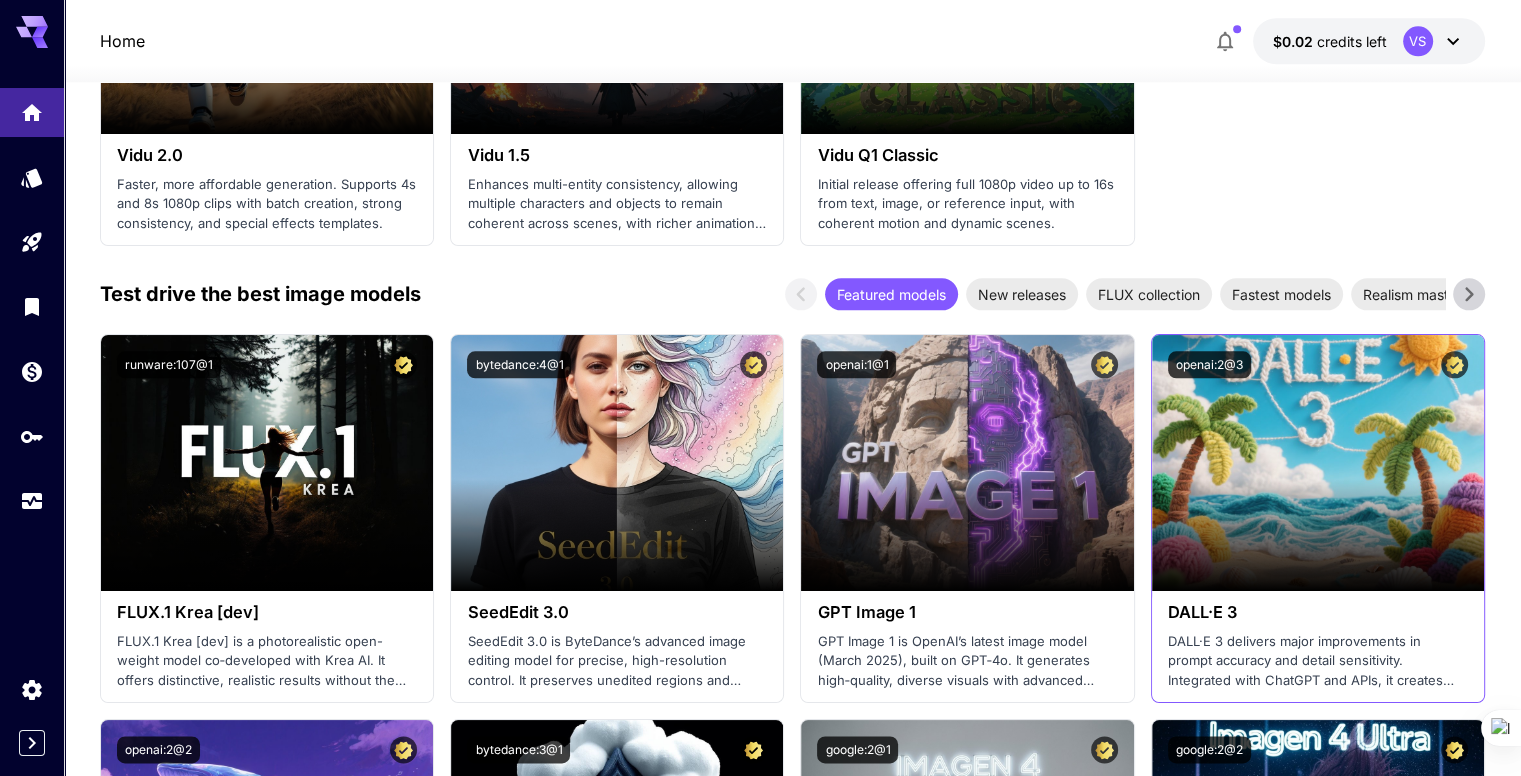 scroll, scrollTop: 2500, scrollLeft: 0, axis: vertical 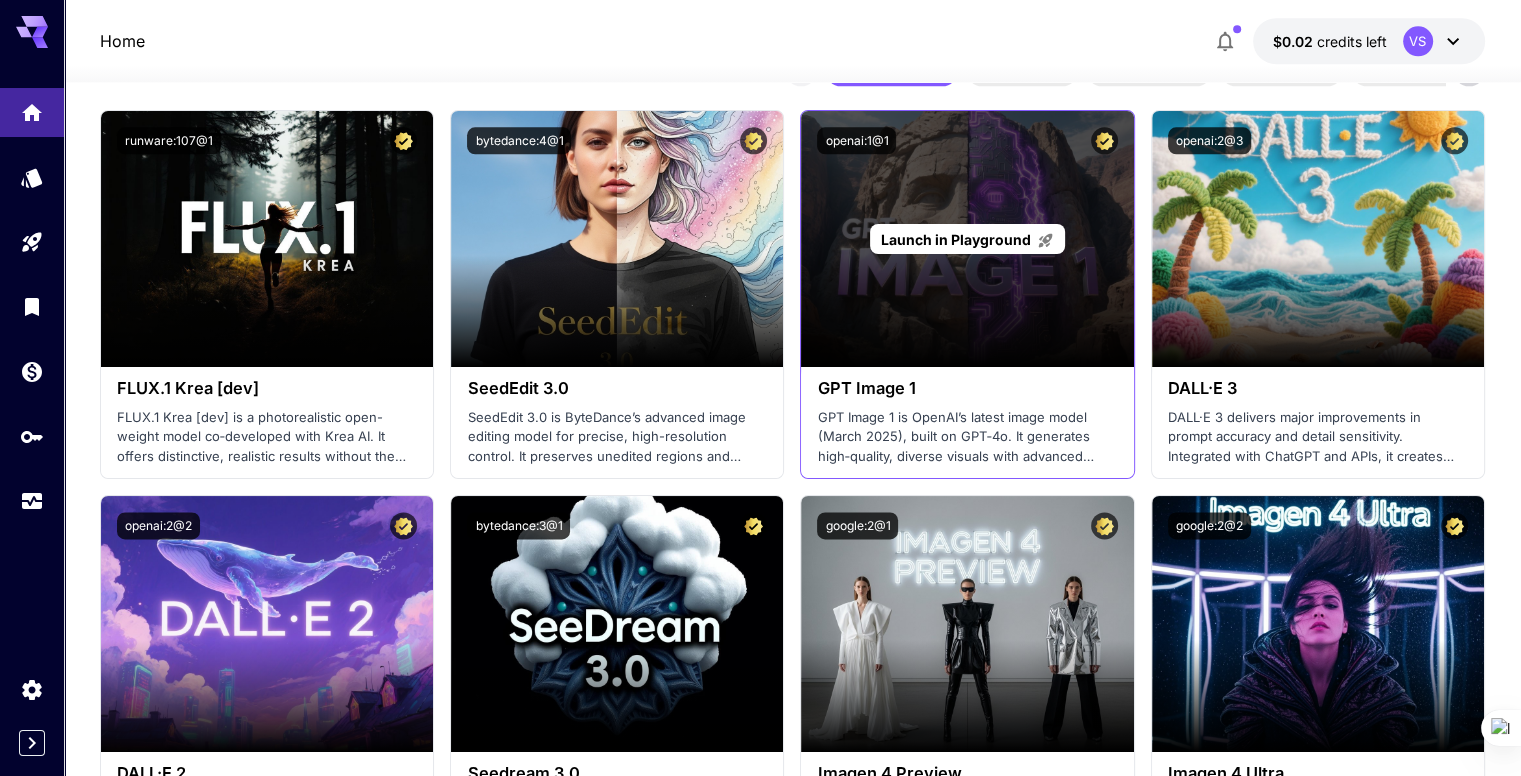 click on "Launch in Playground" at bounding box center [967, 239] 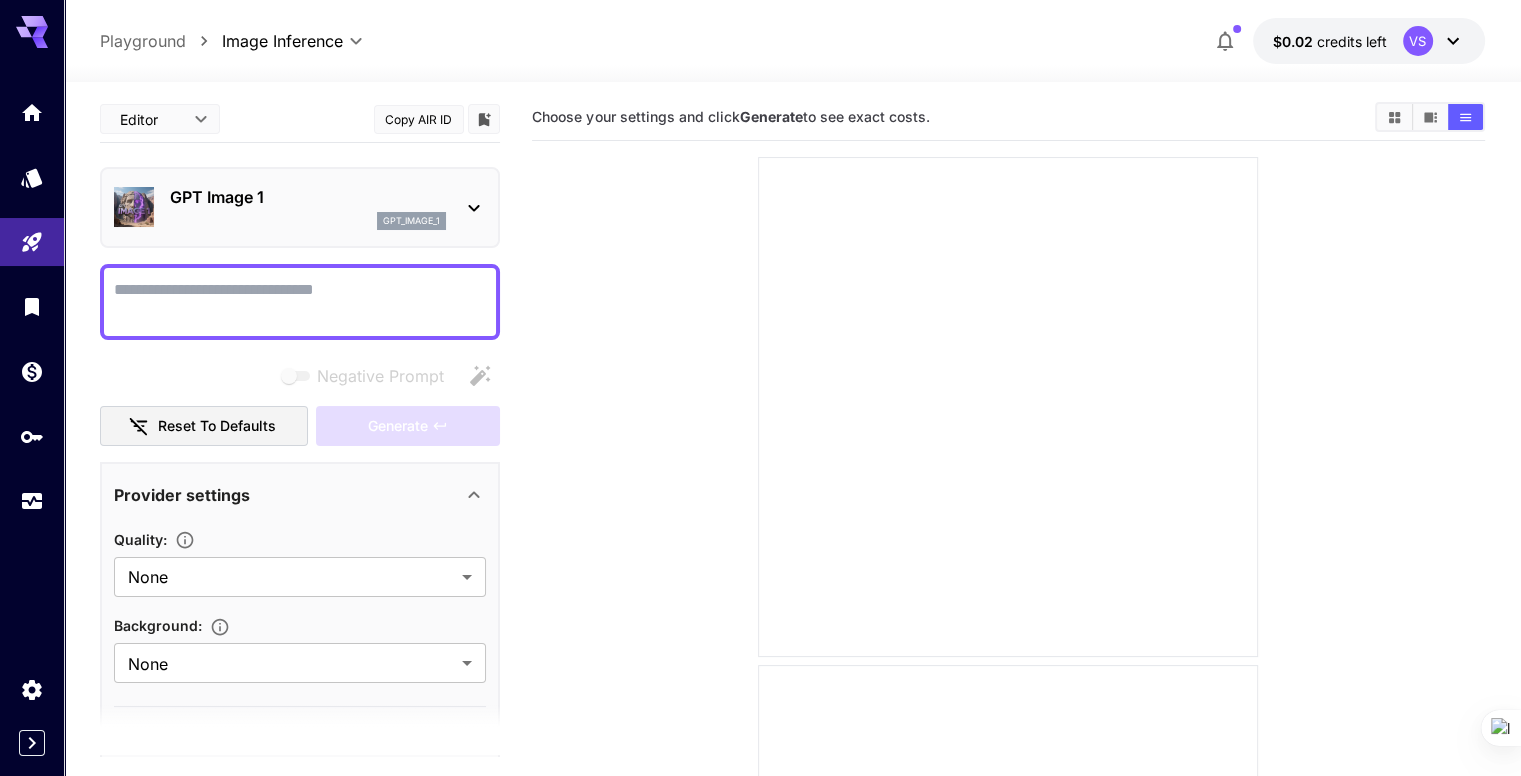 scroll, scrollTop: 0, scrollLeft: 0, axis: both 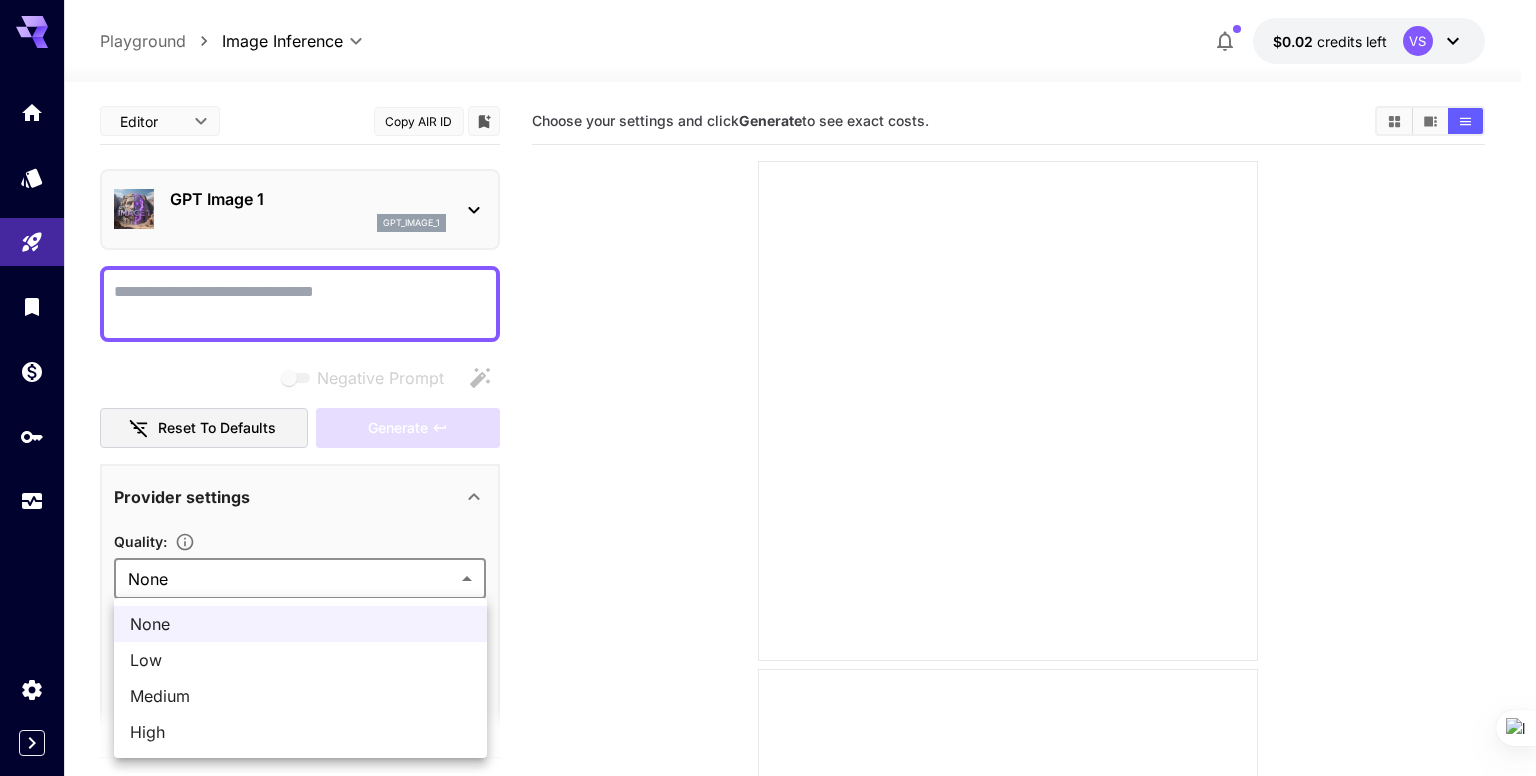 click on "**********" at bounding box center (768, 1122) 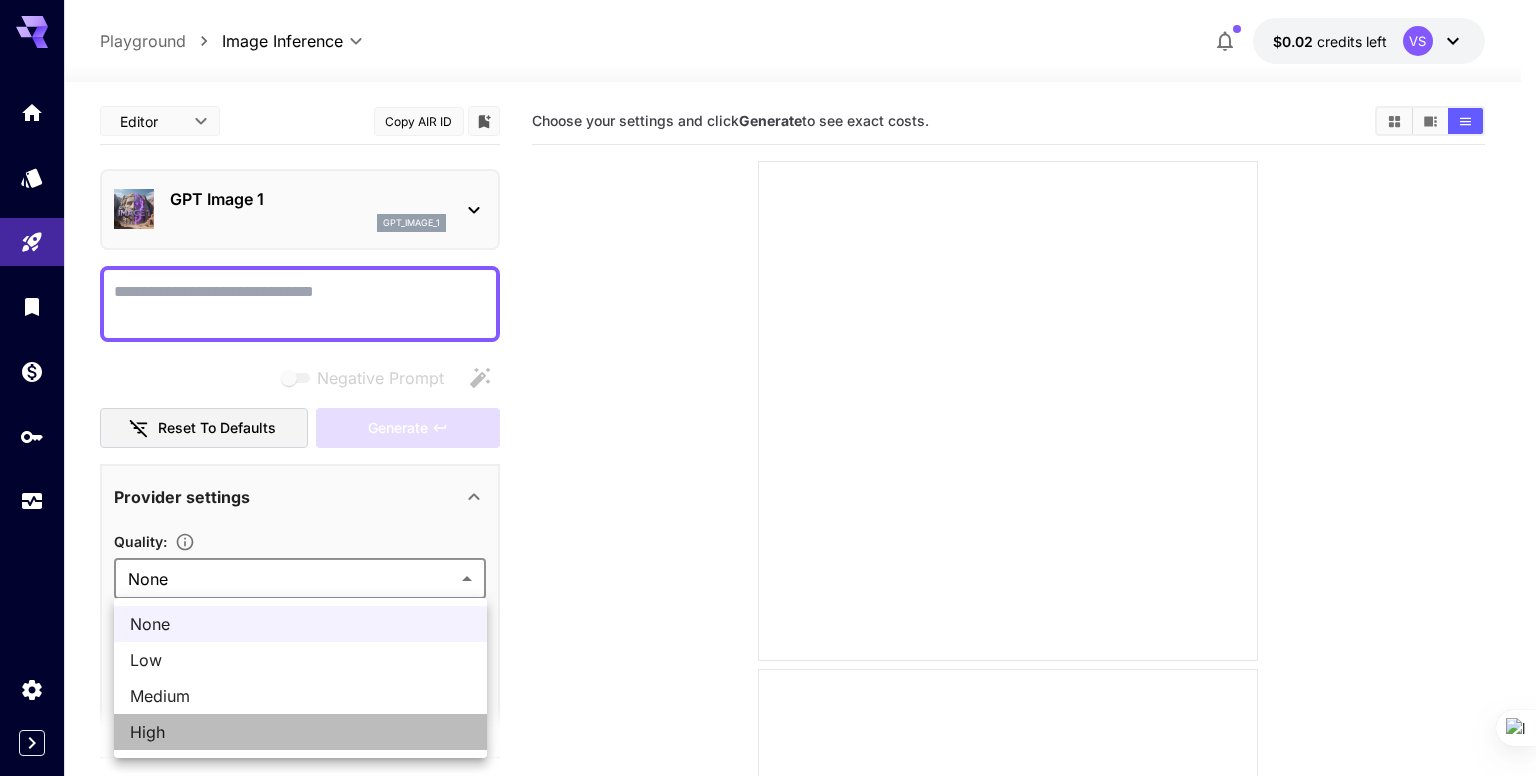 click on "High" at bounding box center [300, 732] 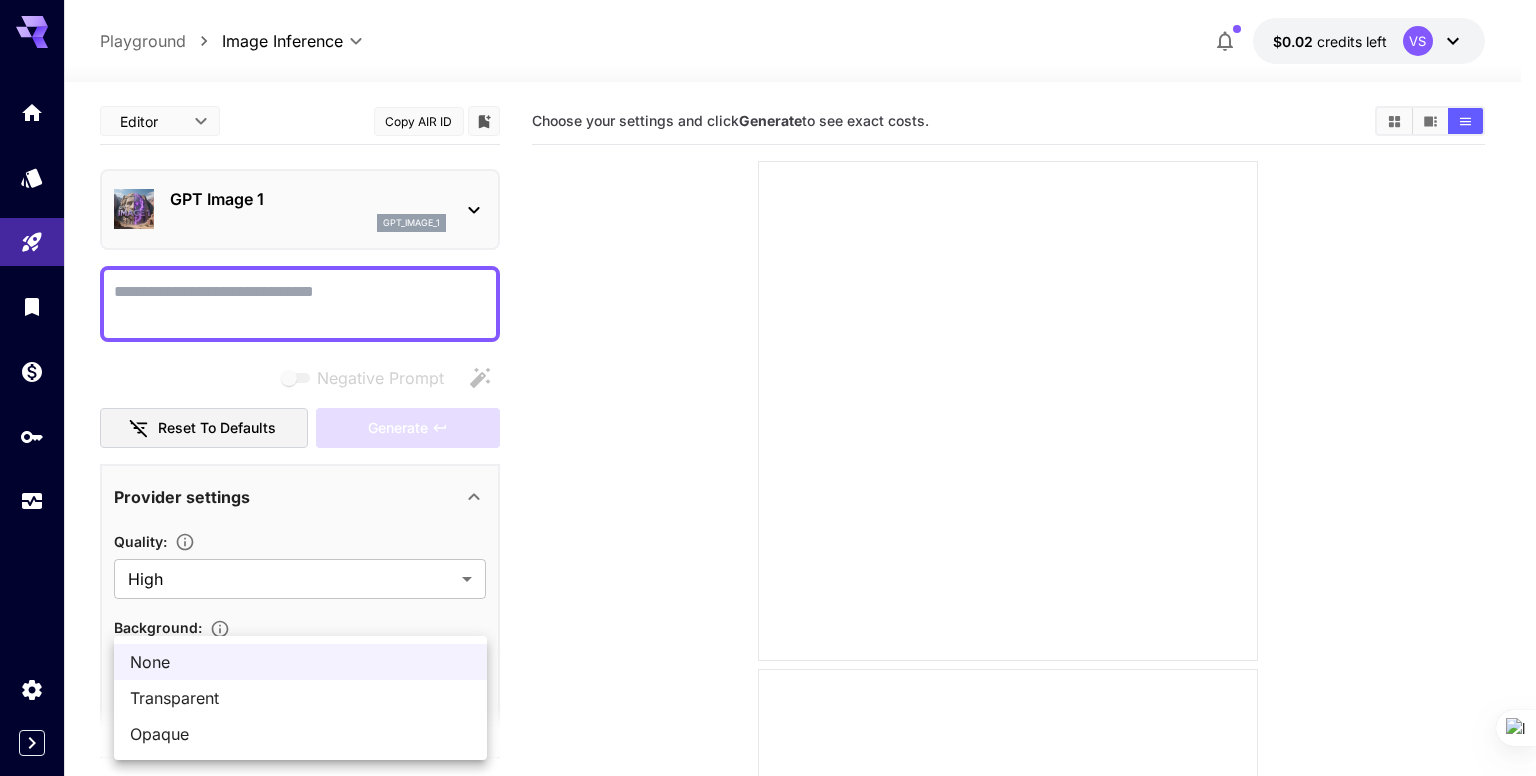 click on "**********" at bounding box center (768, 1122) 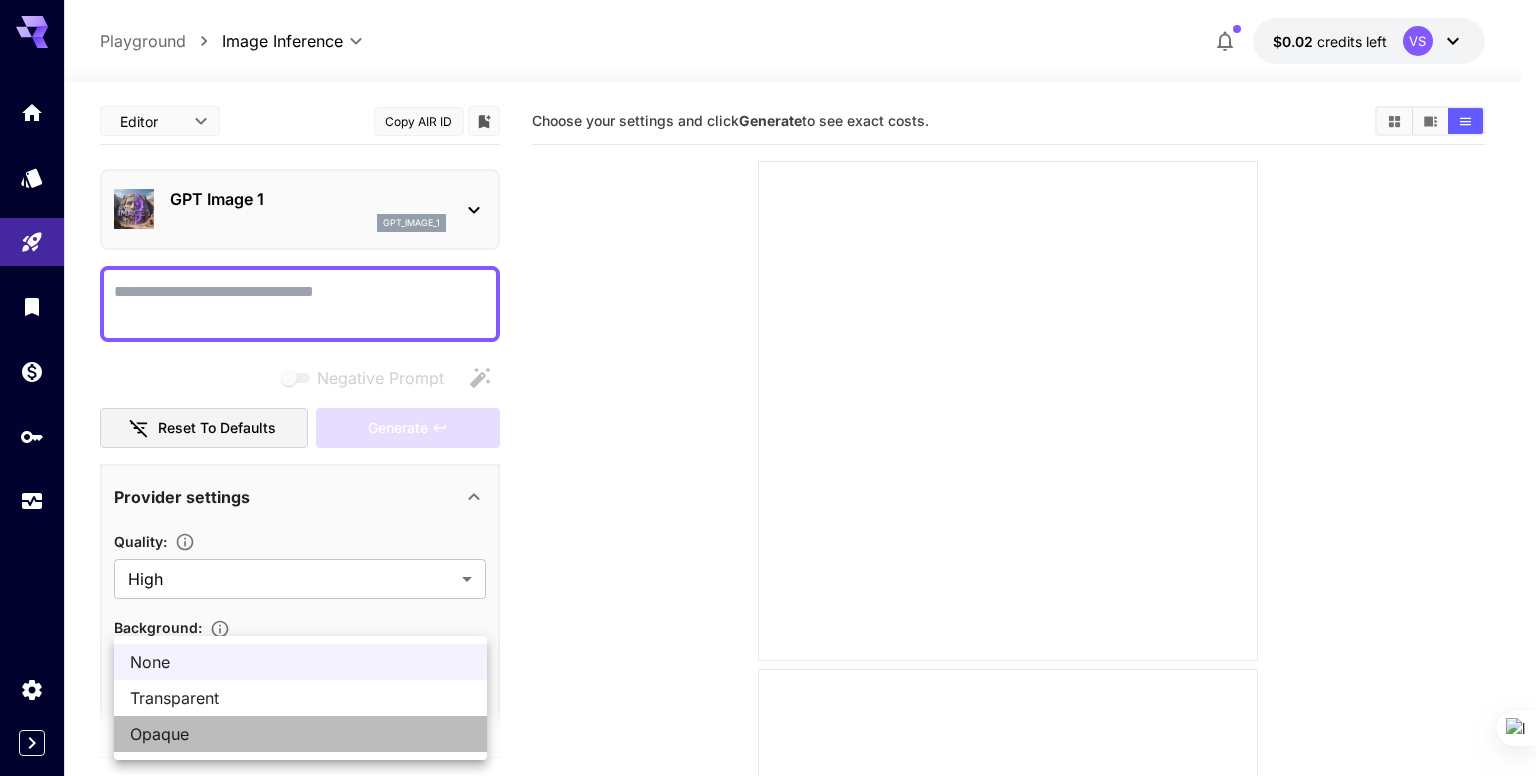 click on "Opaque" at bounding box center [300, 734] 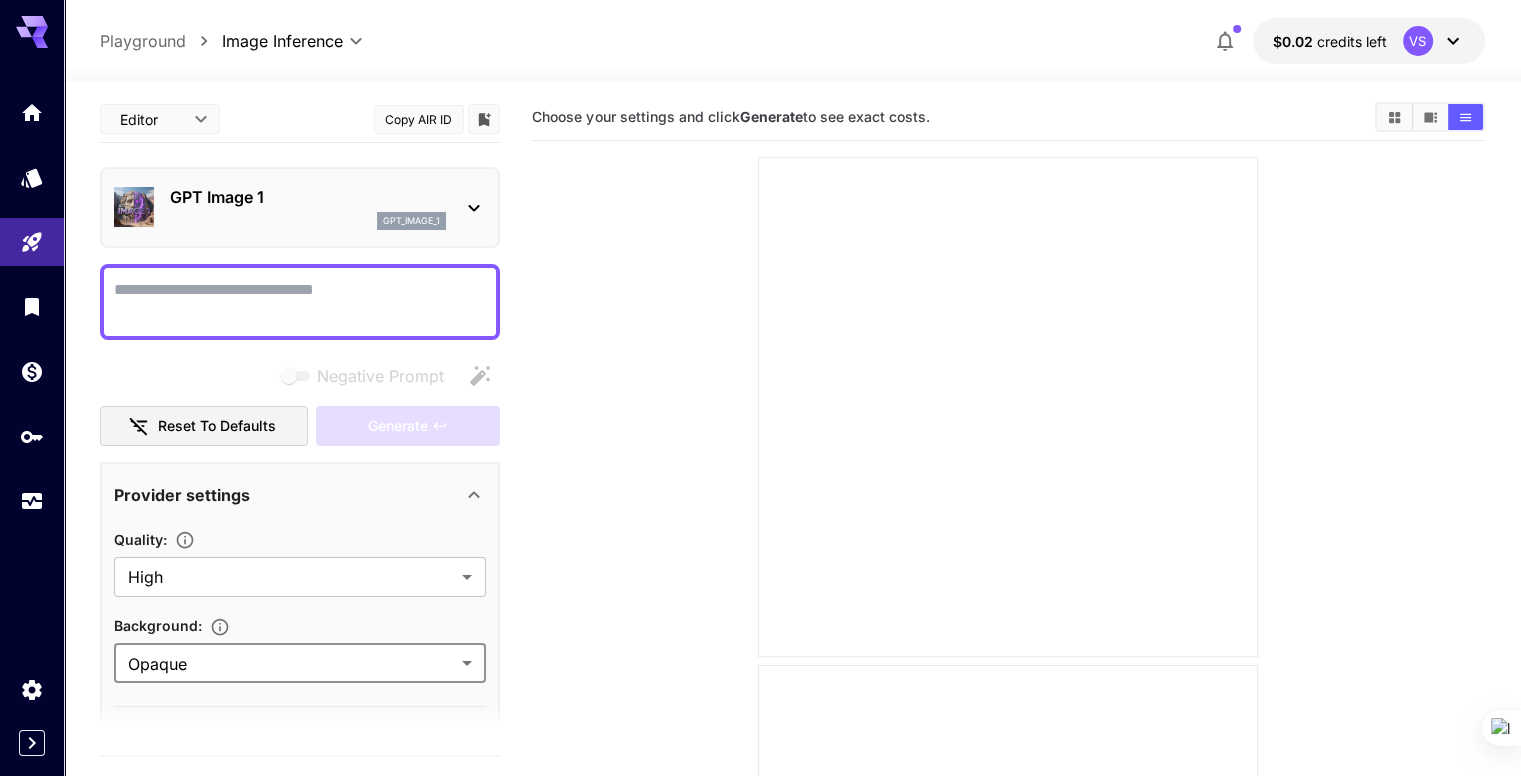 scroll, scrollTop: 0, scrollLeft: 0, axis: both 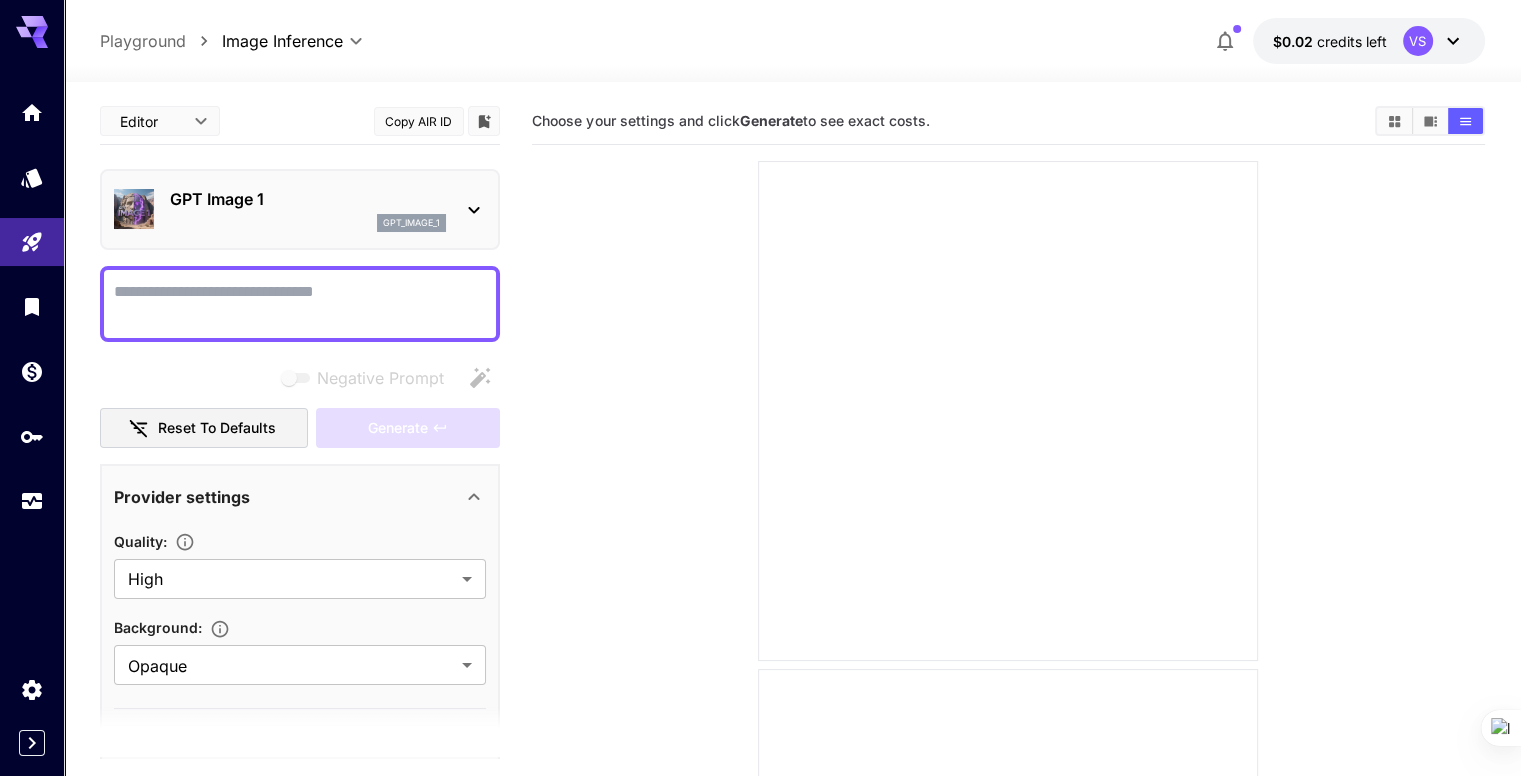 click on "Generate" at bounding box center [408, 428] 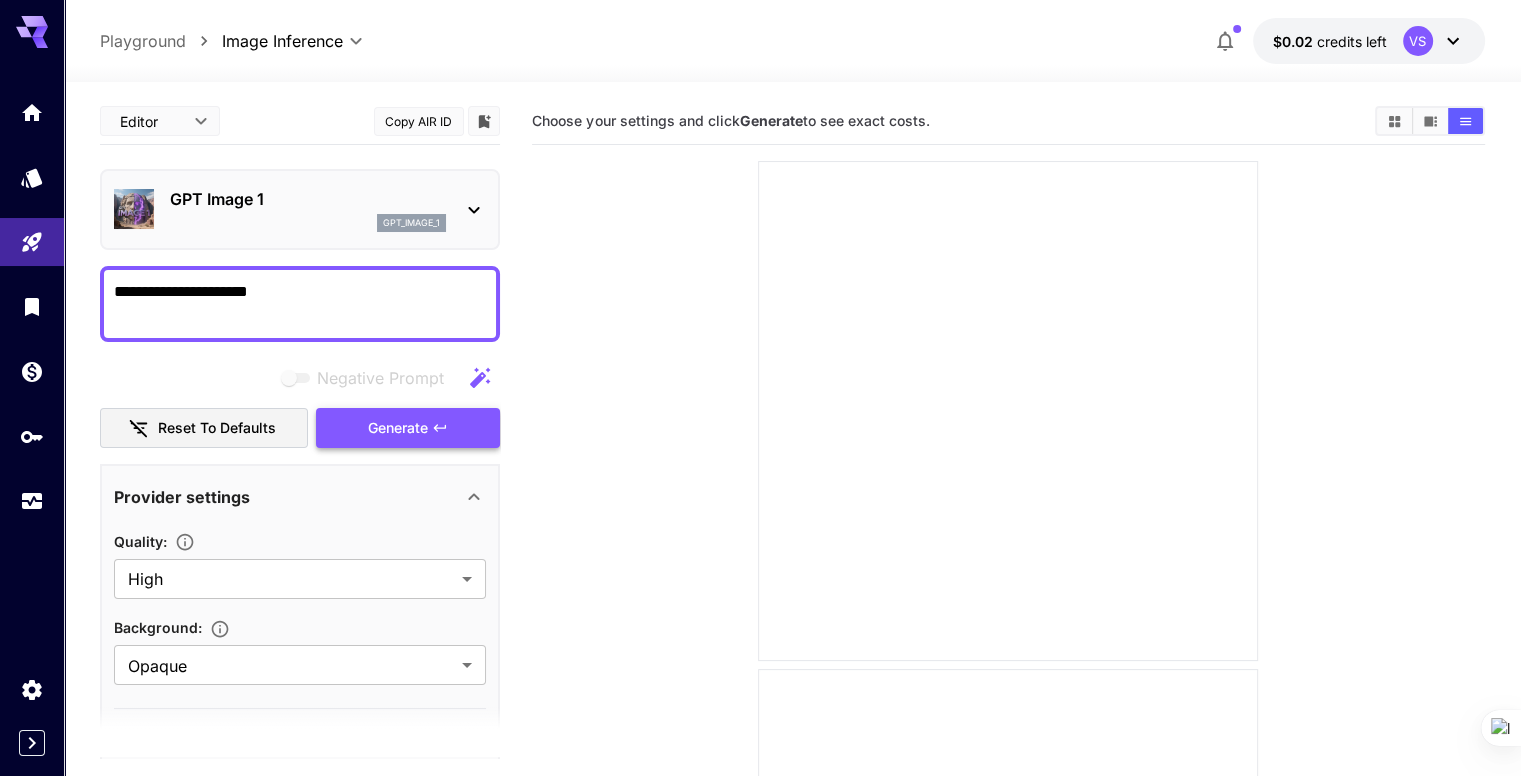 type on "**********" 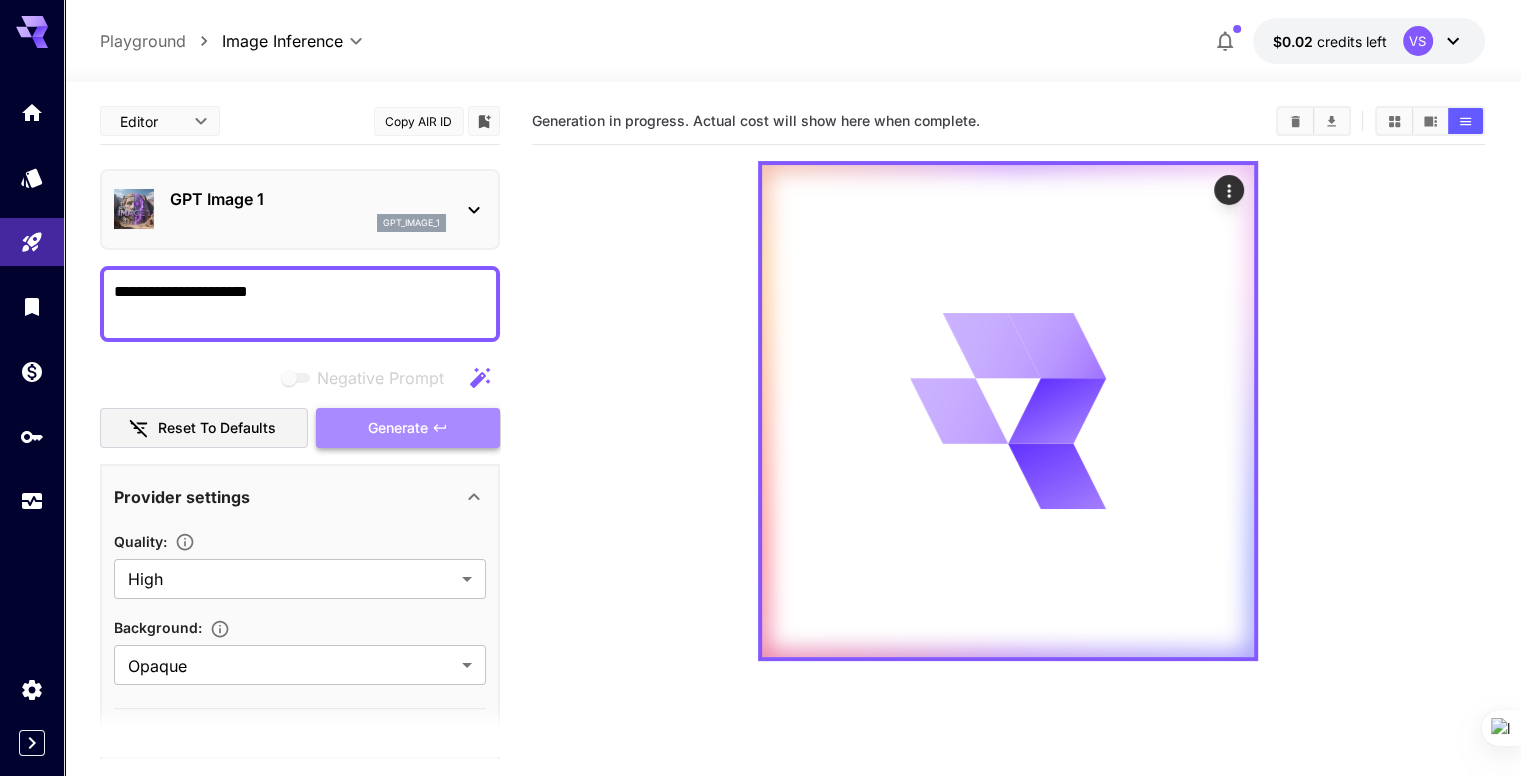 click on "Generate" at bounding box center [398, 428] 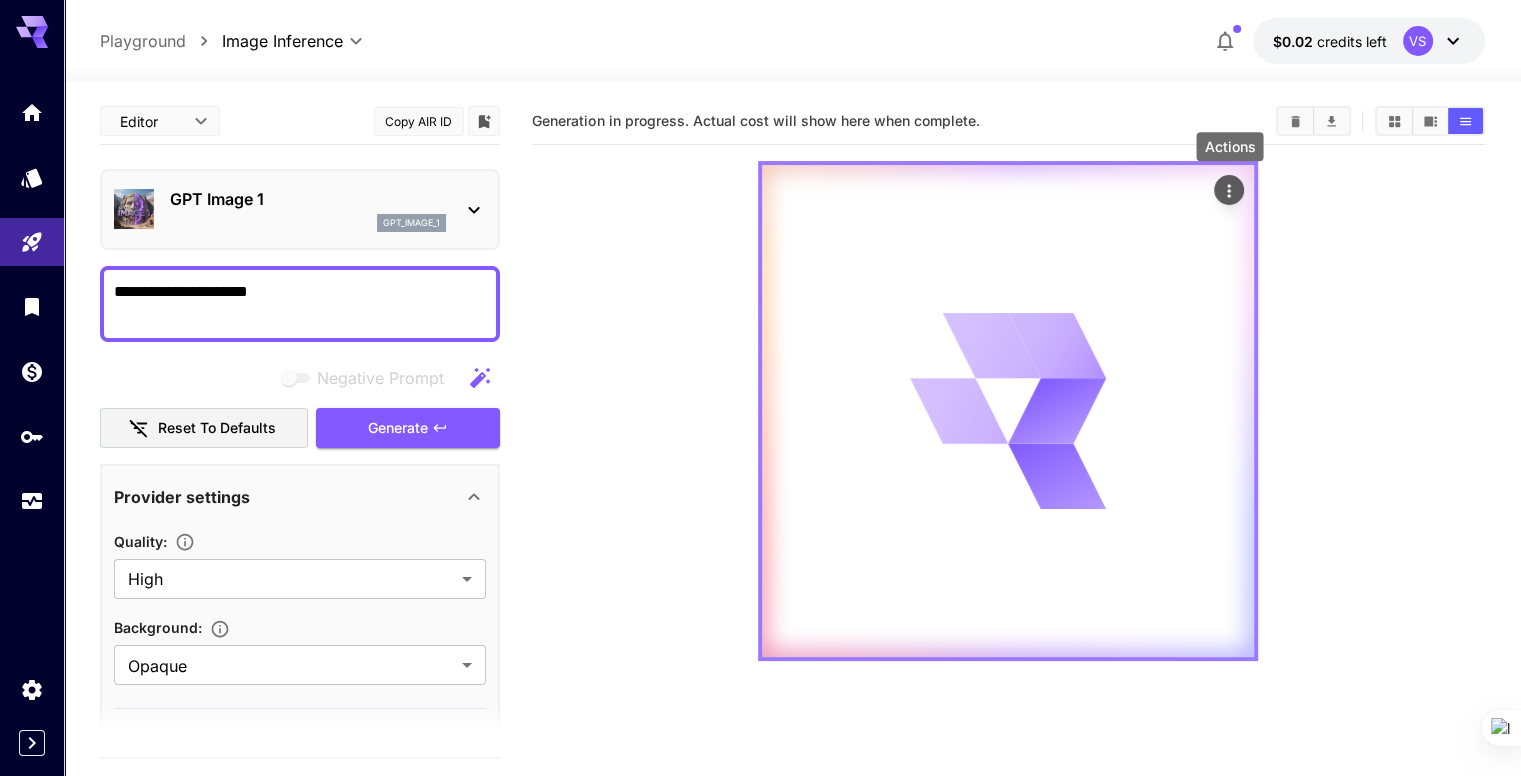 click 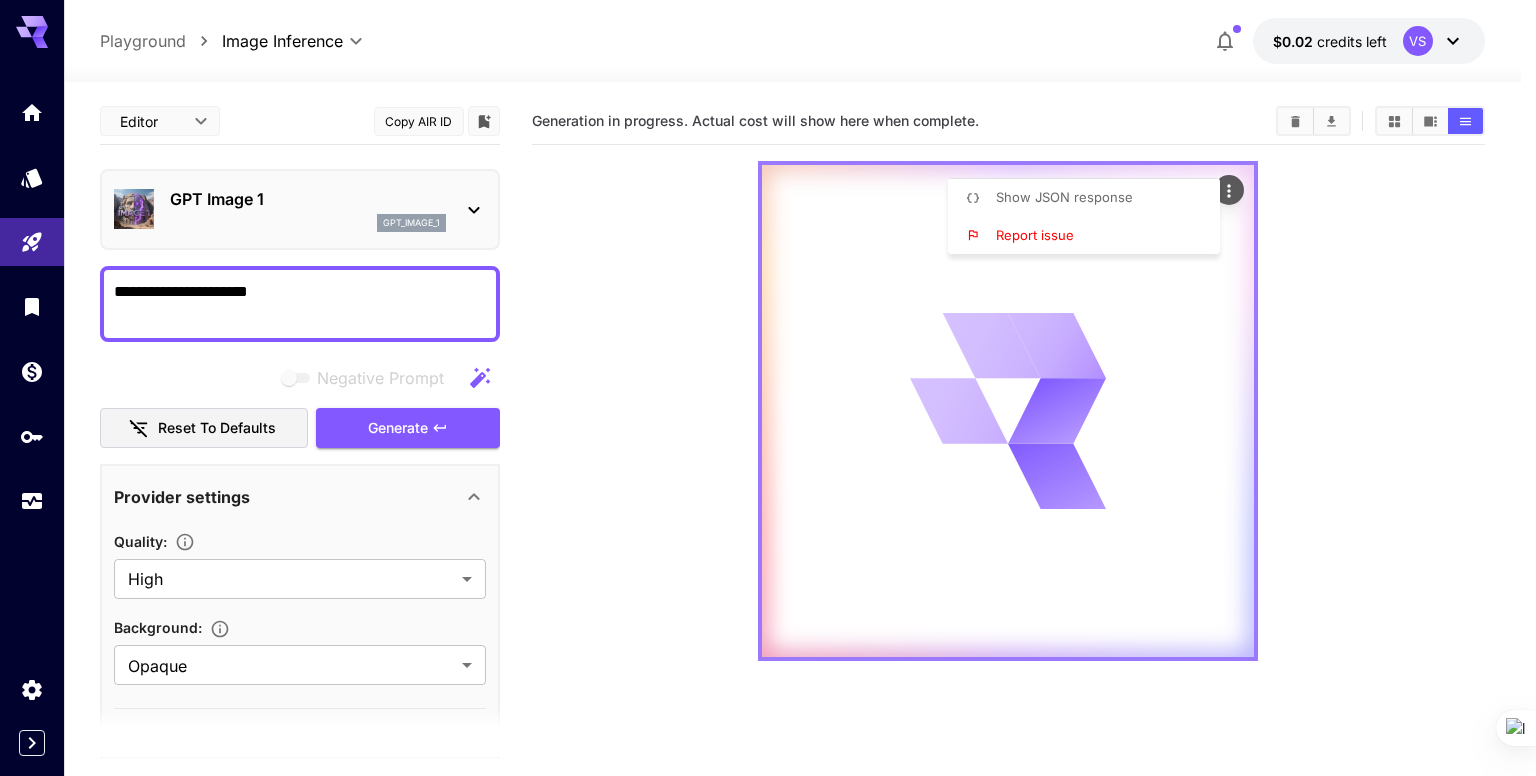 click at bounding box center (768, 388) 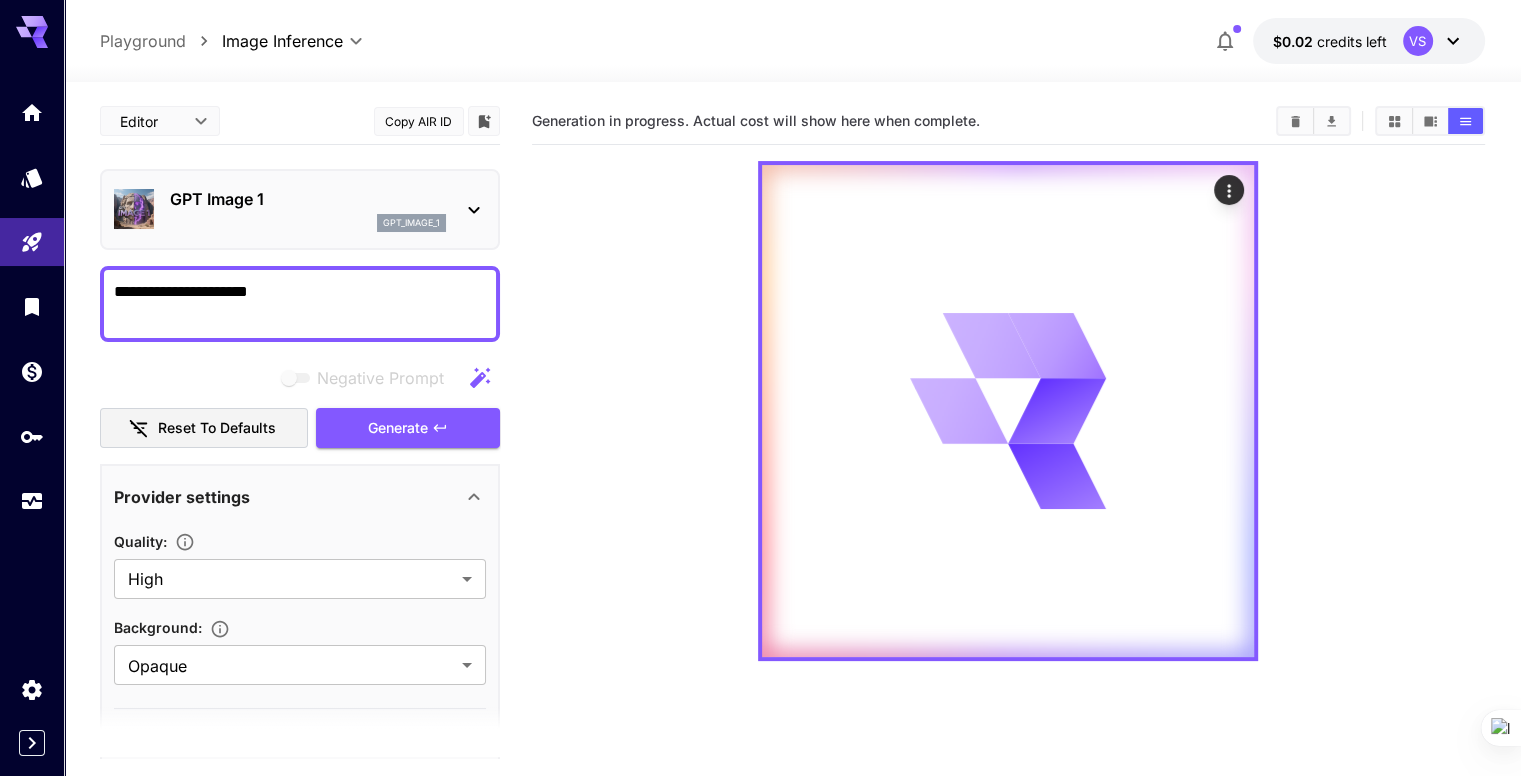 click 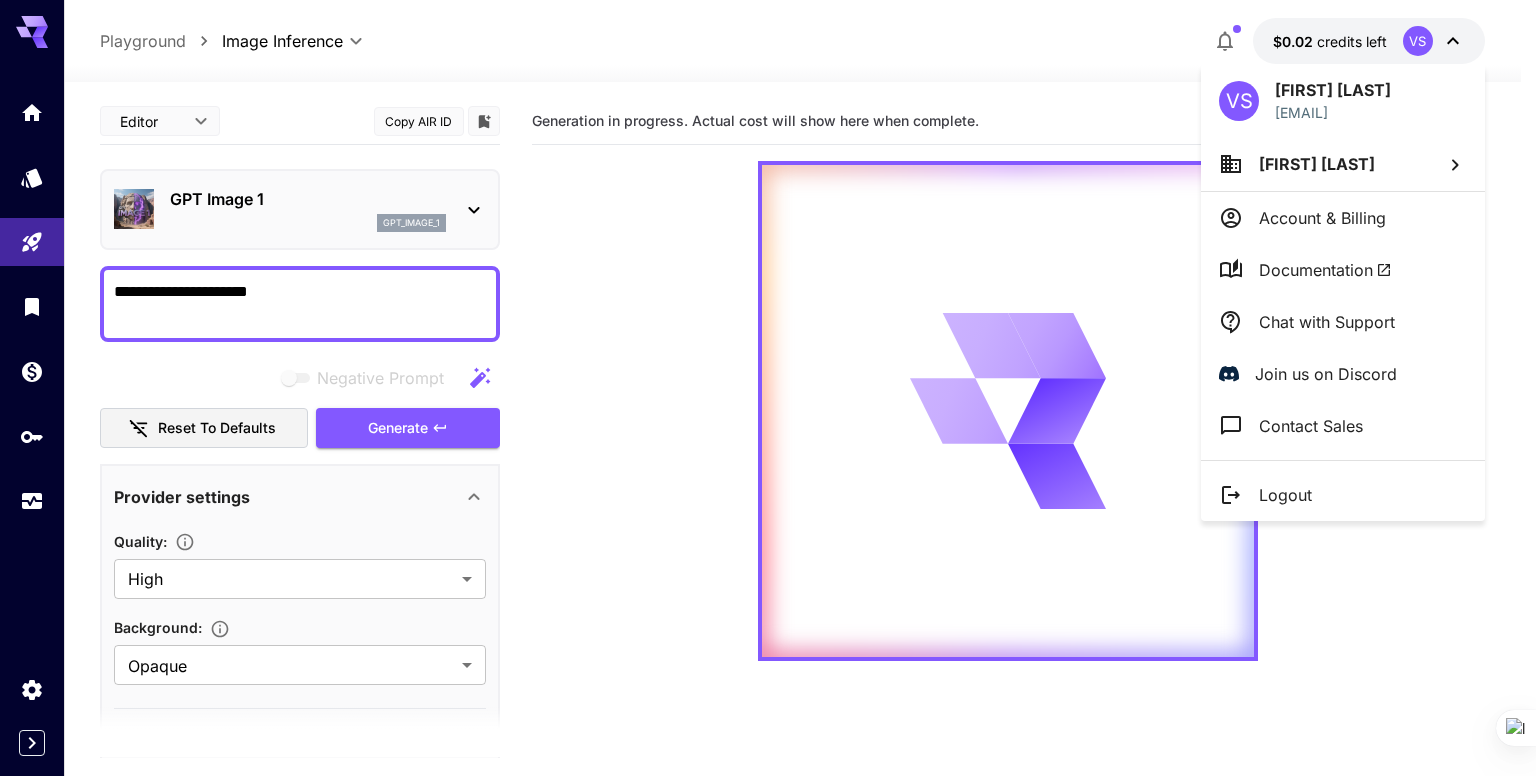 click at bounding box center (768, 388) 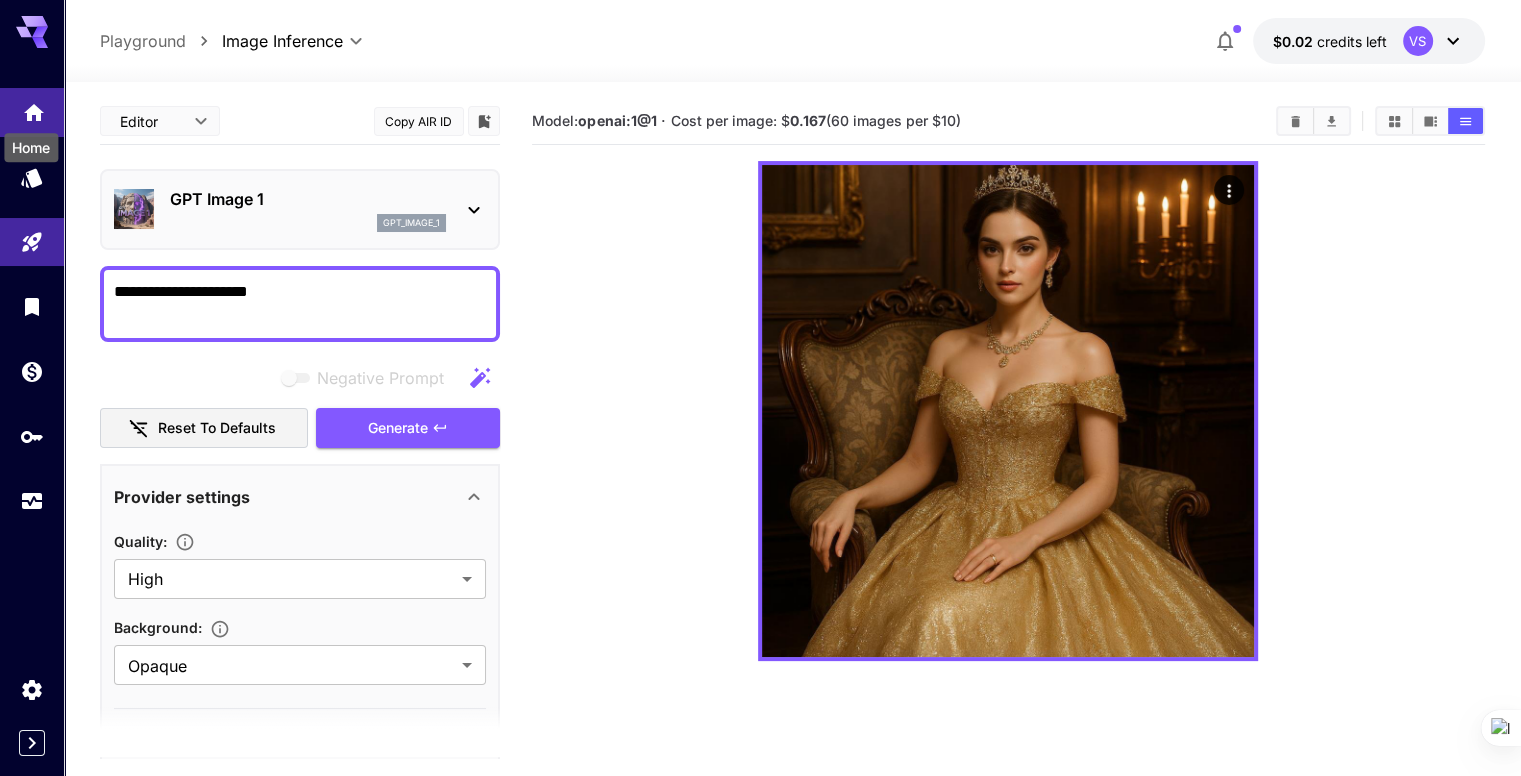 click 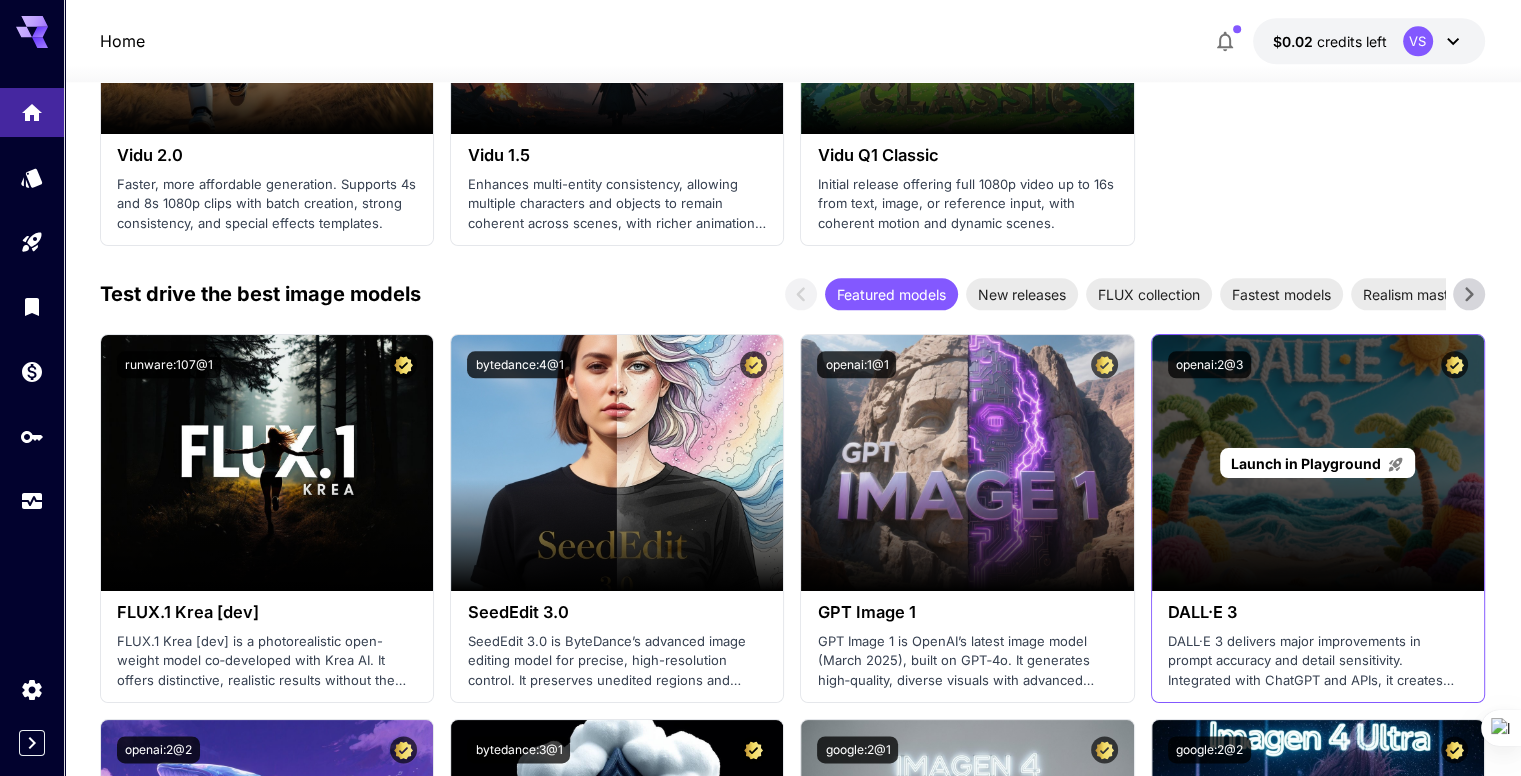 scroll, scrollTop: 2300, scrollLeft: 0, axis: vertical 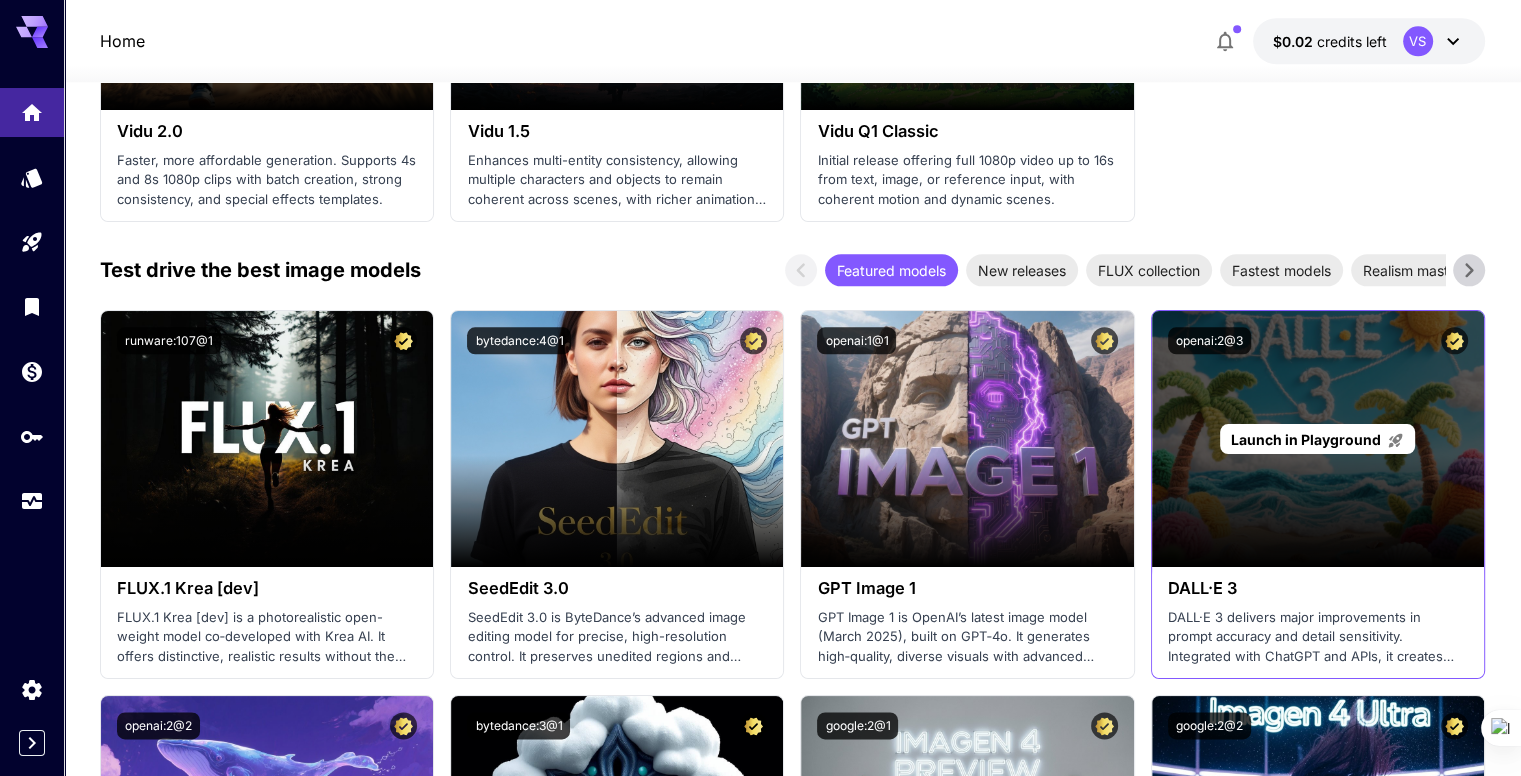click on "Launch in Playground" at bounding box center [1318, 439] 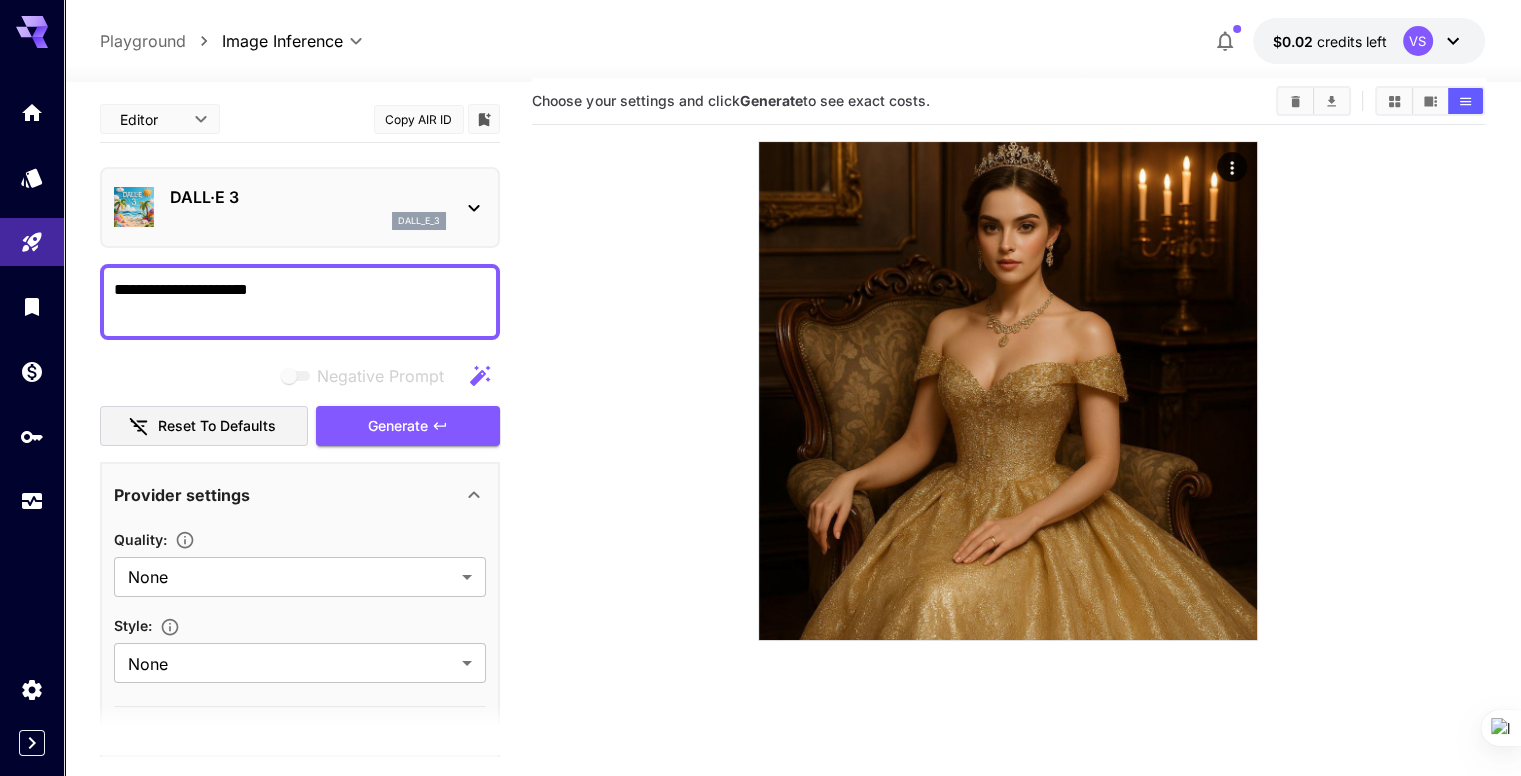 scroll, scrollTop: 0, scrollLeft: 0, axis: both 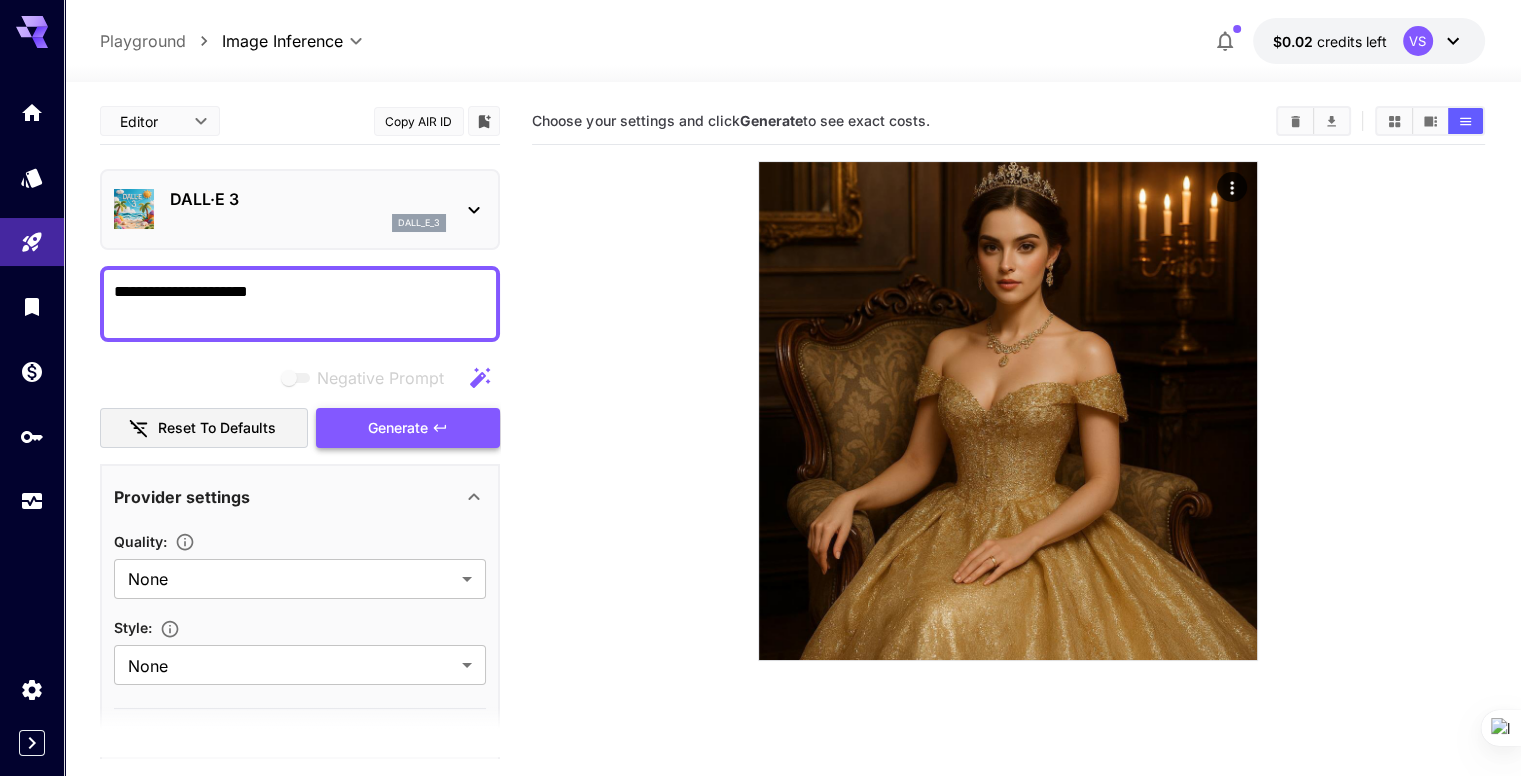 click on "Generate" at bounding box center [408, 428] 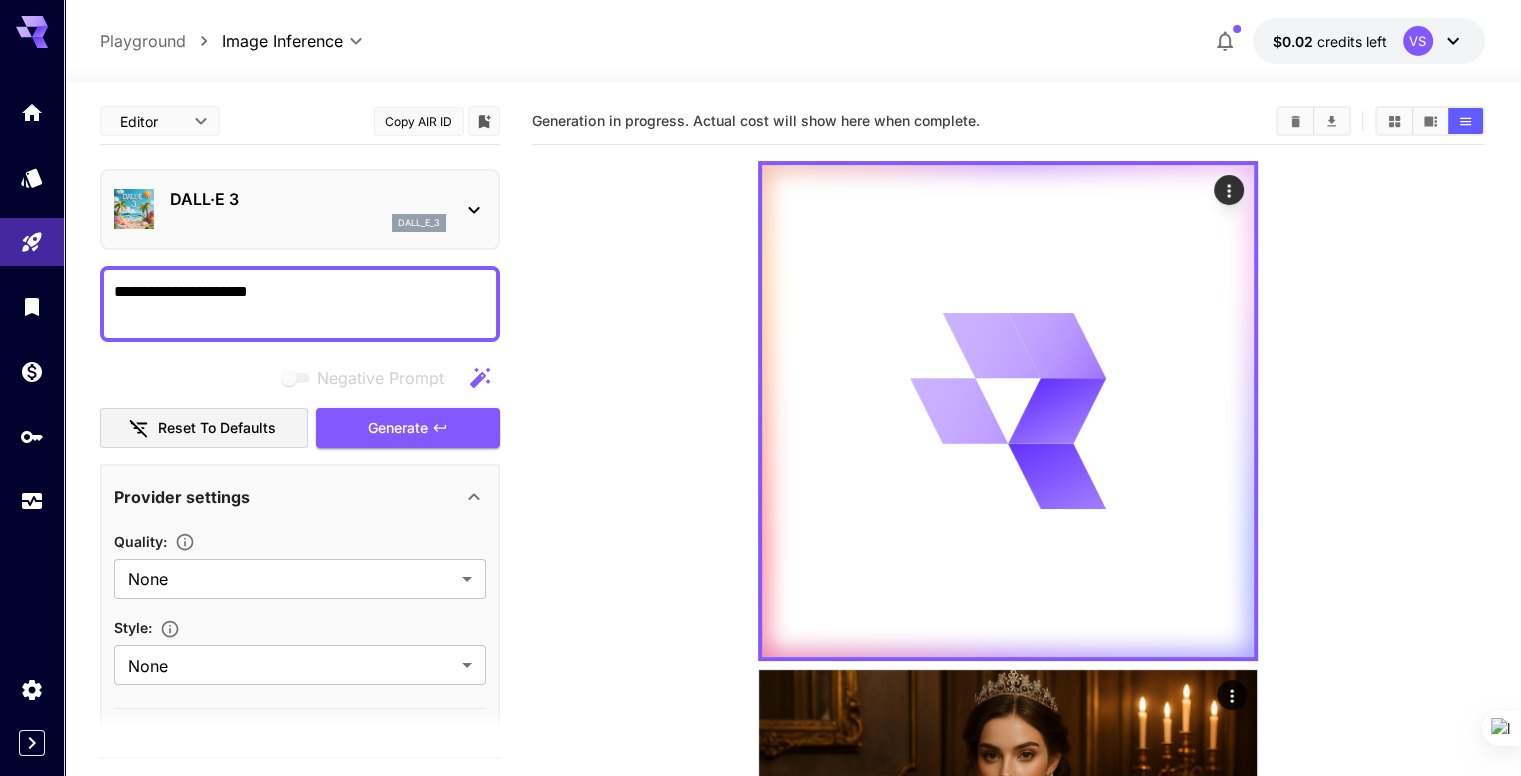 click 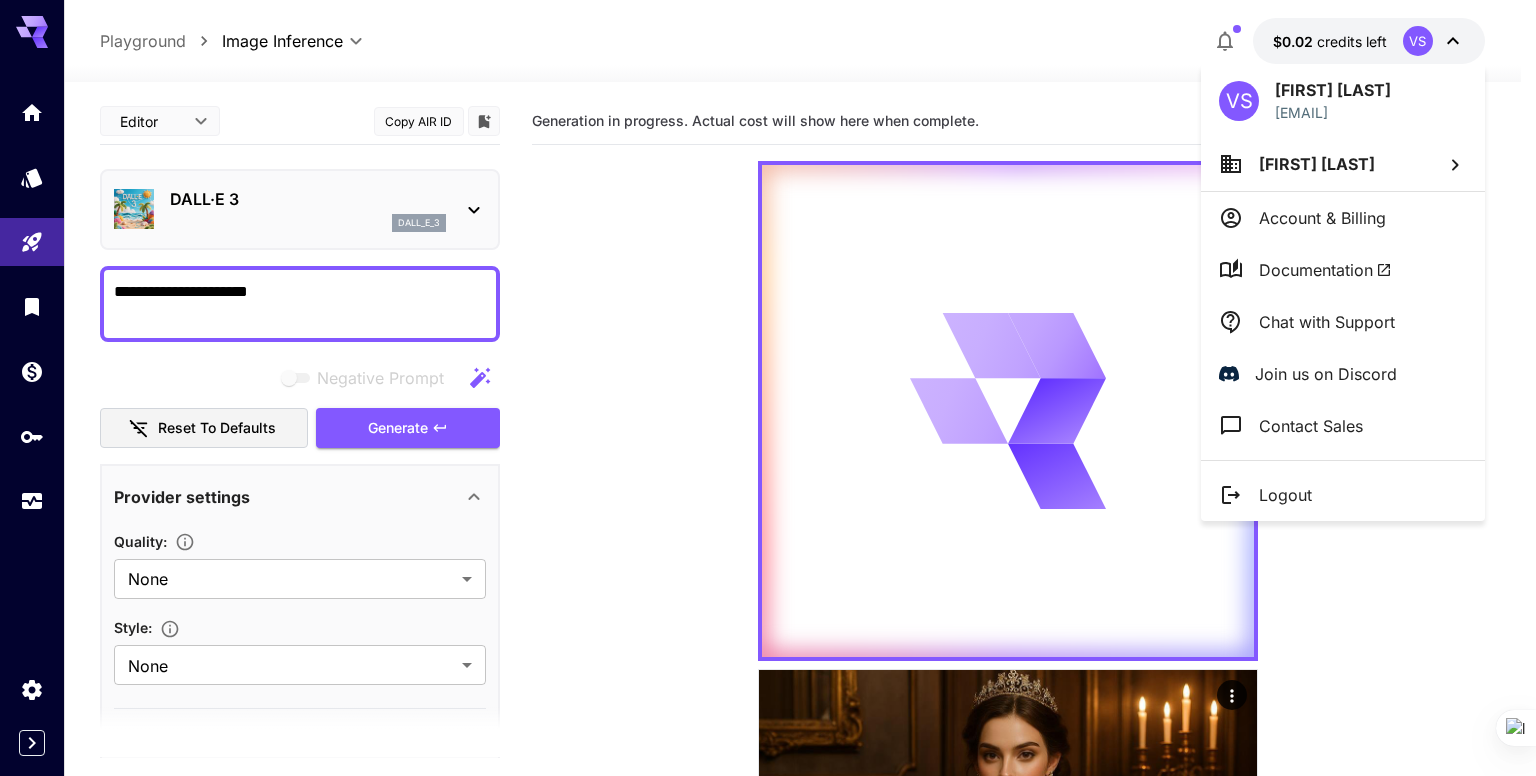 click at bounding box center [768, 388] 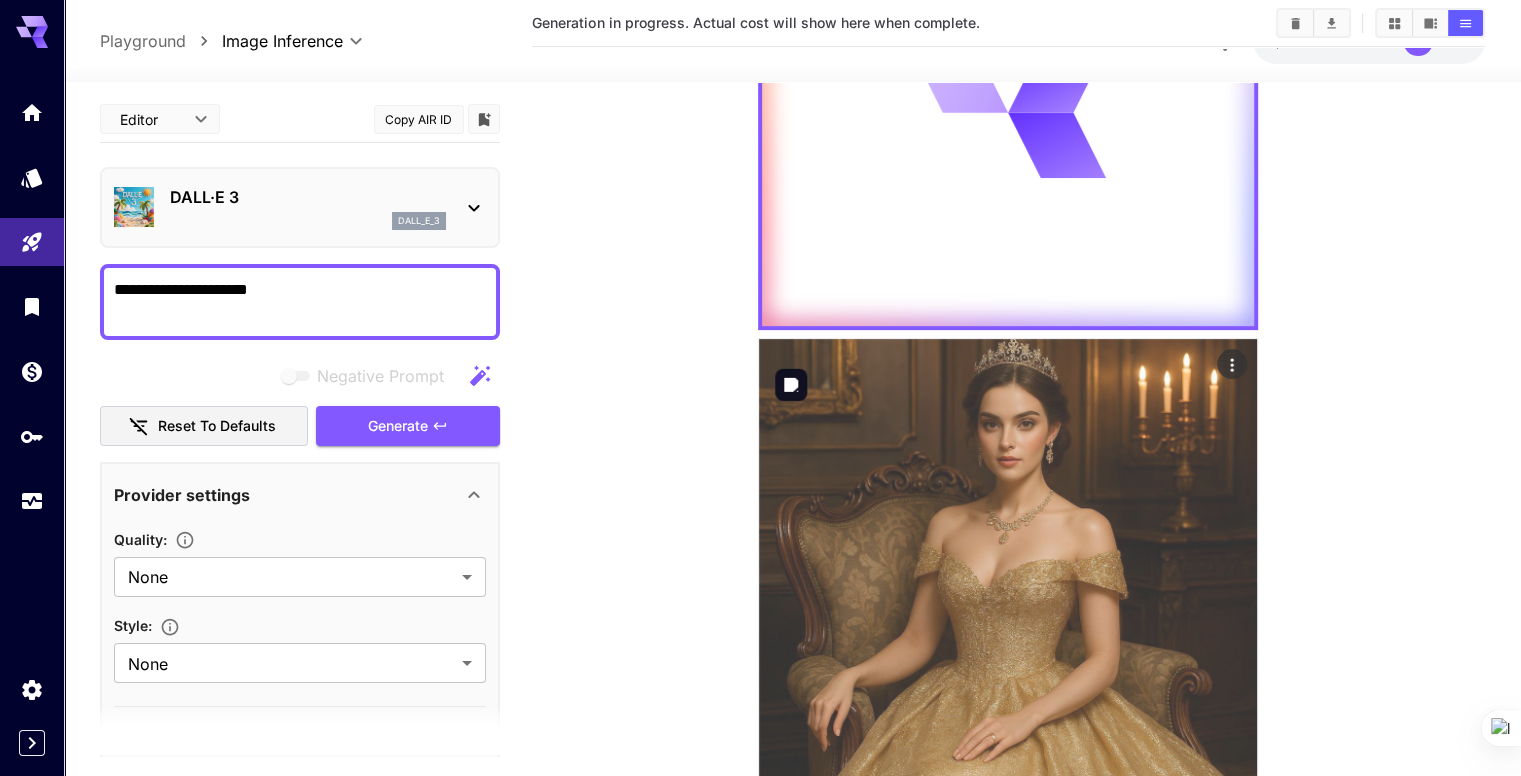 scroll, scrollTop: 452, scrollLeft: 0, axis: vertical 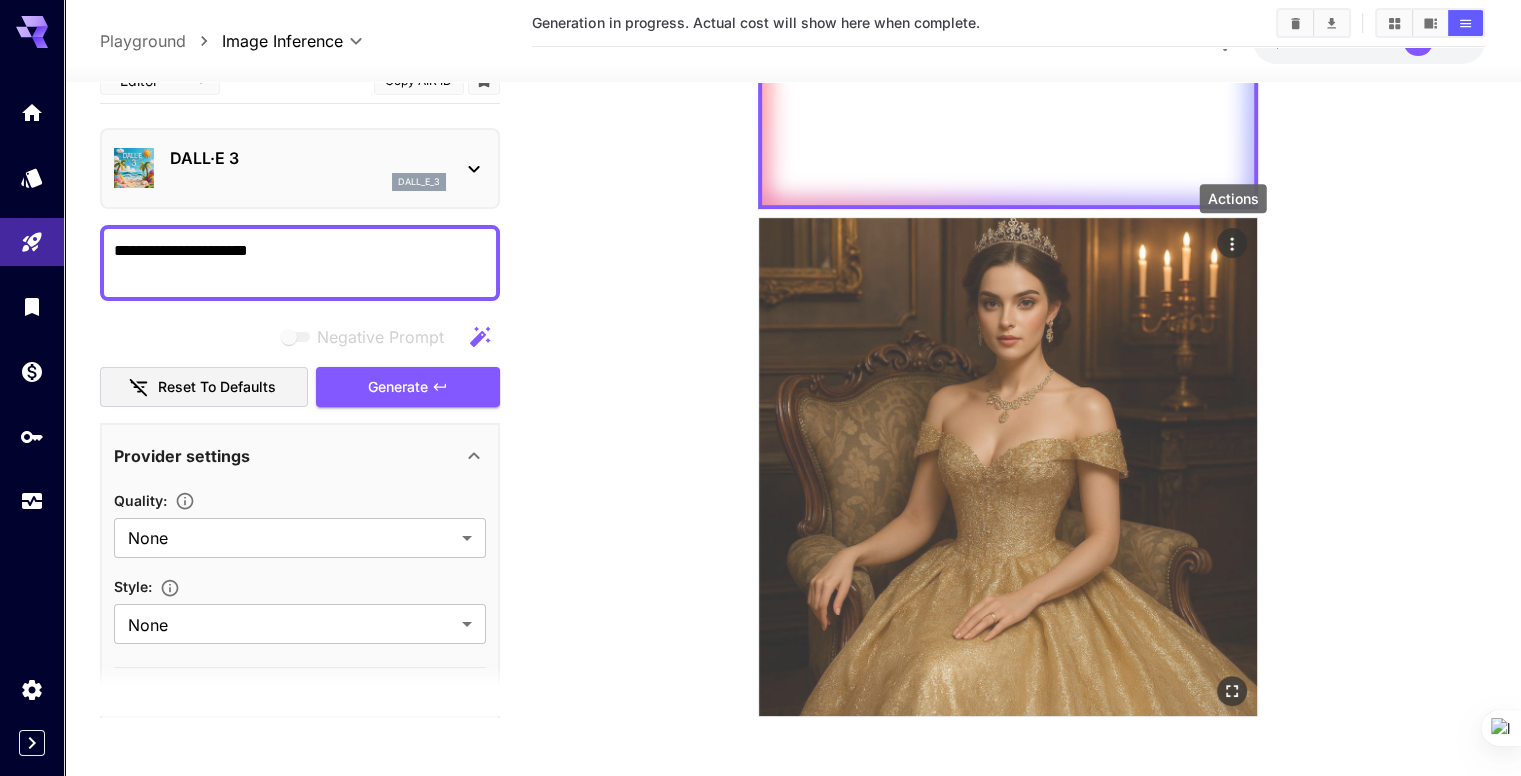 click 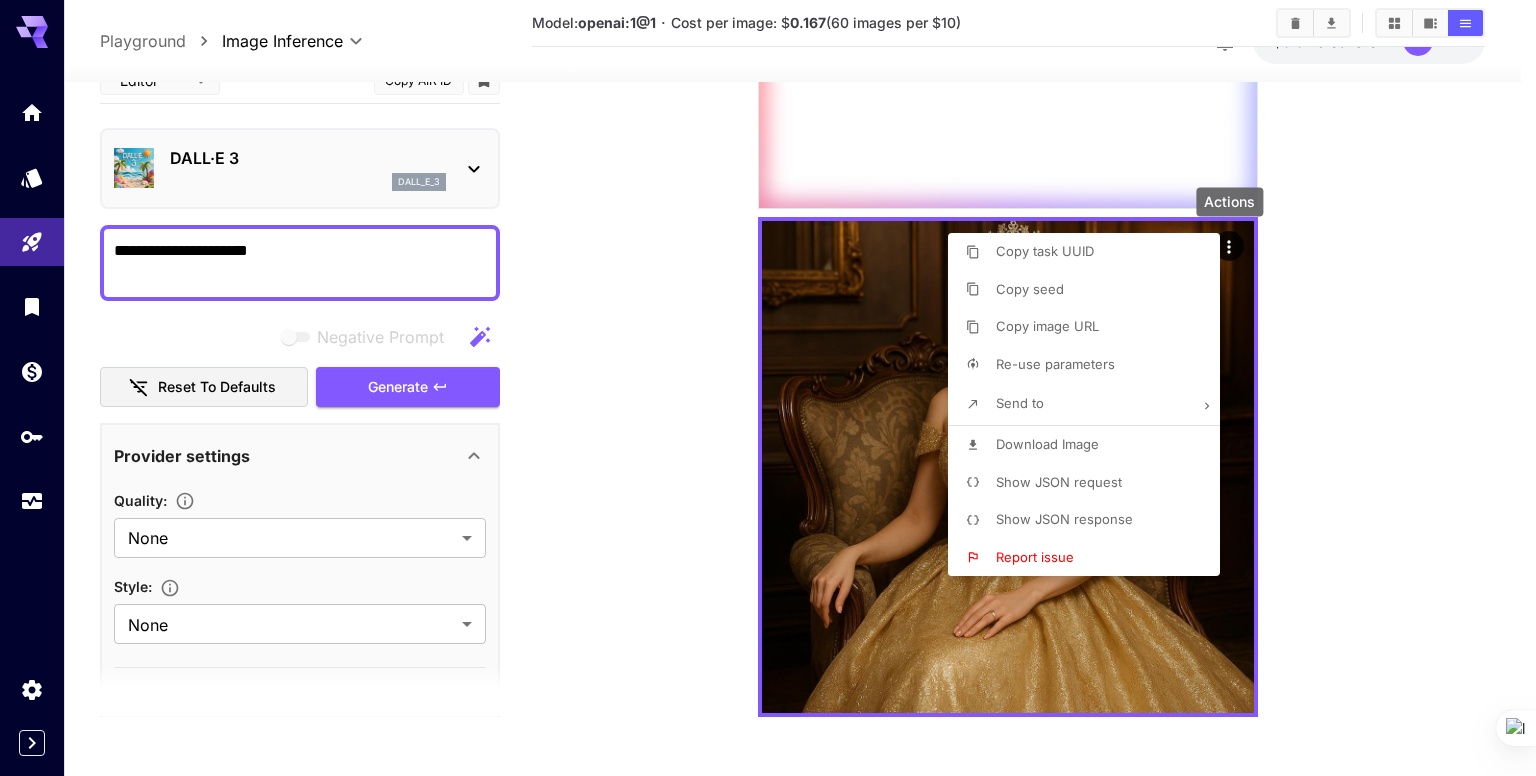 click at bounding box center (768, 388) 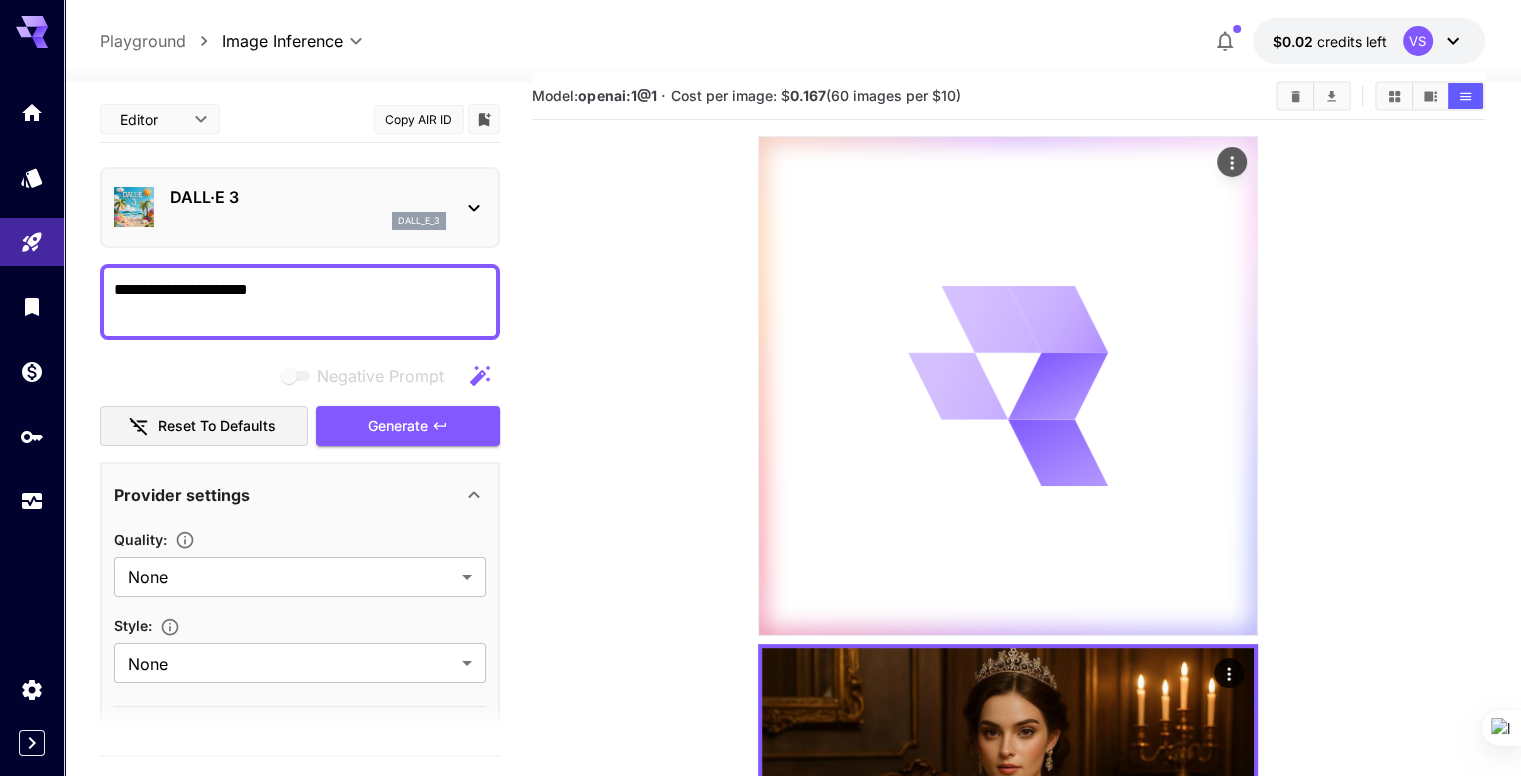 scroll, scrollTop: 0, scrollLeft: 0, axis: both 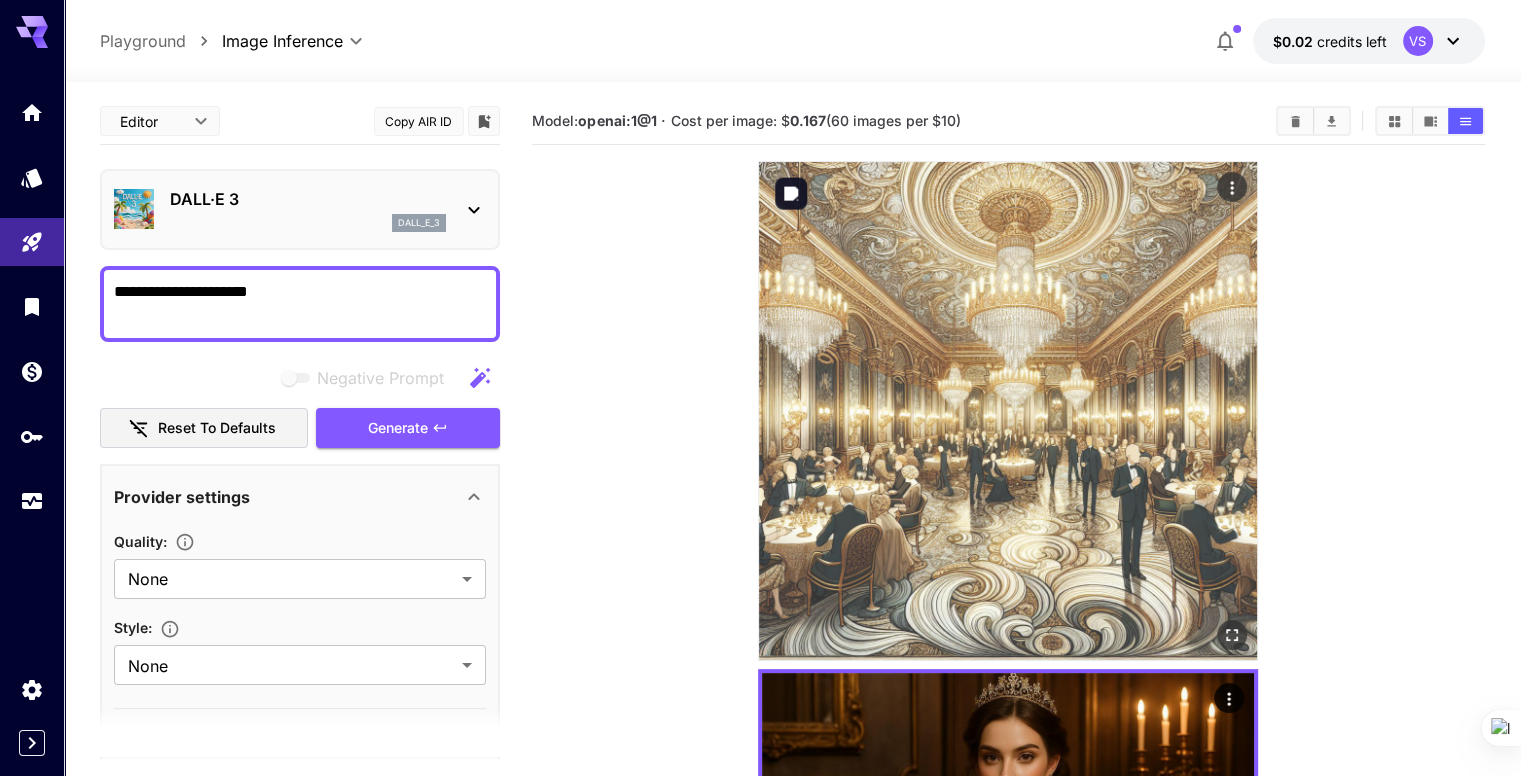 click at bounding box center (1008, 411) 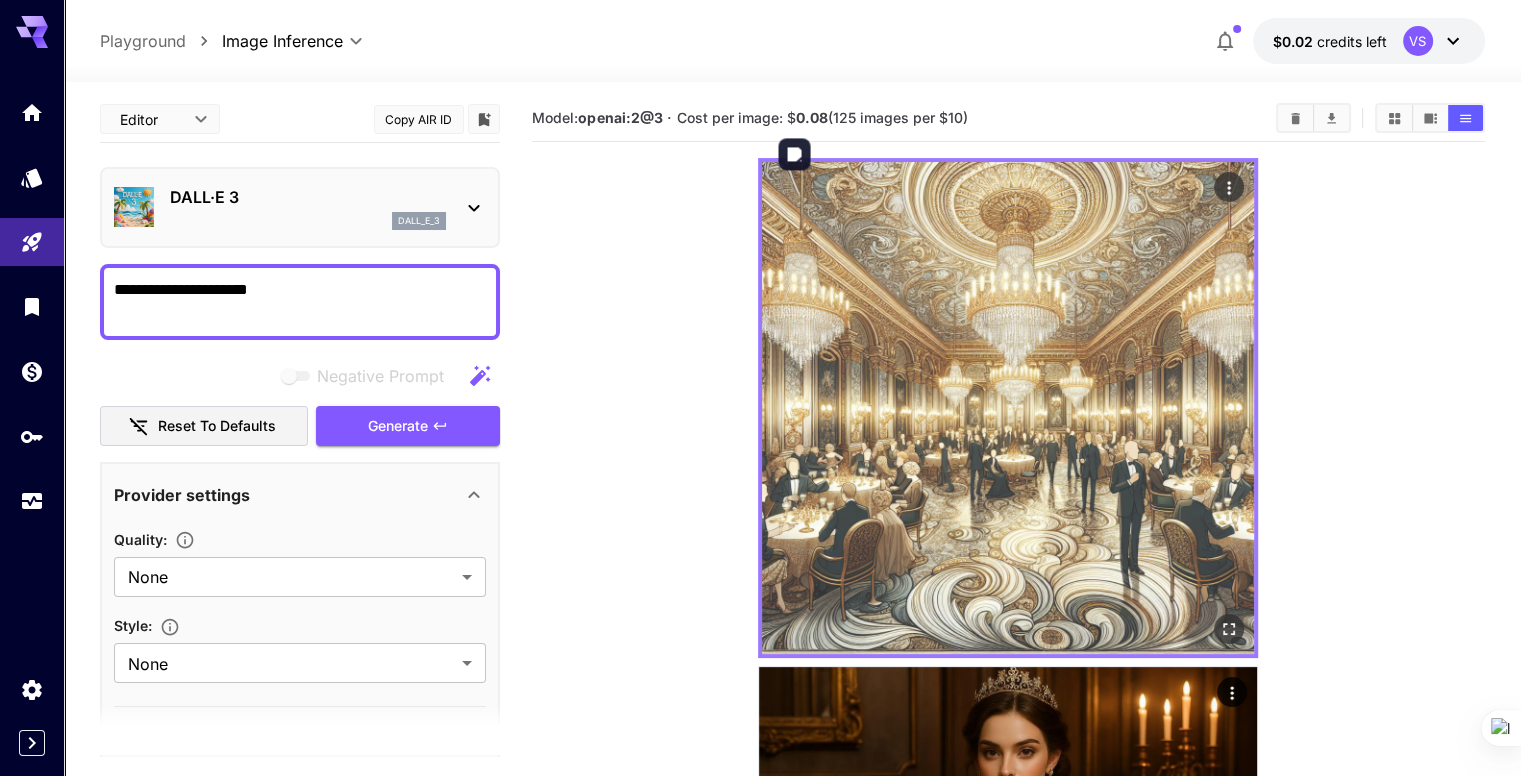 scroll, scrollTop: 0, scrollLeft: 0, axis: both 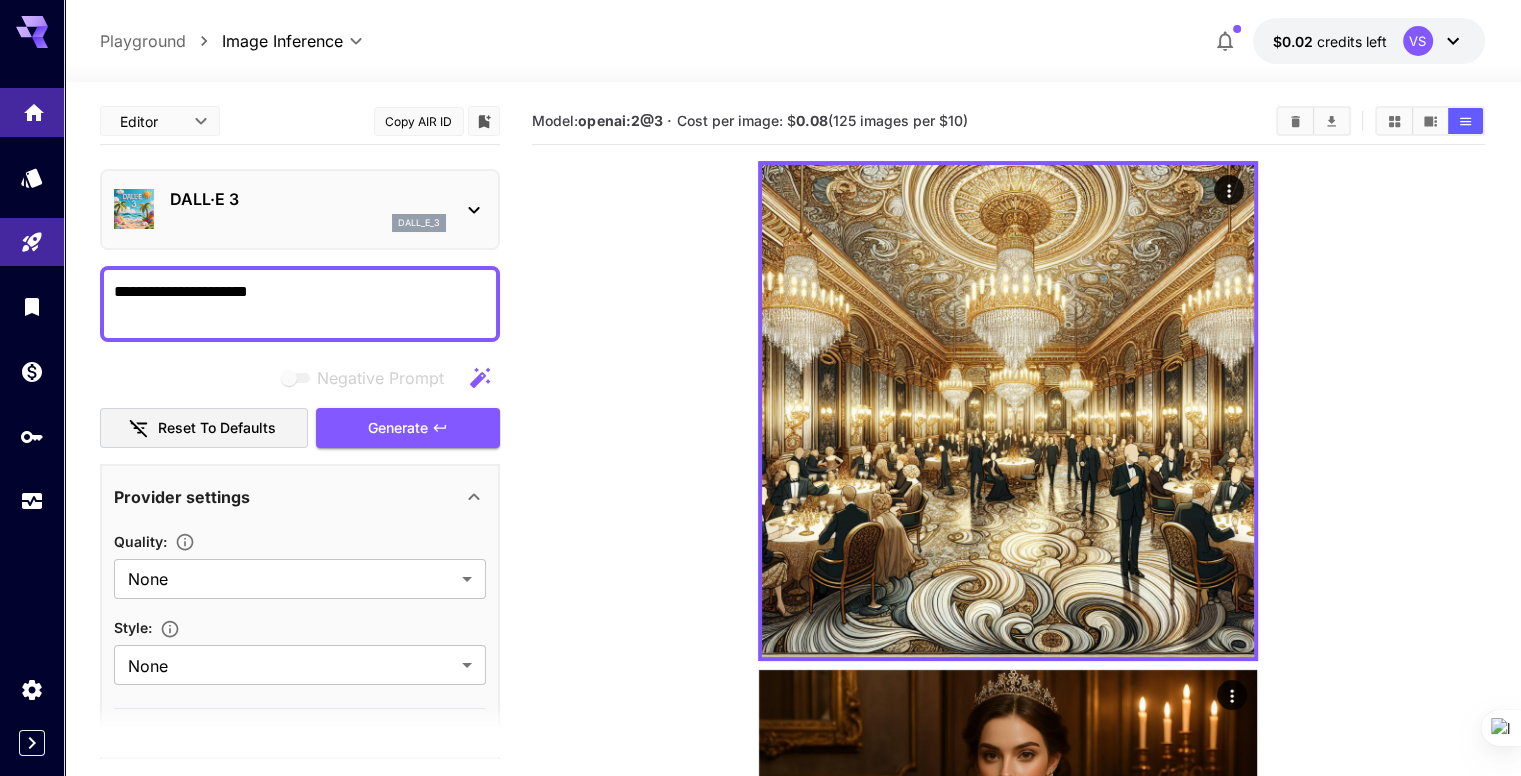 click at bounding box center [32, 112] 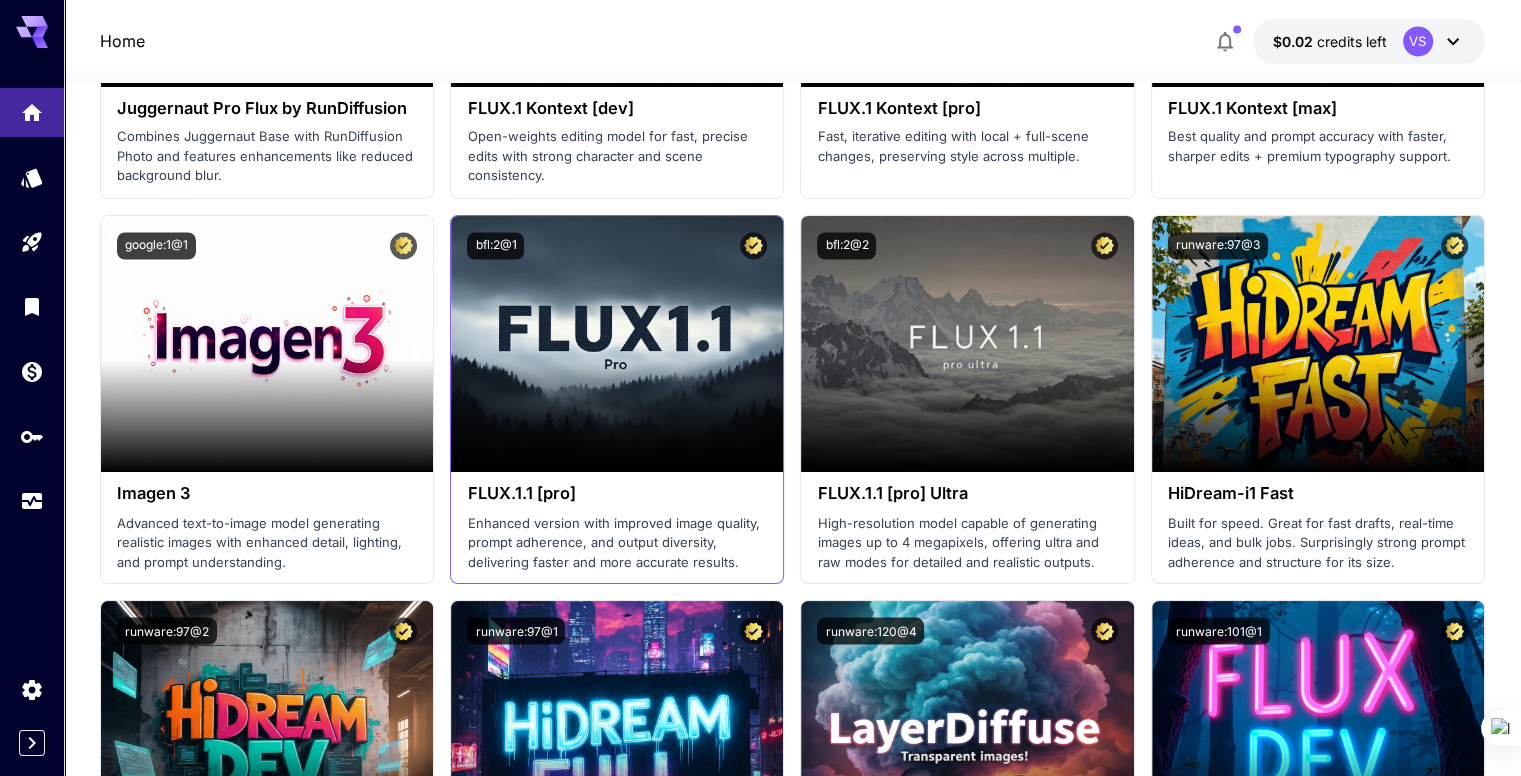 scroll, scrollTop: 3600, scrollLeft: 0, axis: vertical 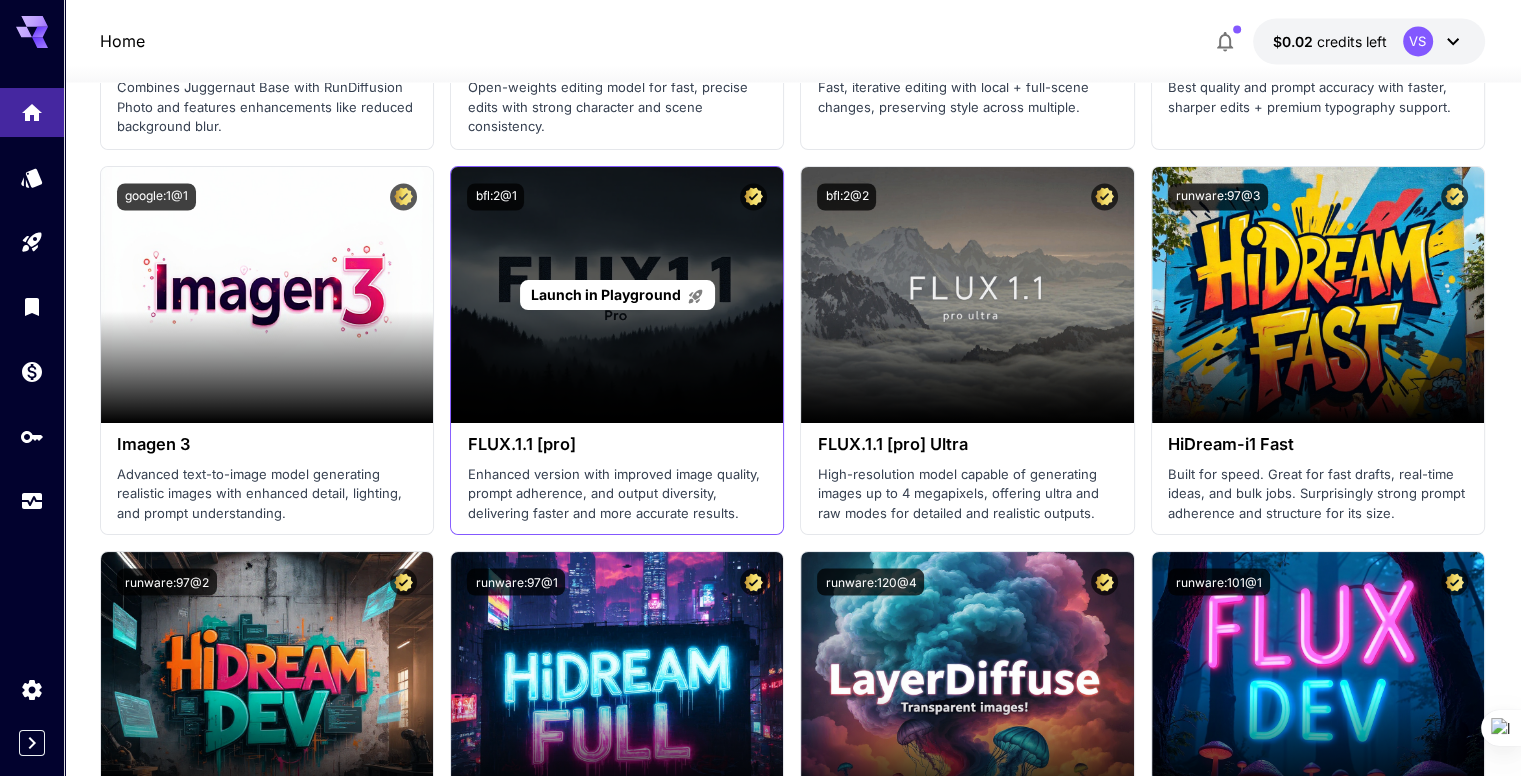 click on "Launch in Playground" at bounding box center (606, 294) 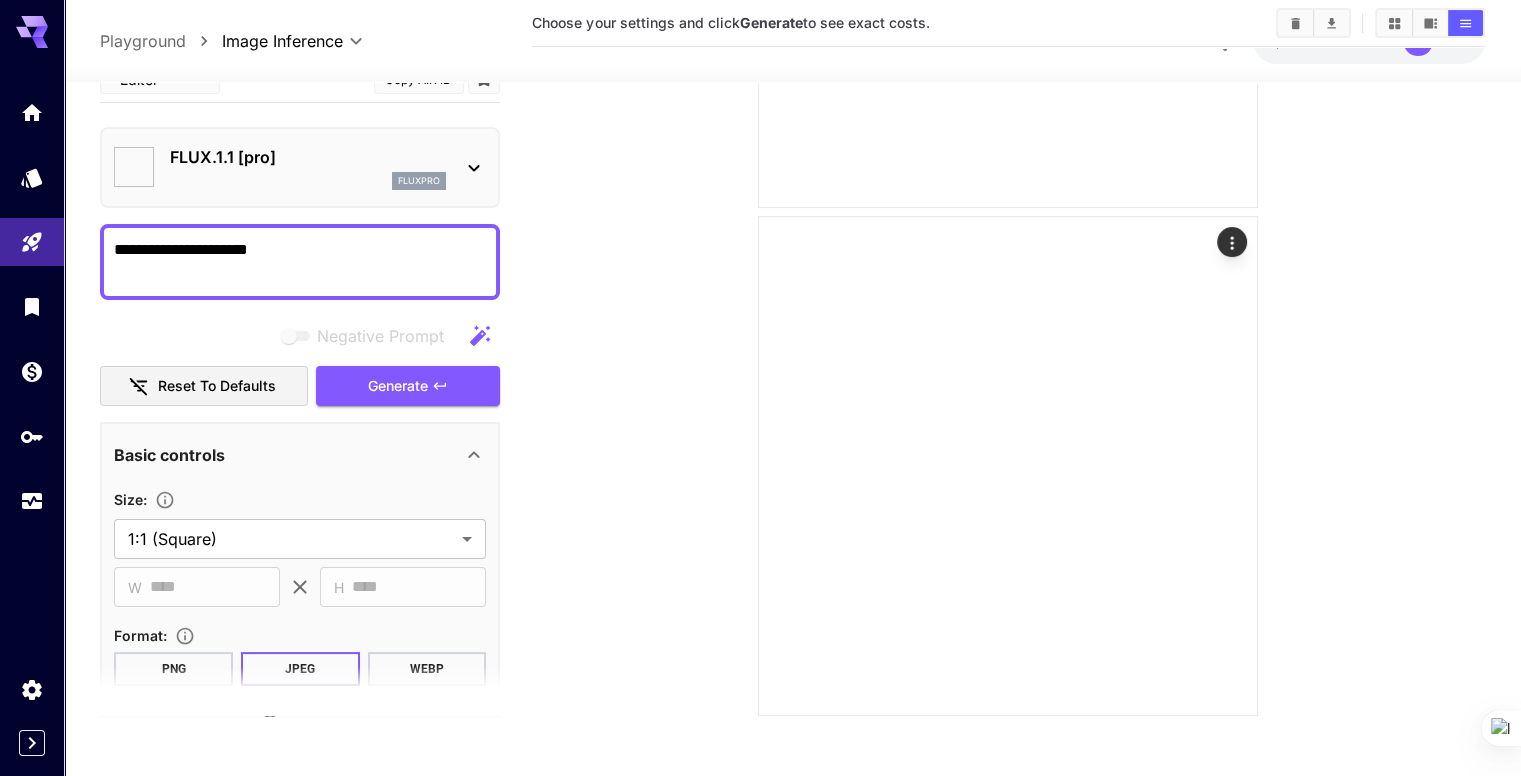 scroll, scrollTop: 452, scrollLeft: 0, axis: vertical 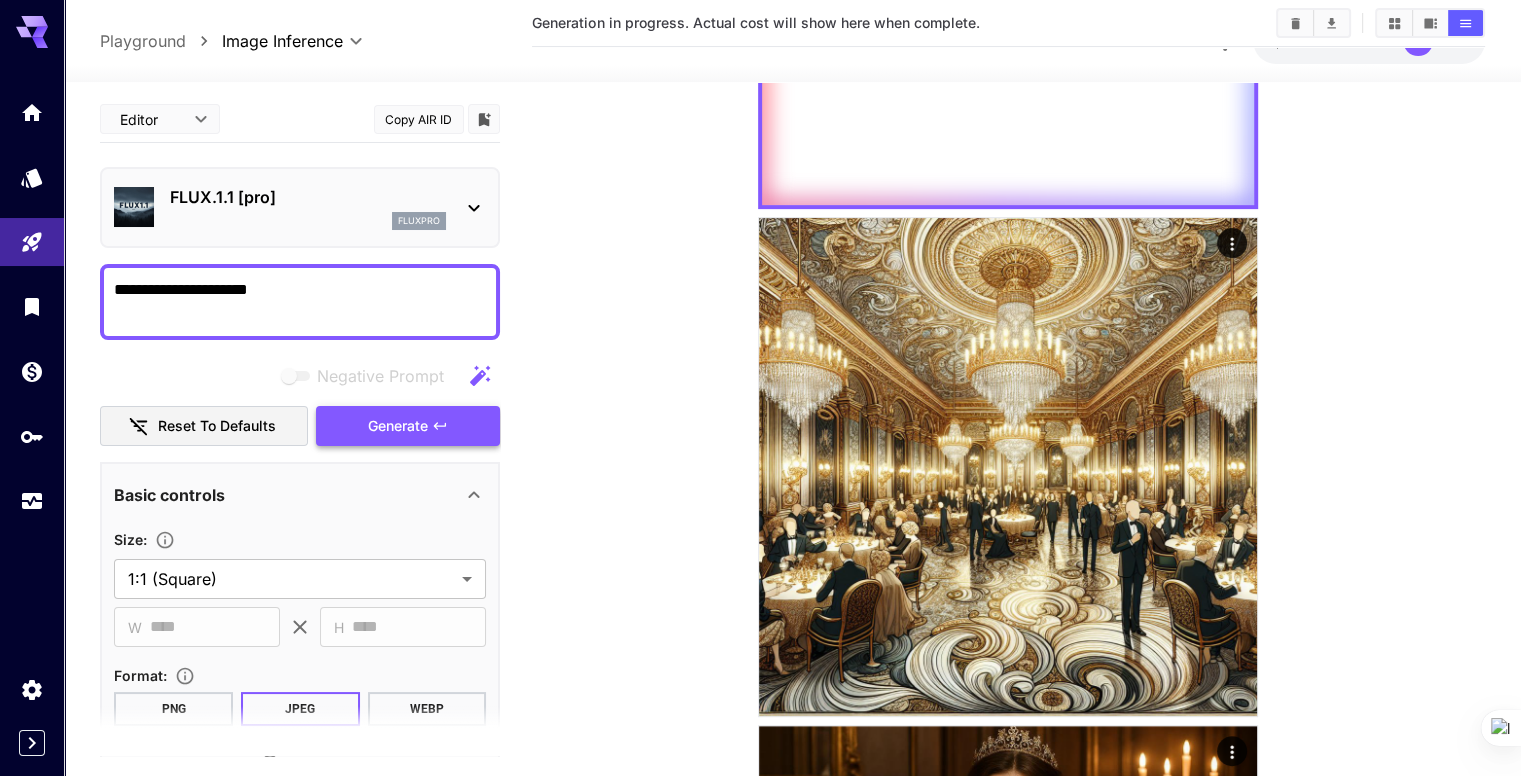 click on "Negative Prompt Reset to defaults Generate" at bounding box center (300, 401) 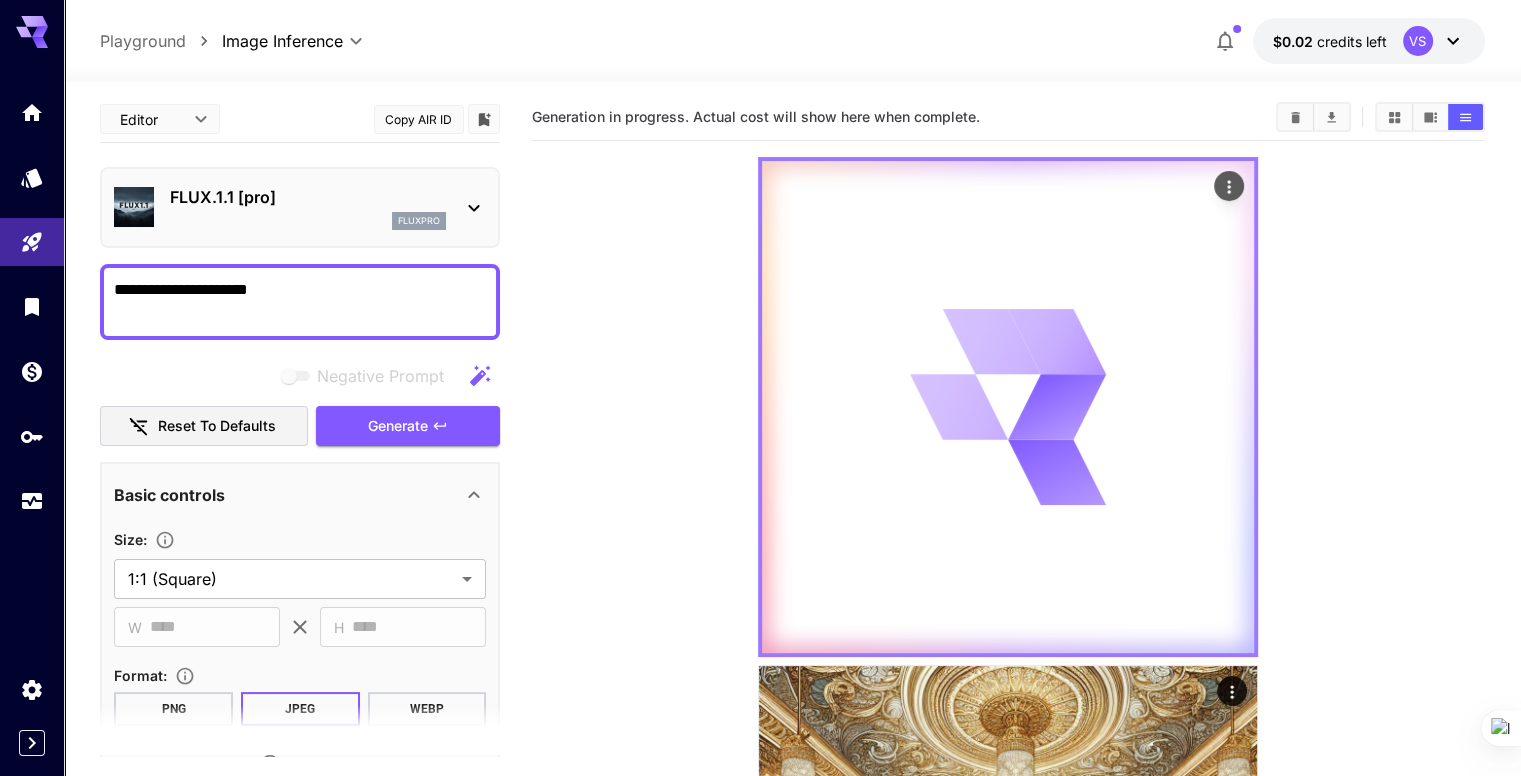 scroll, scrollTop: 0, scrollLeft: 0, axis: both 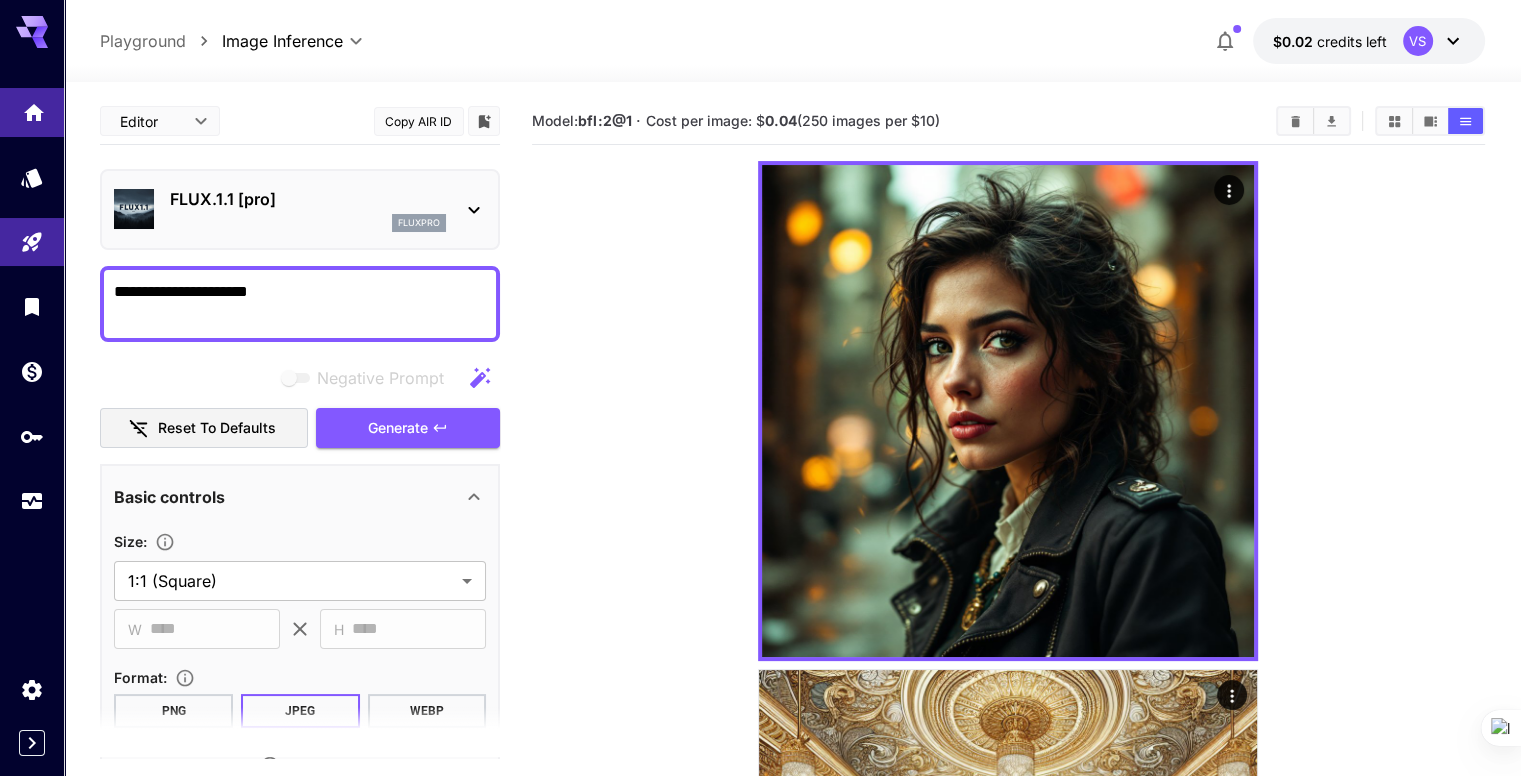 click at bounding box center [32, 112] 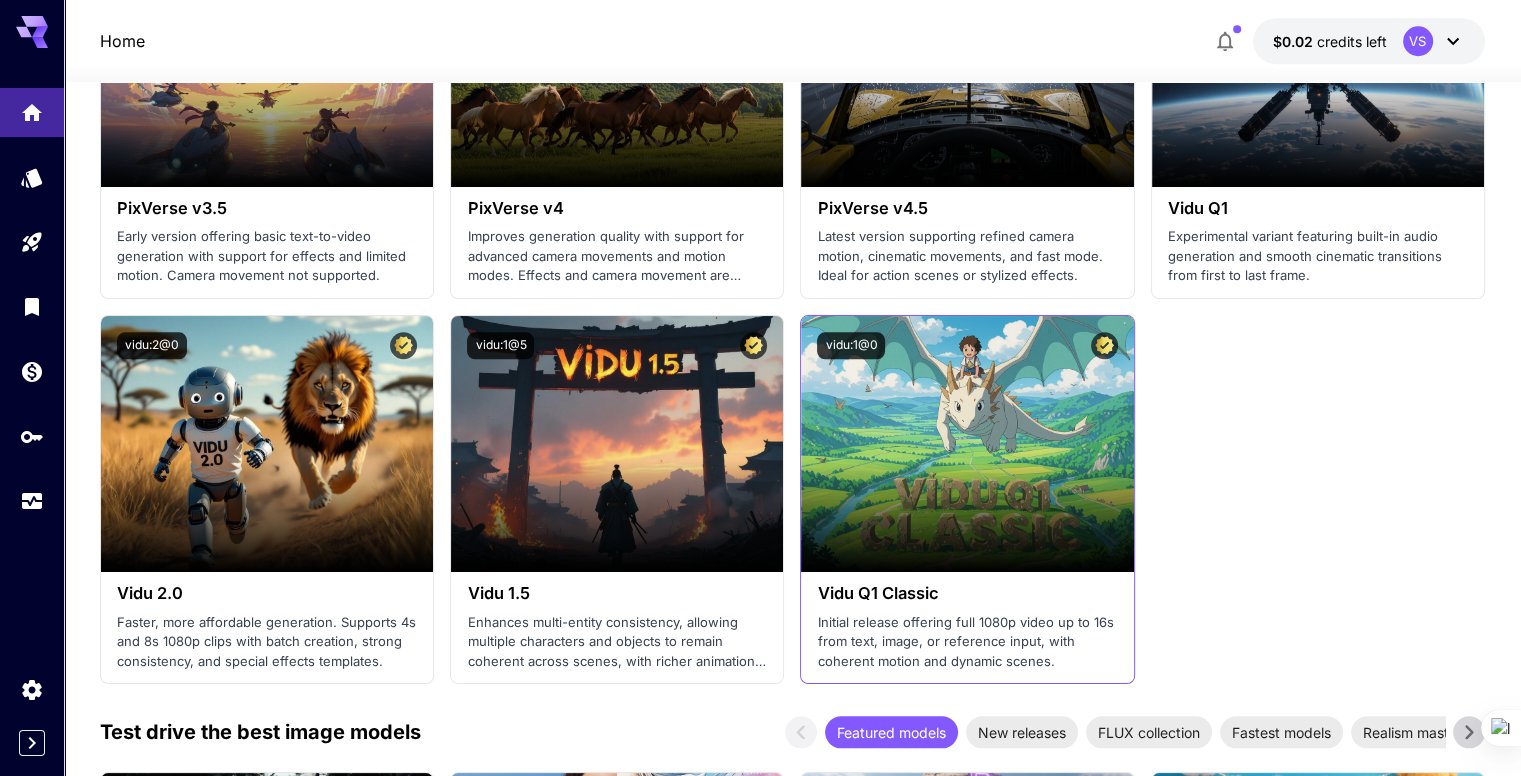 scroll, scrollTop: 2100, scrollLeft: 0, axis: vertical 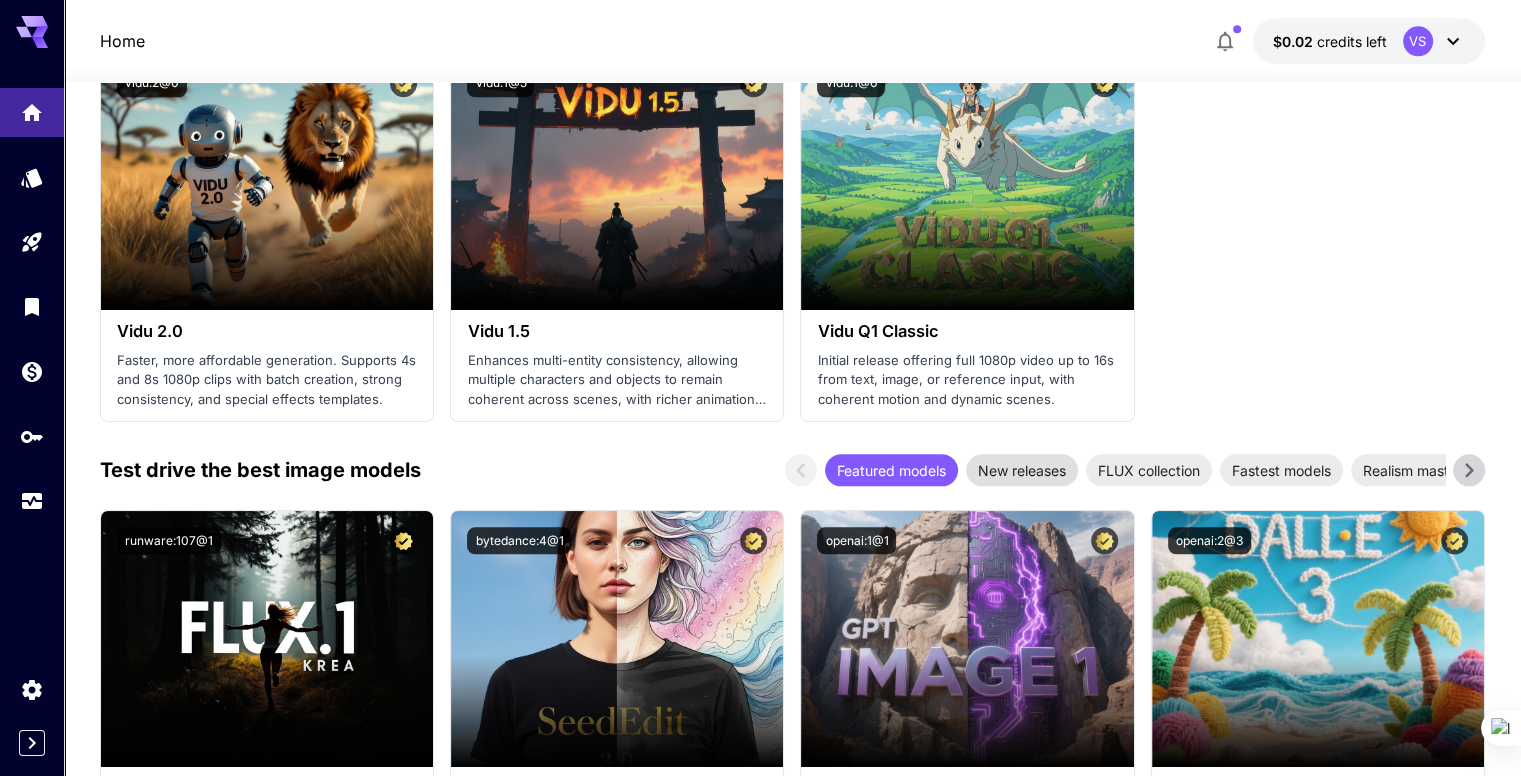 click on "New releases" at bounding box center (1022, 470) 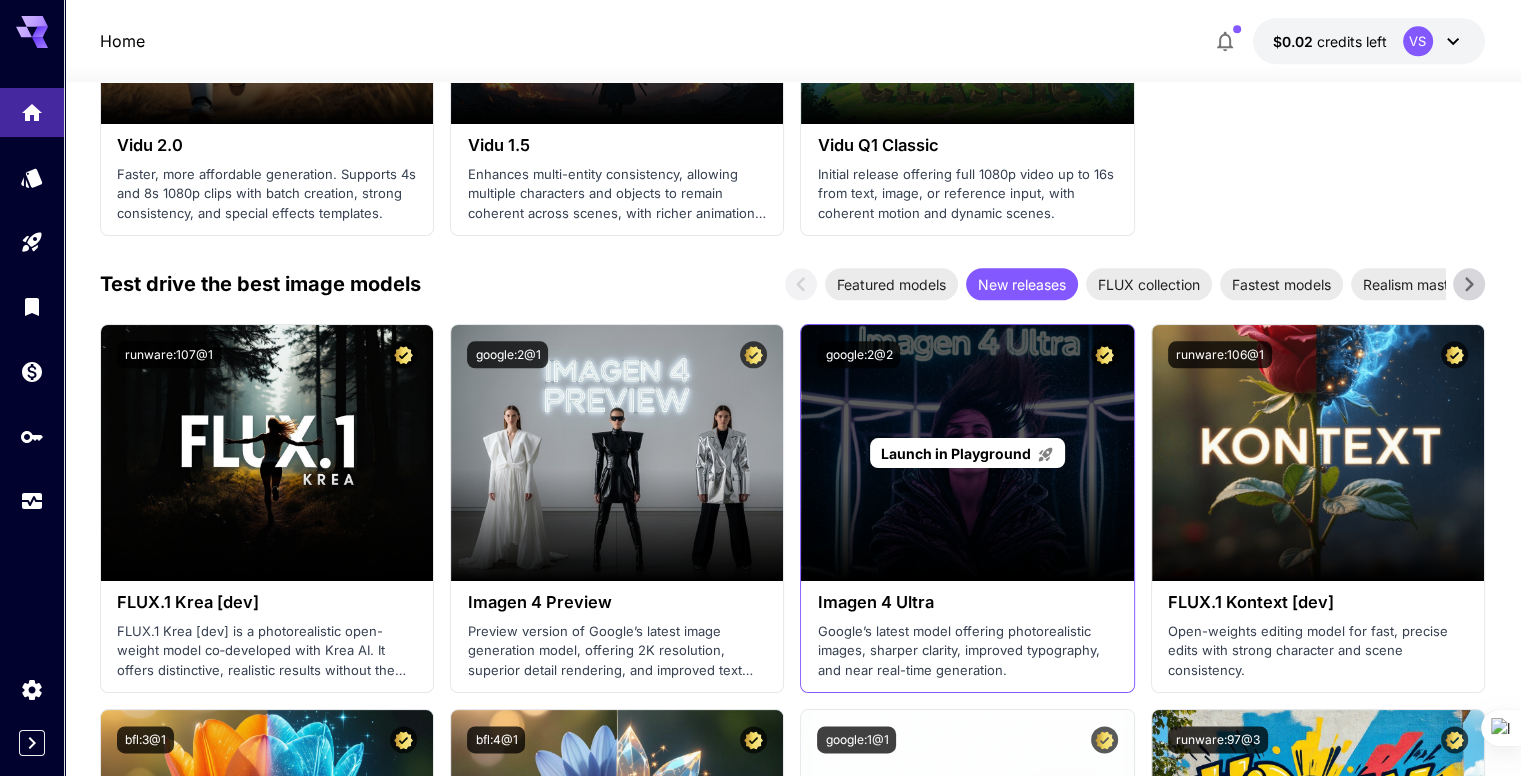 scroll, scrollTop: 2300, scrollLeft: 0, axis: vertical 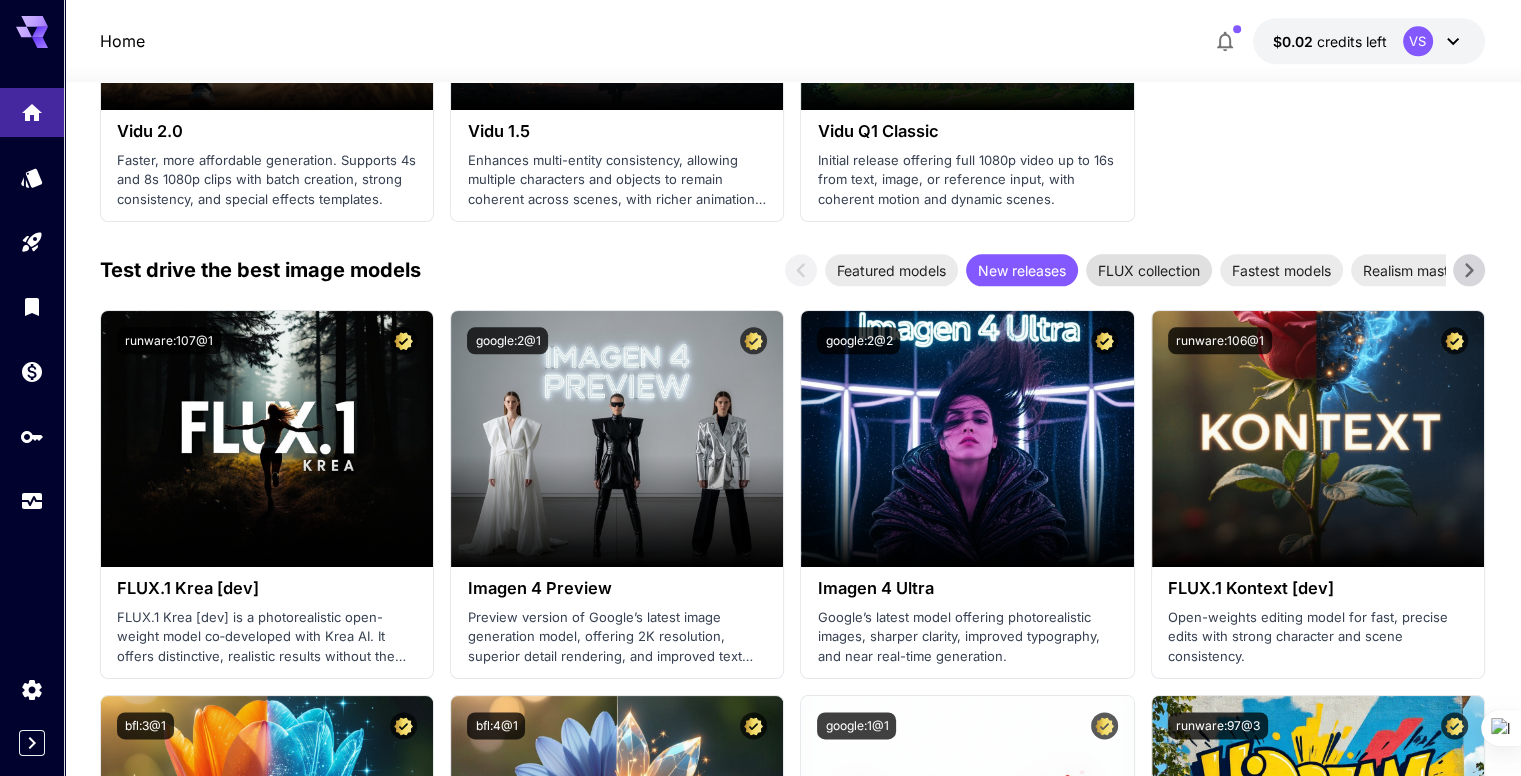 click on "FLUX collection" at bounding box center [1149, 270] 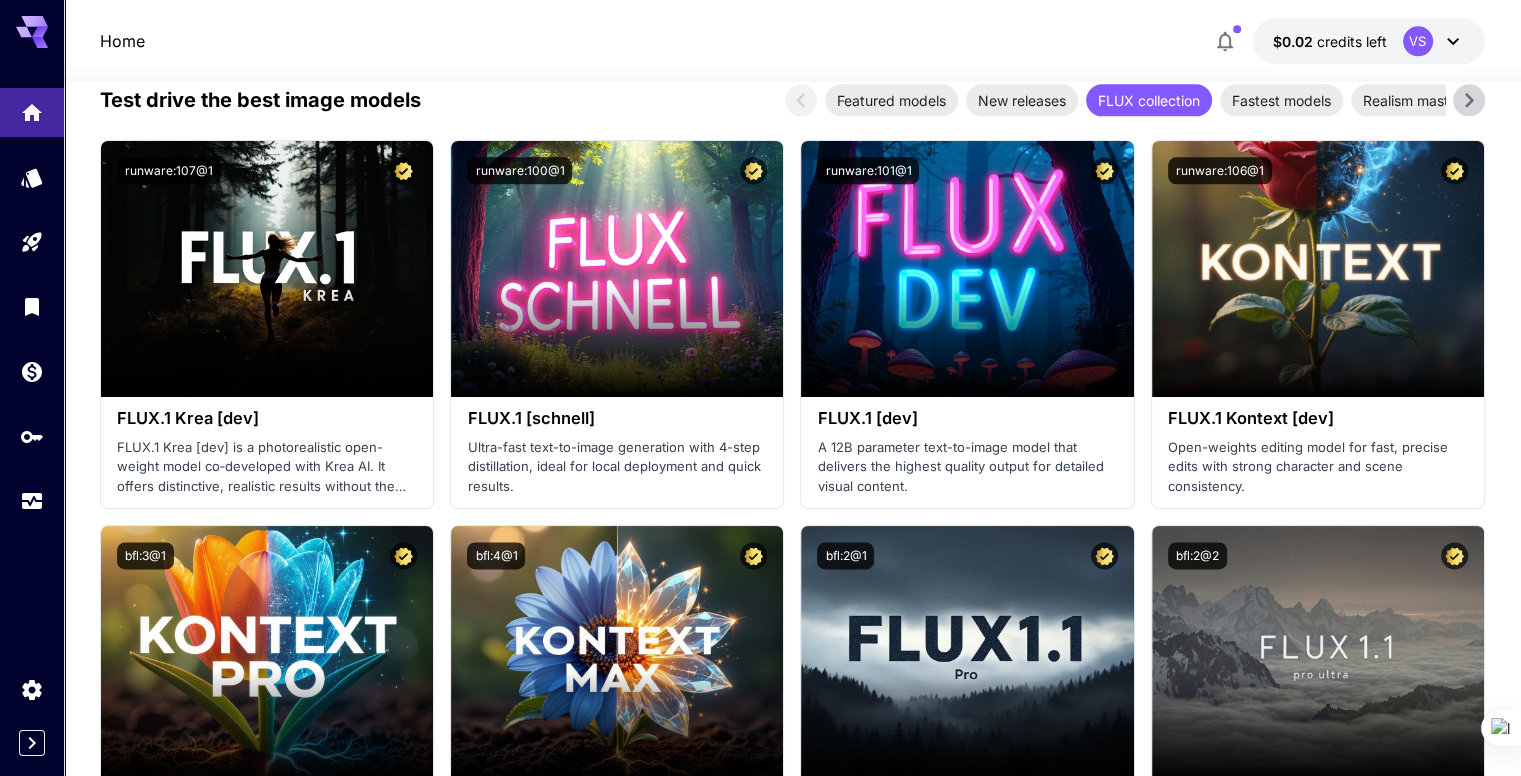 scroll, scrollTop: 2100, scrollLeft: 0, axis: vertical 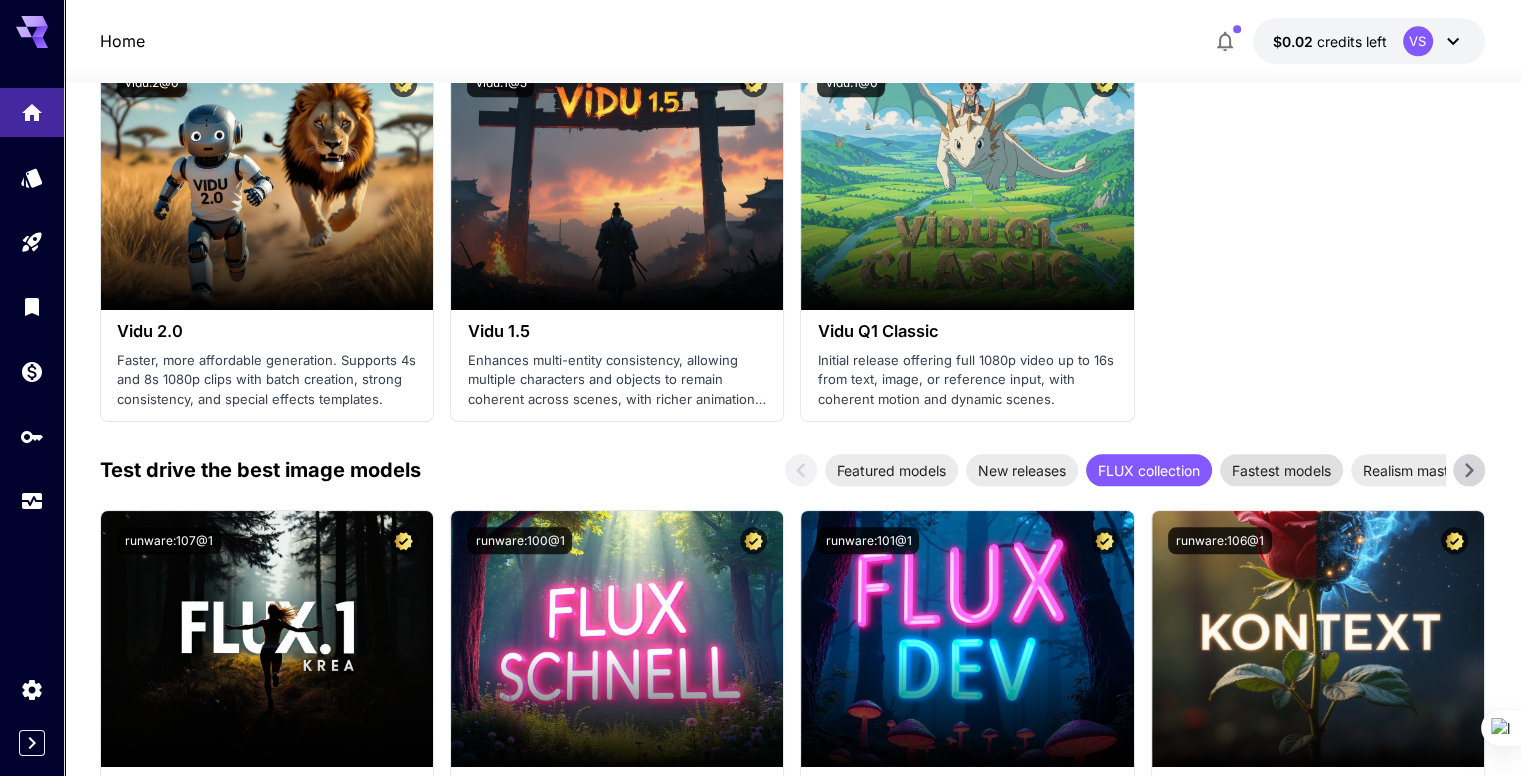 click on "Fastest models" at bounding box center [1281, 470] 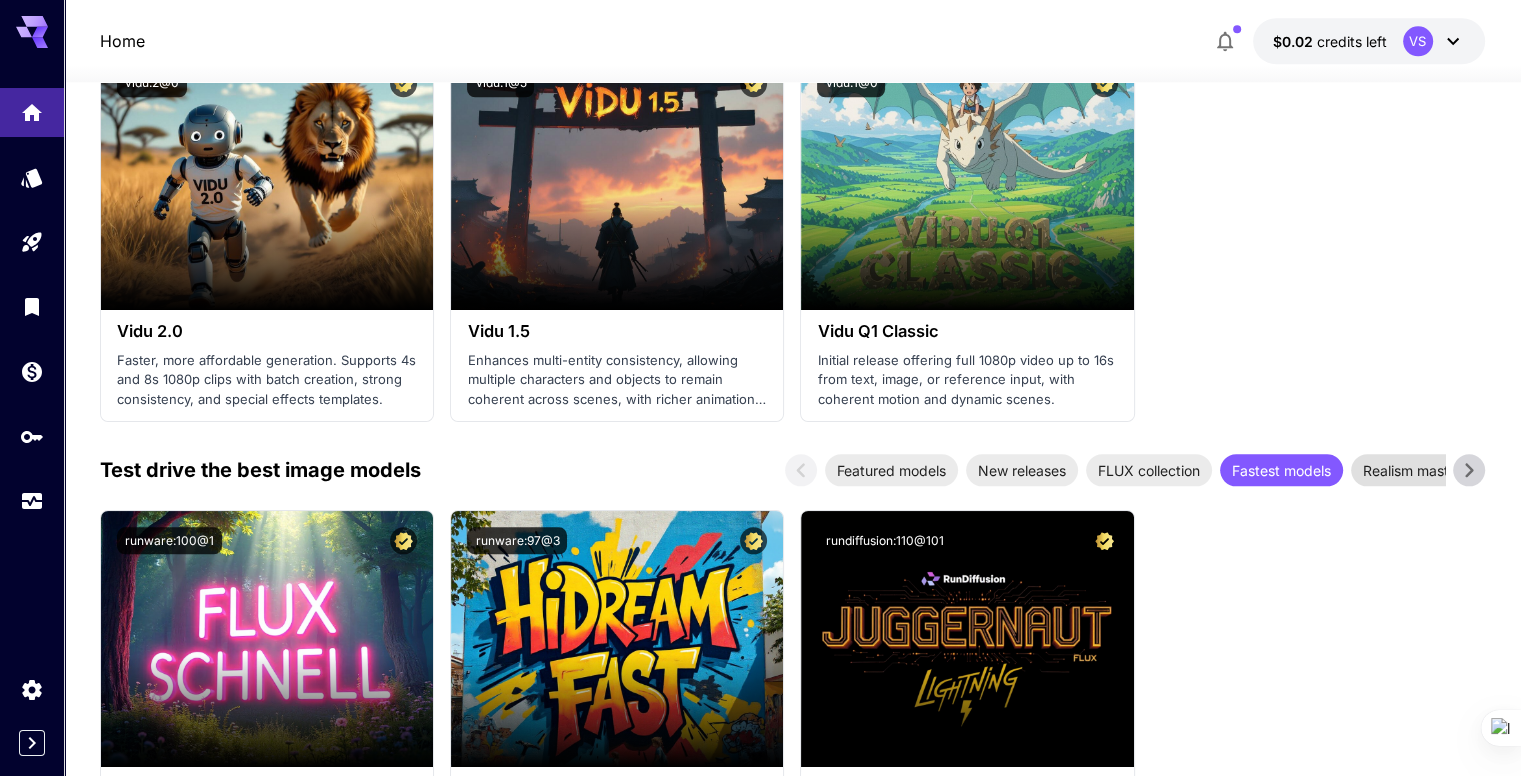 click on "Realism masters" at bounding box center (1416, 470) 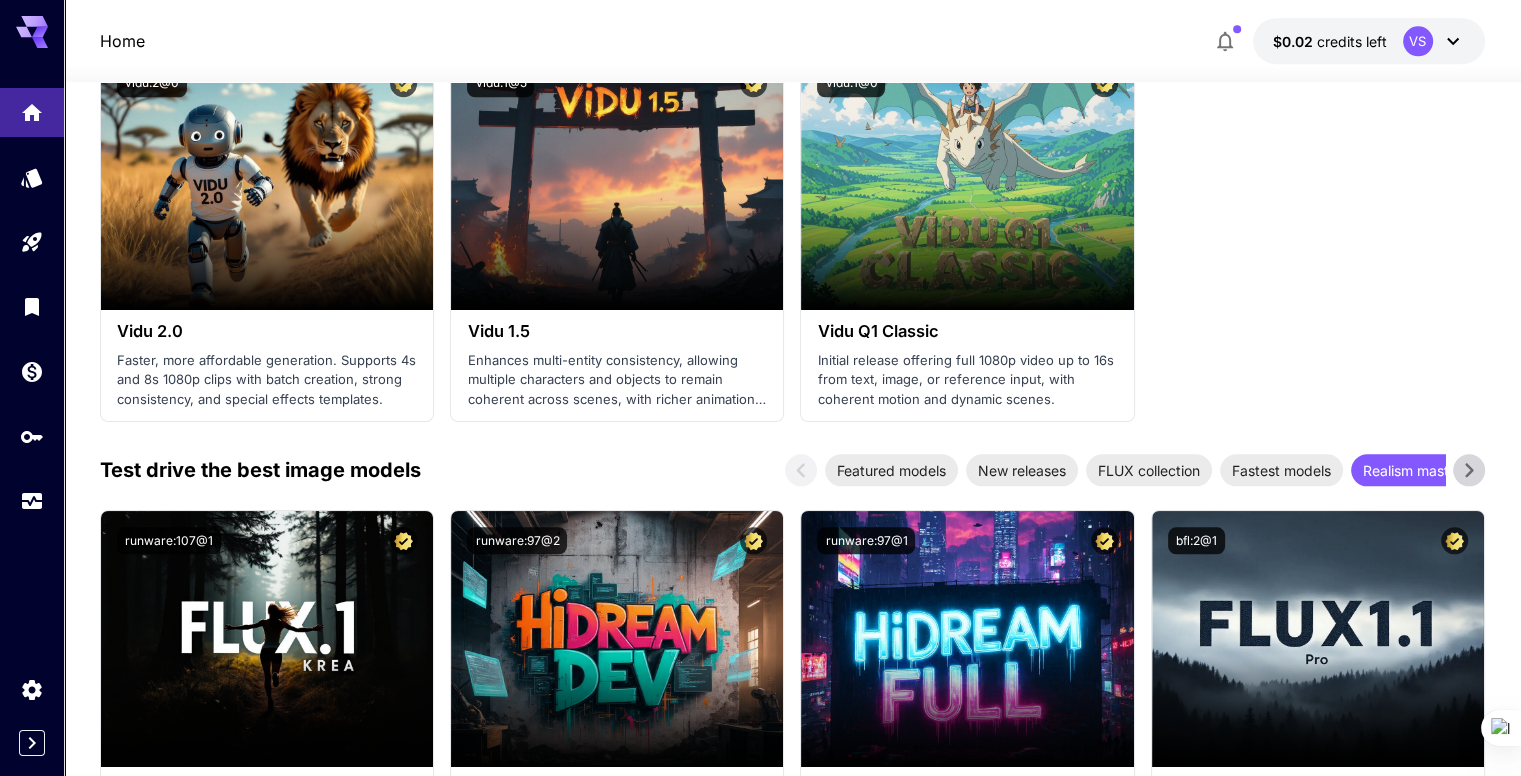 click 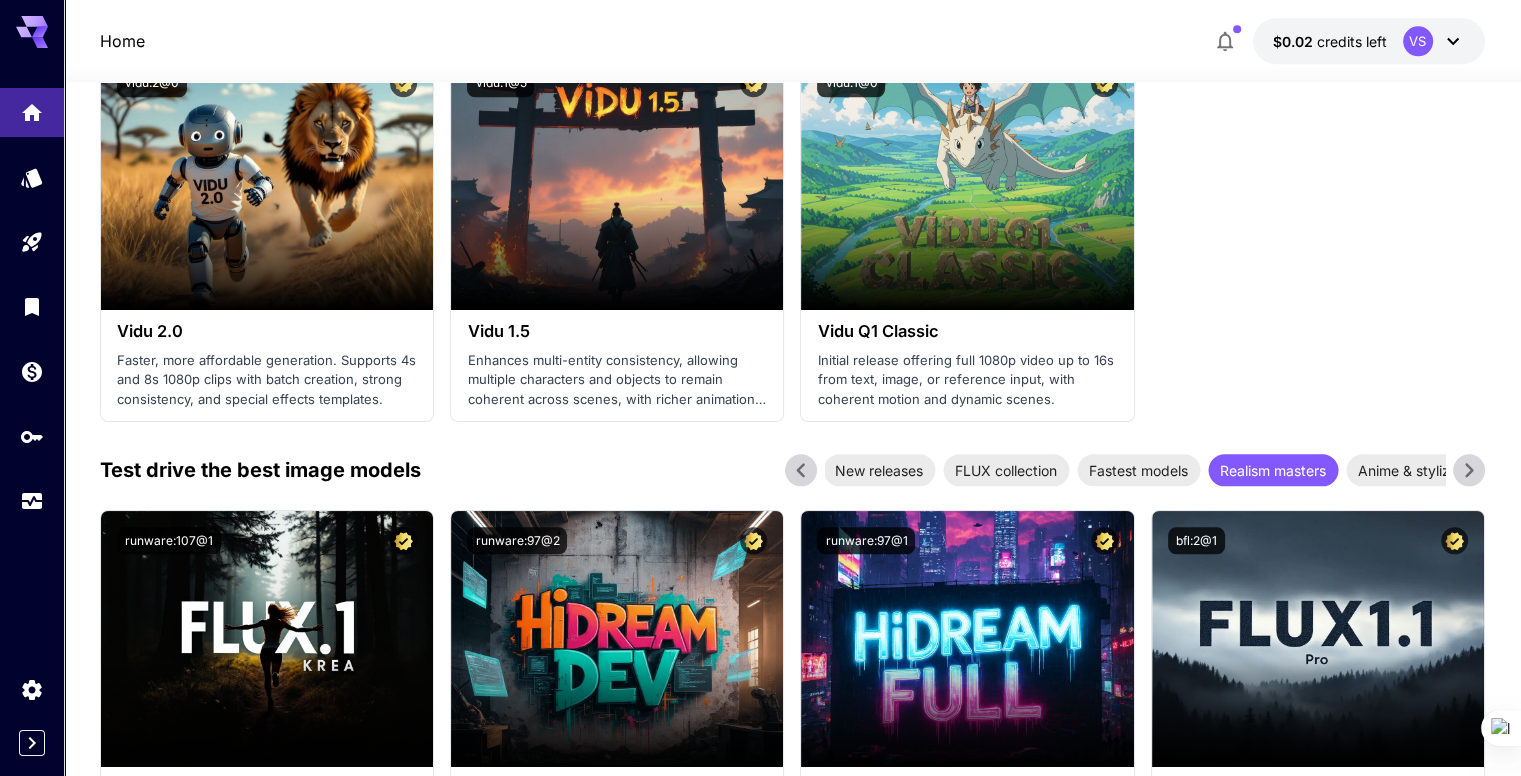 click 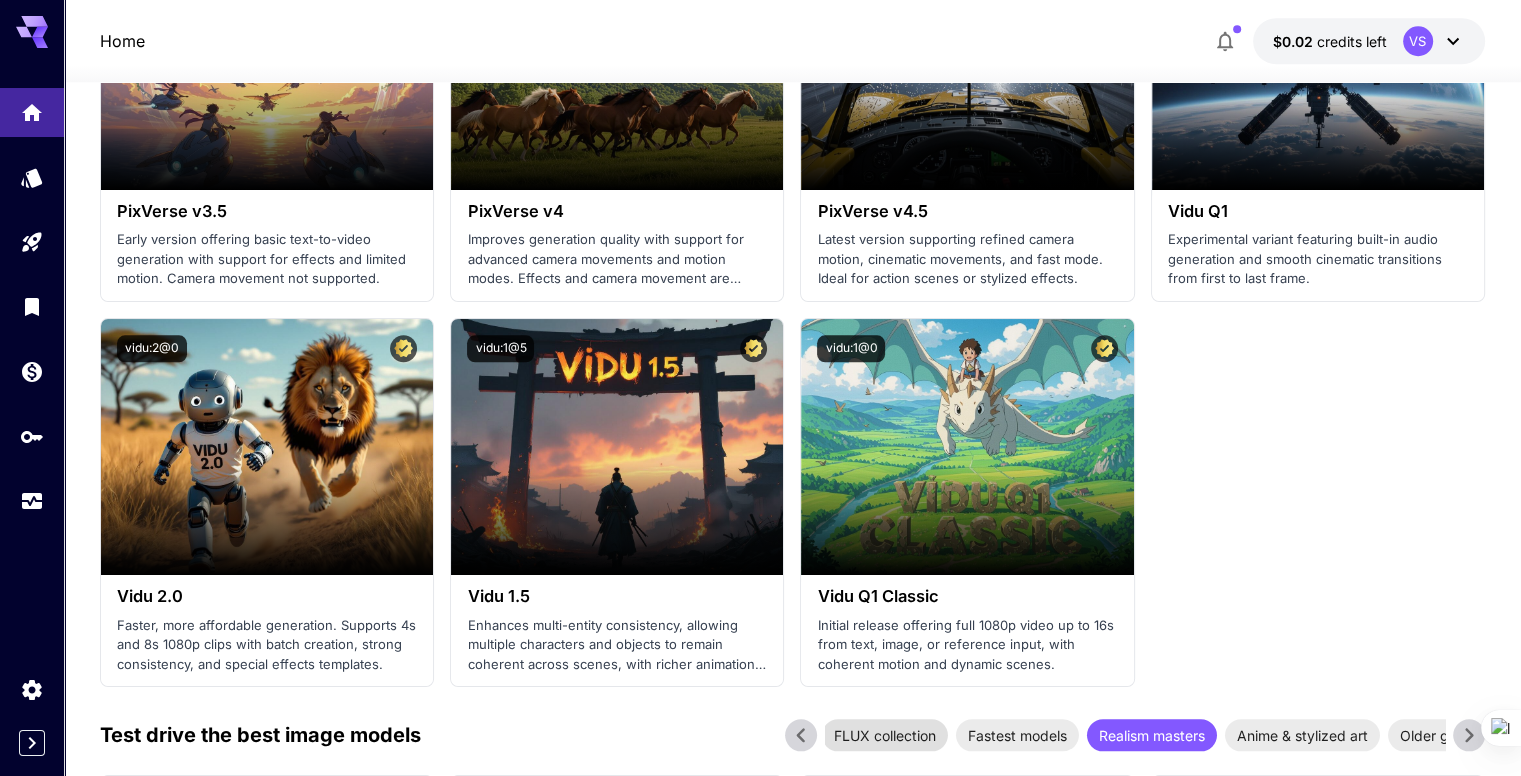 scroll, scrollTop: 2000, scrollLeft: 0, axis: vertical 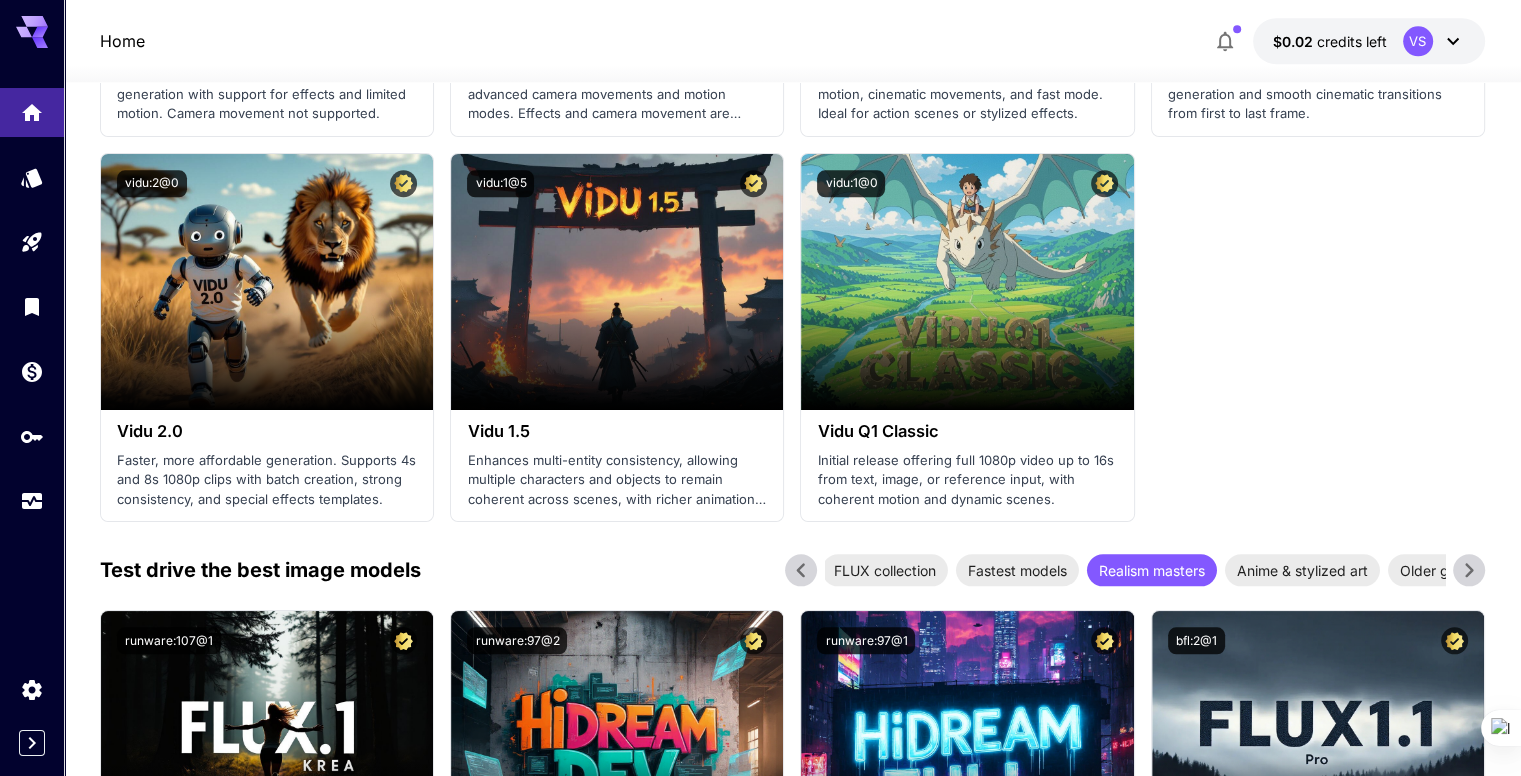 click 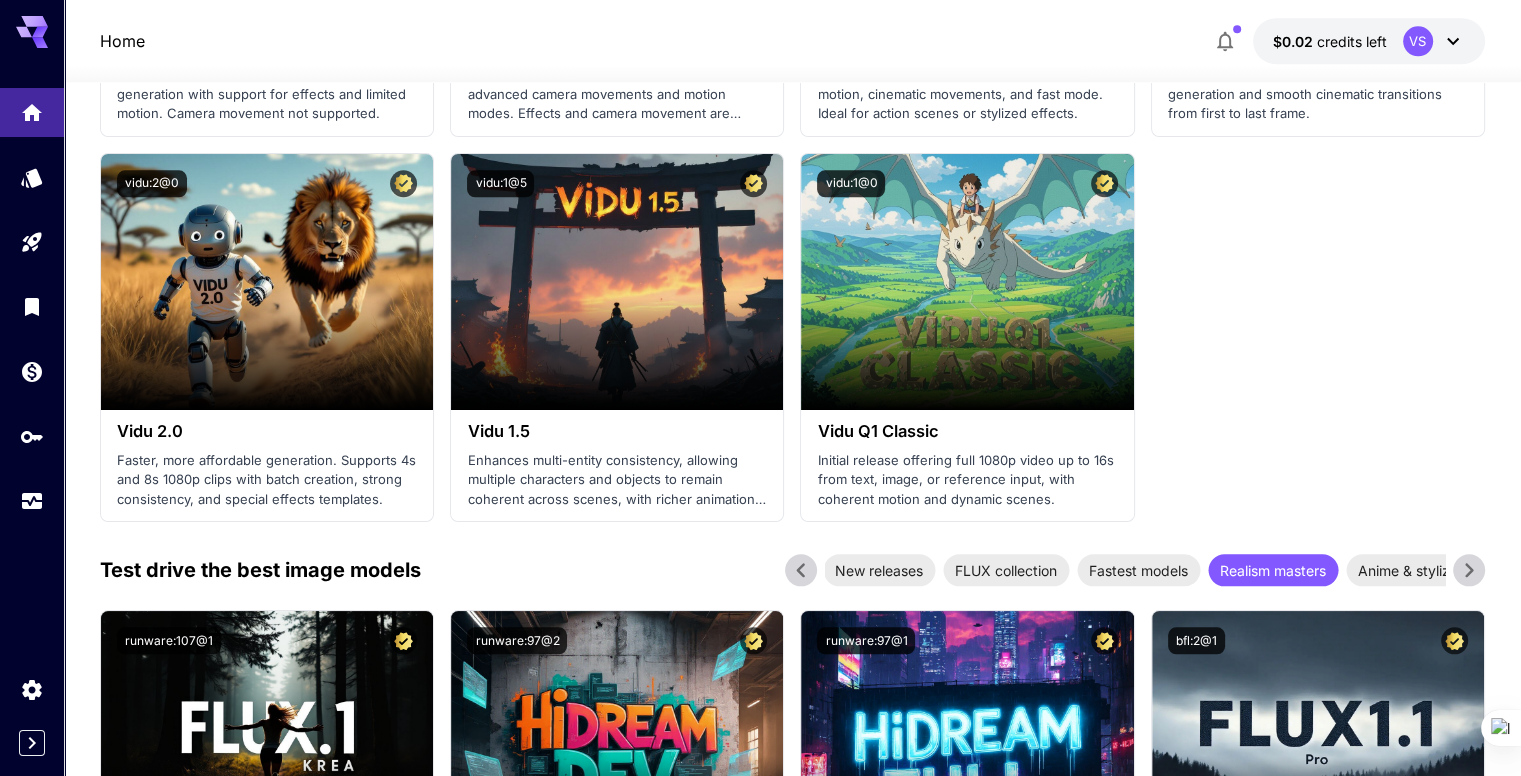 click 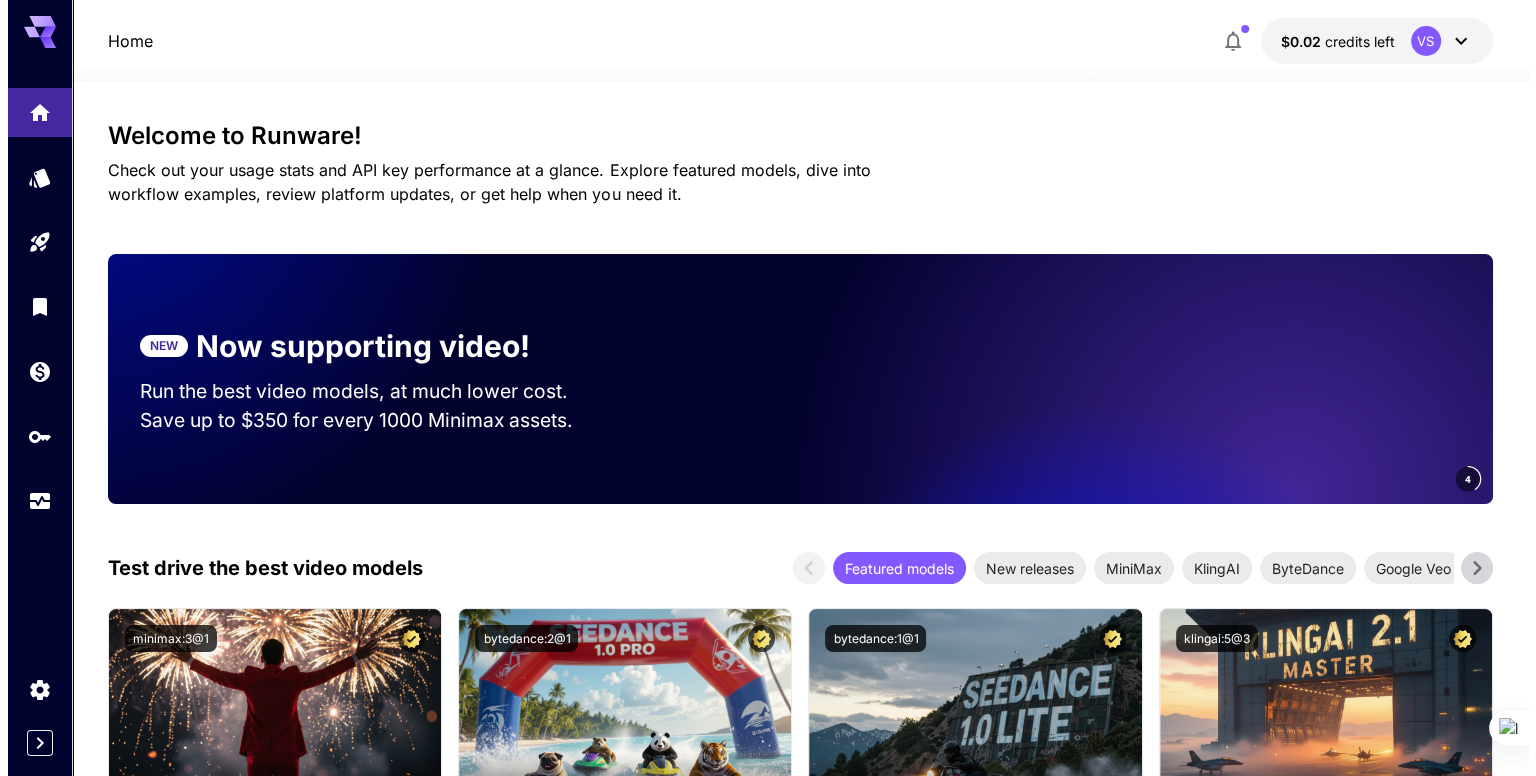 scroll, scrollTop: 0, scrollLeft: 0, axis: both 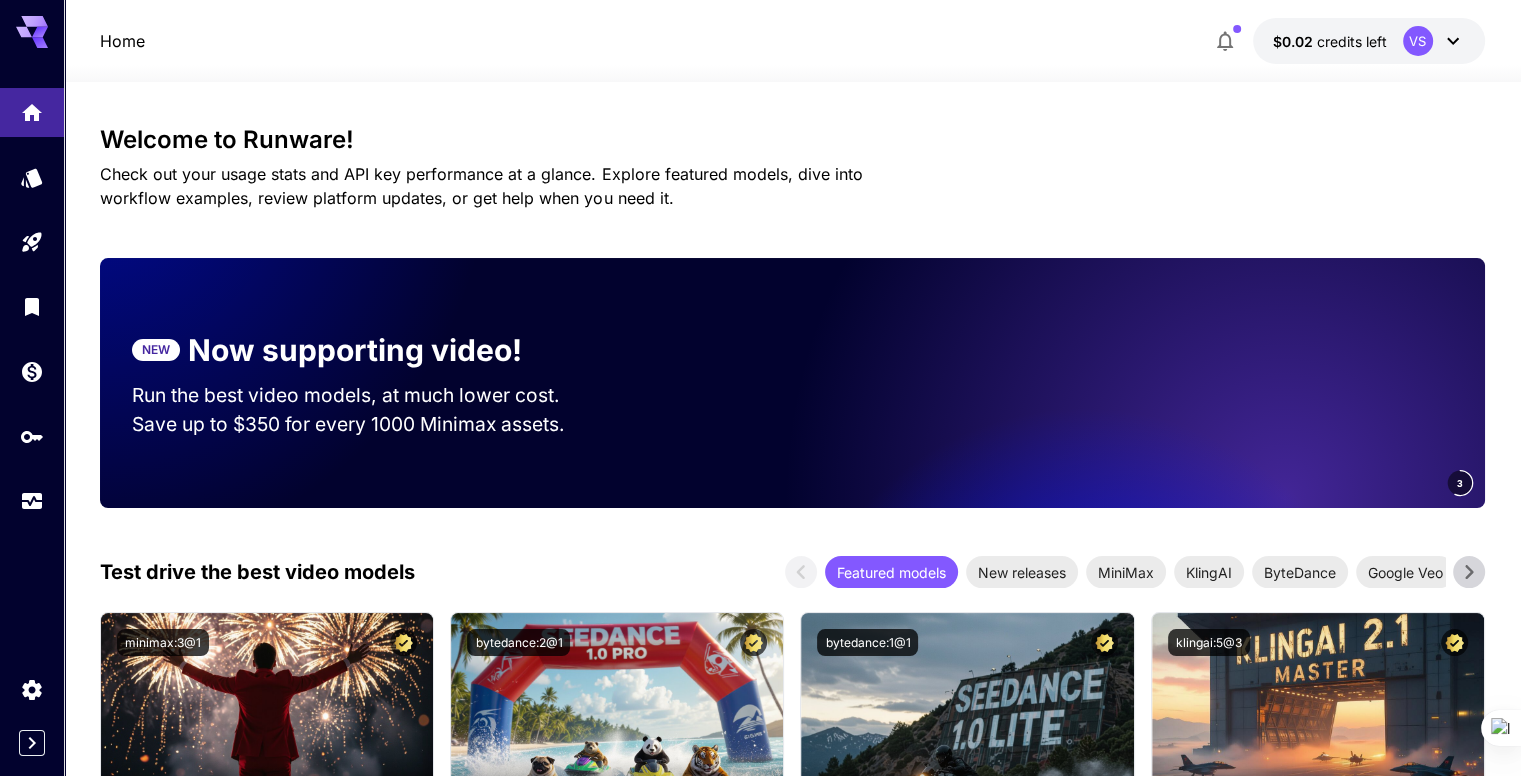 click on "Home" at bounding box center (122, 41) 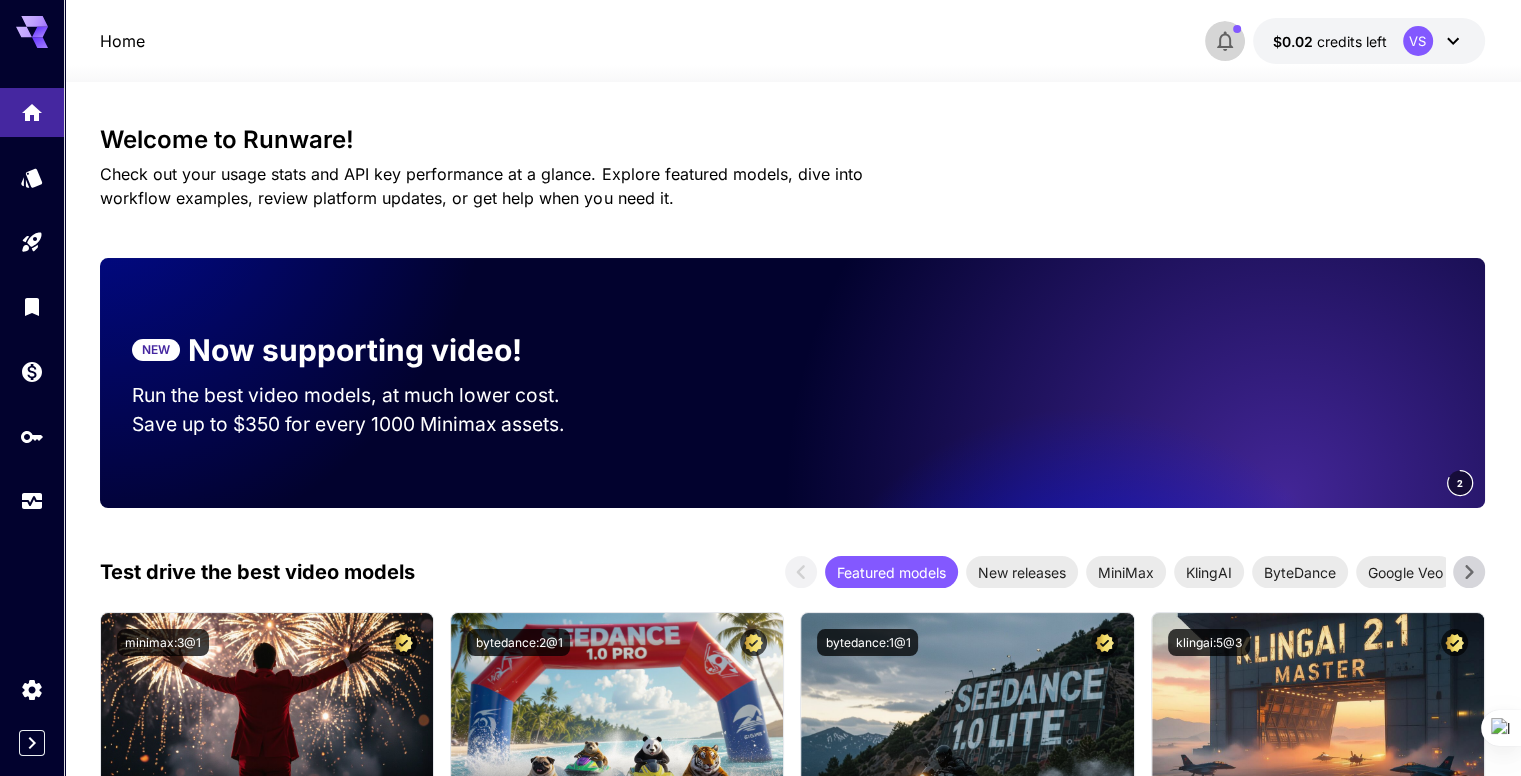 click 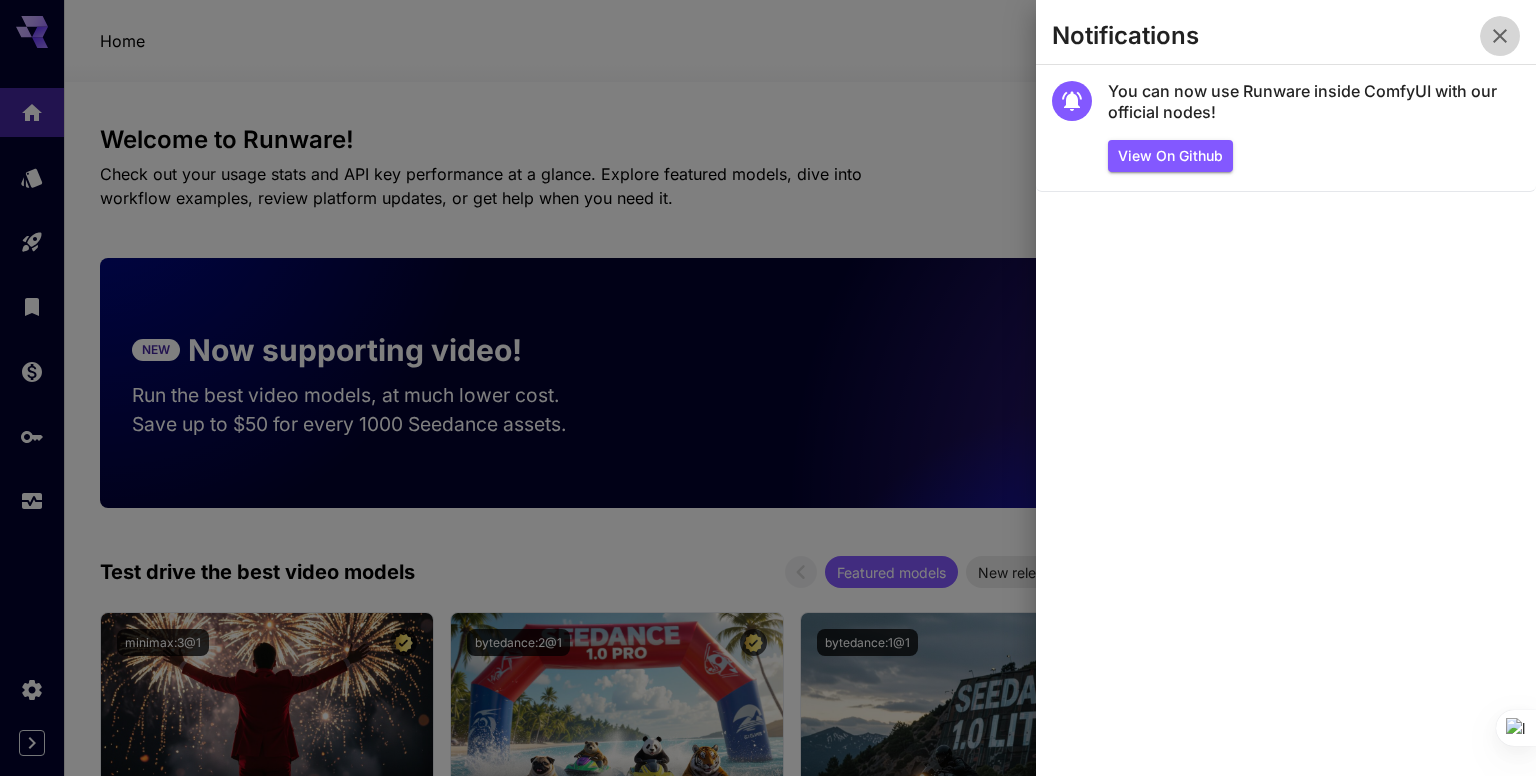 click 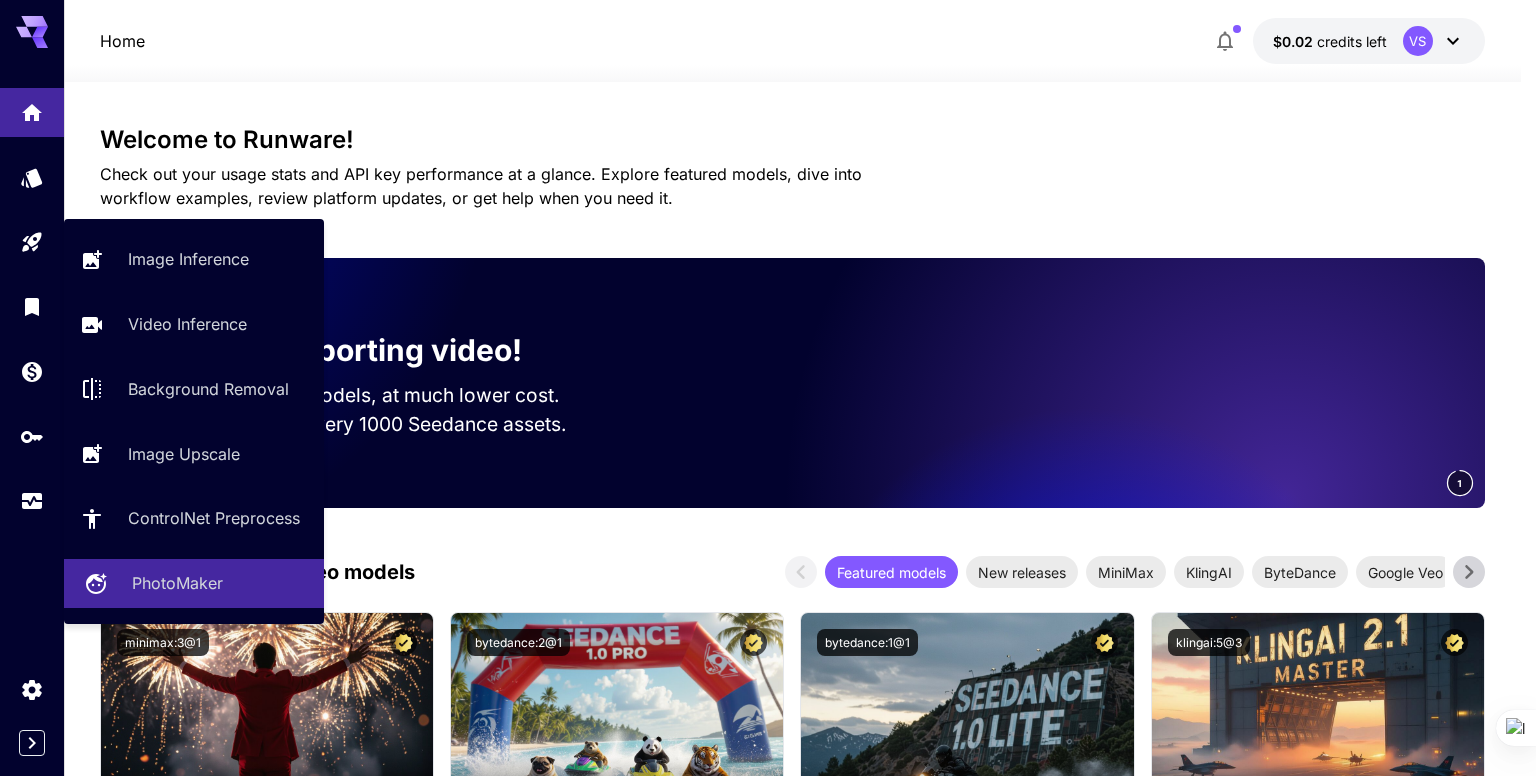 click on "PhotoMaker" at bounding box center [220, 583] 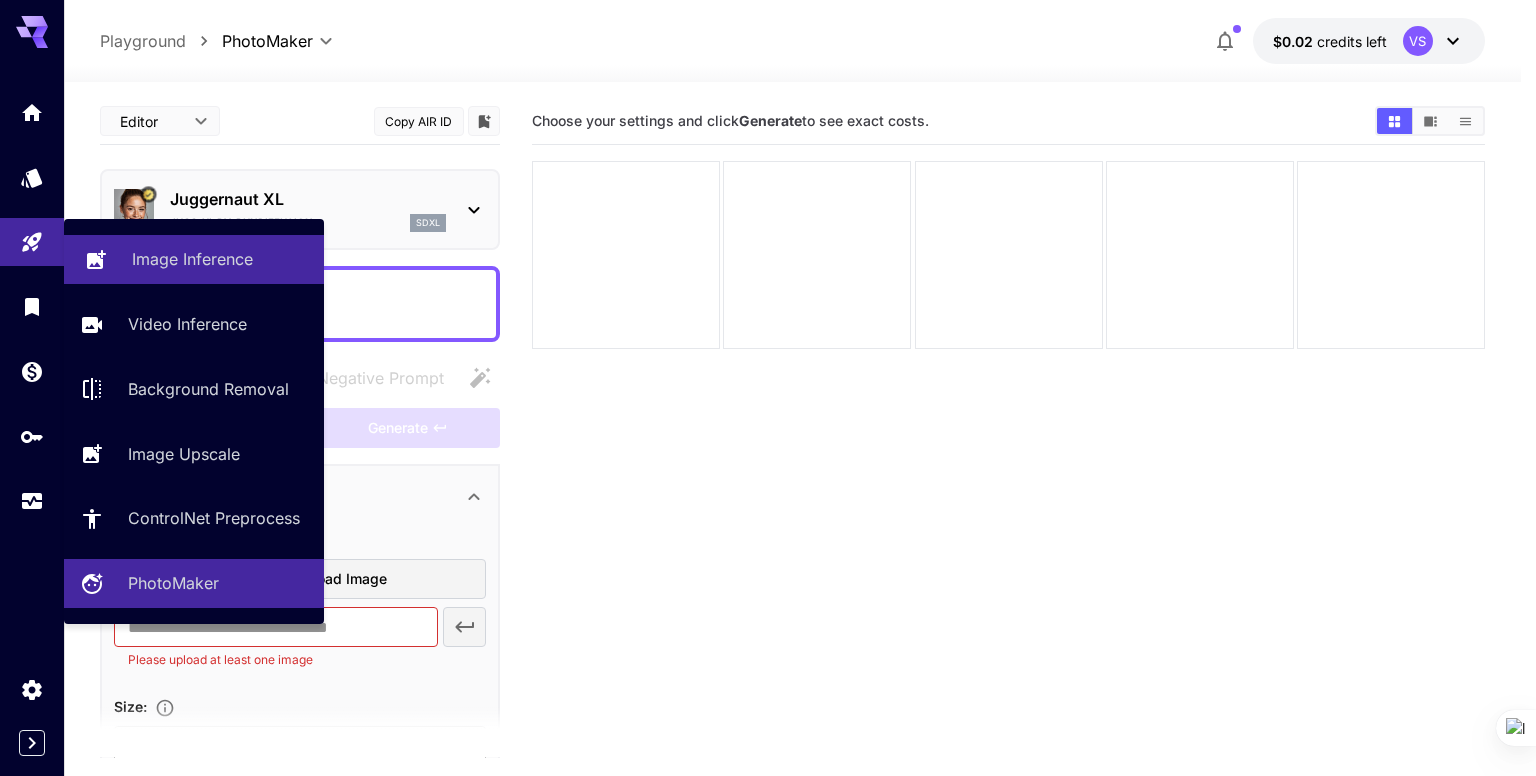 click on "Image Inference" at bounding box center [194, 259] 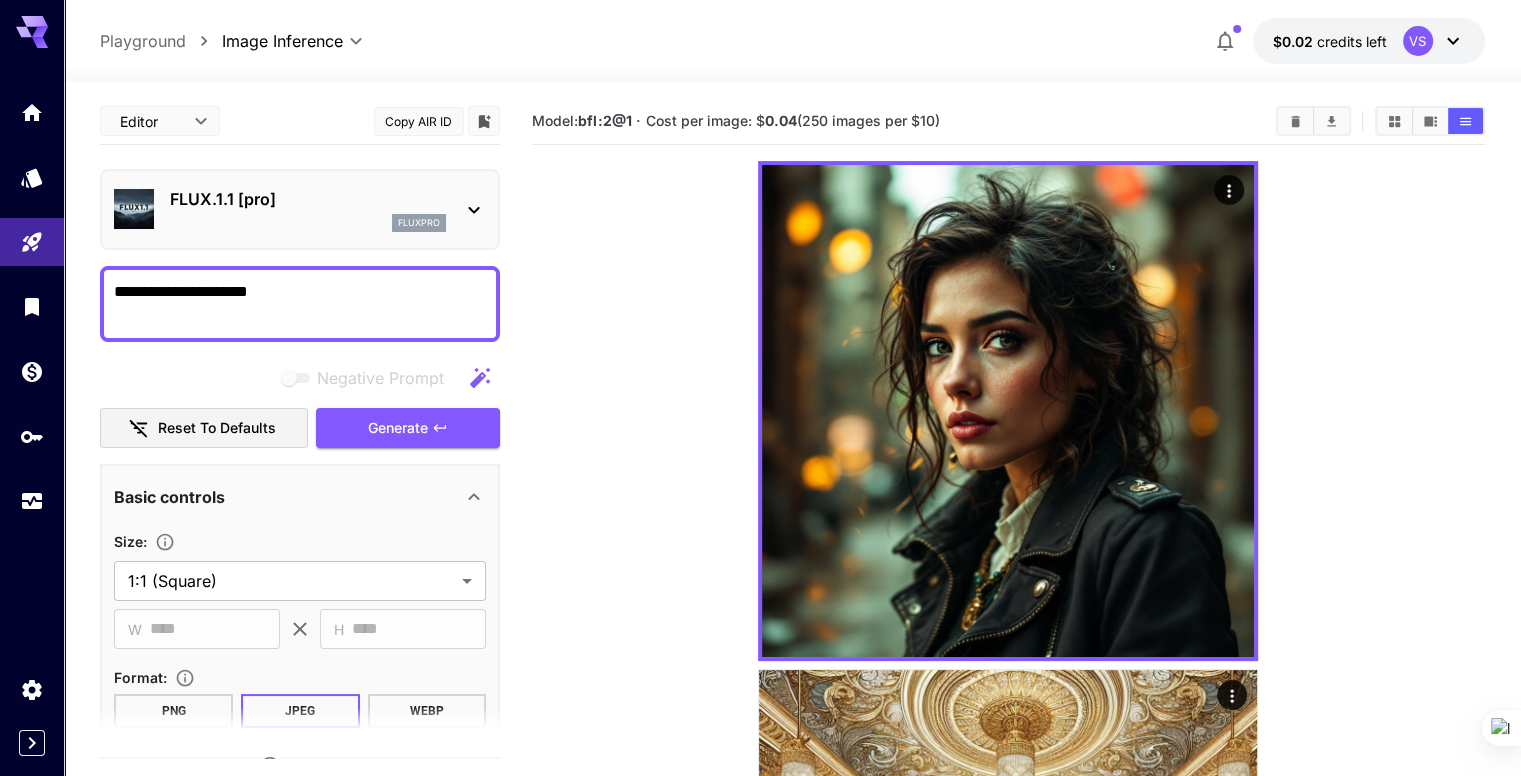 click on "fluxpro" at bounding box center (308, 223) 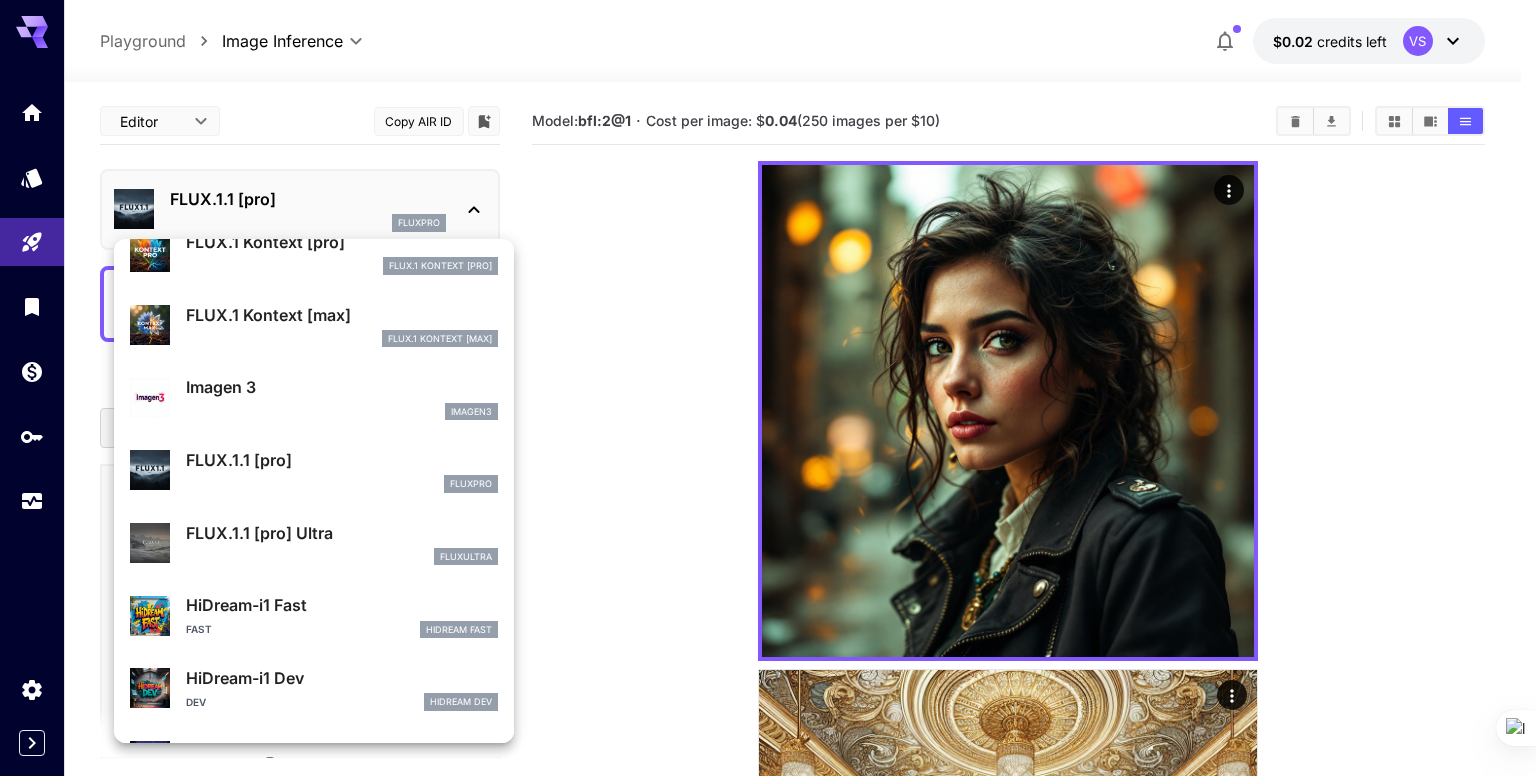 scroll, scrollTop: 904, scrollLeft: 0, axis: vertical 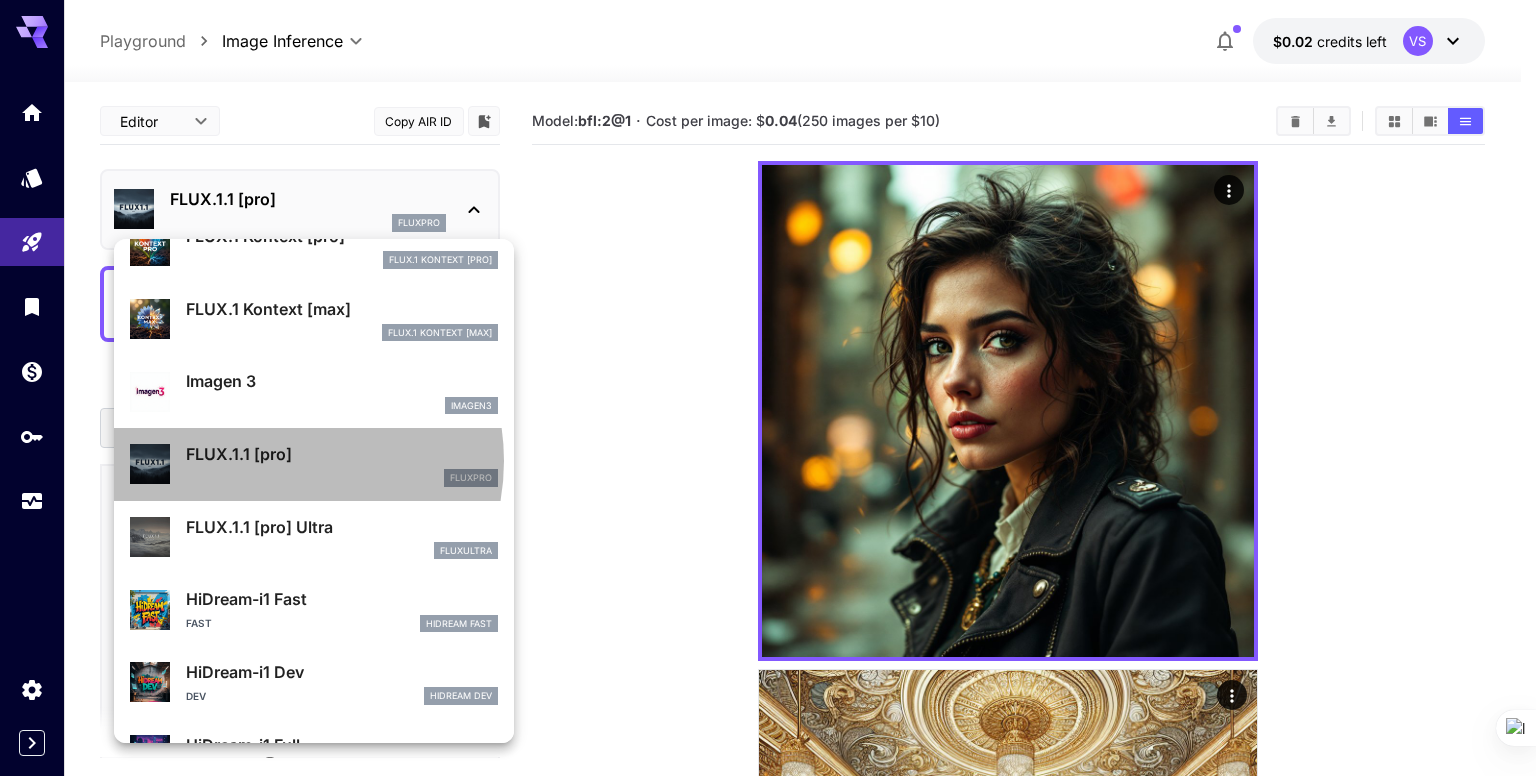 click on "FLUX.1.1 [pro]" at bounding box center [342, 454] 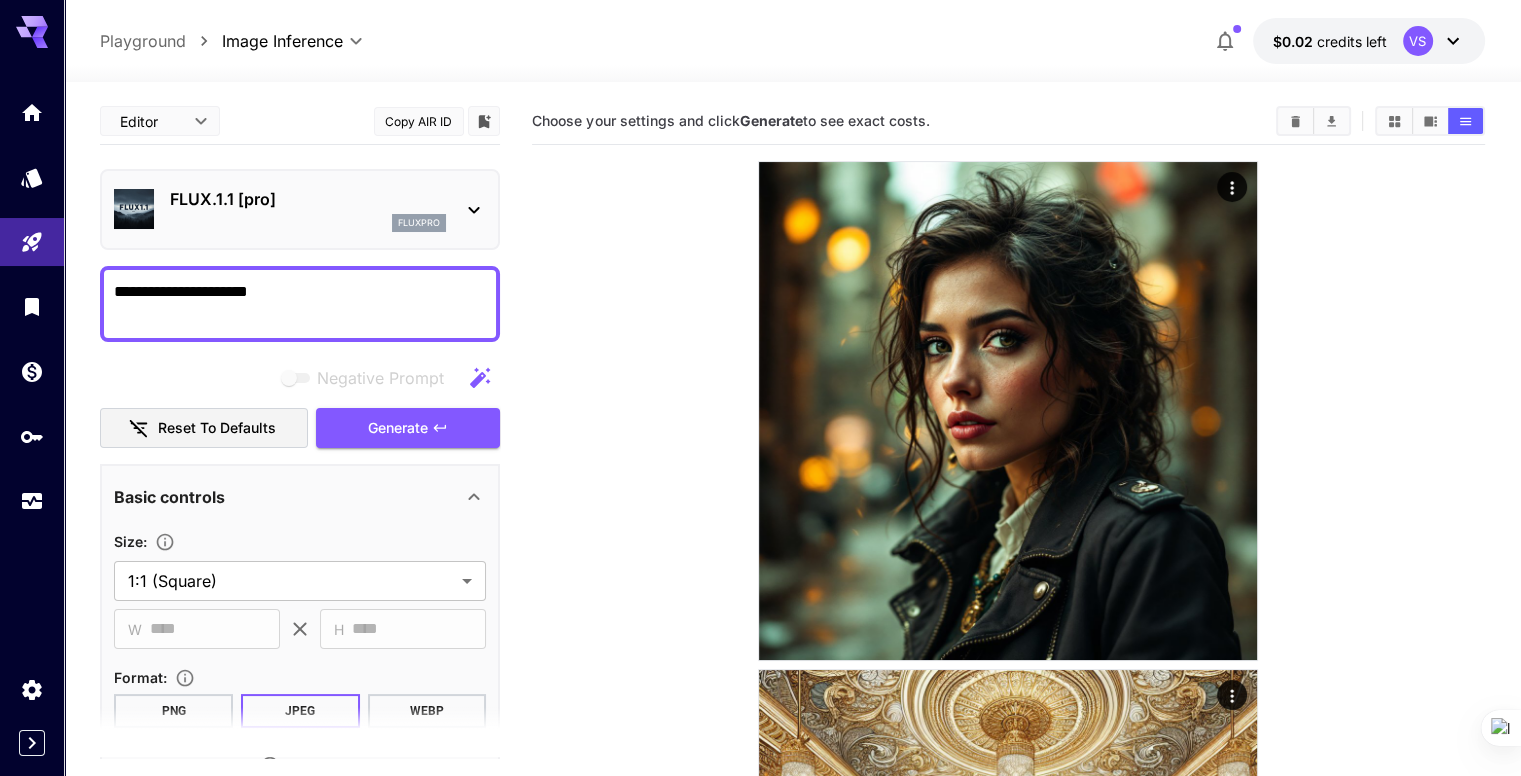 click on "FLUX.1.1 [pro]" at bounding box center (308, 199) 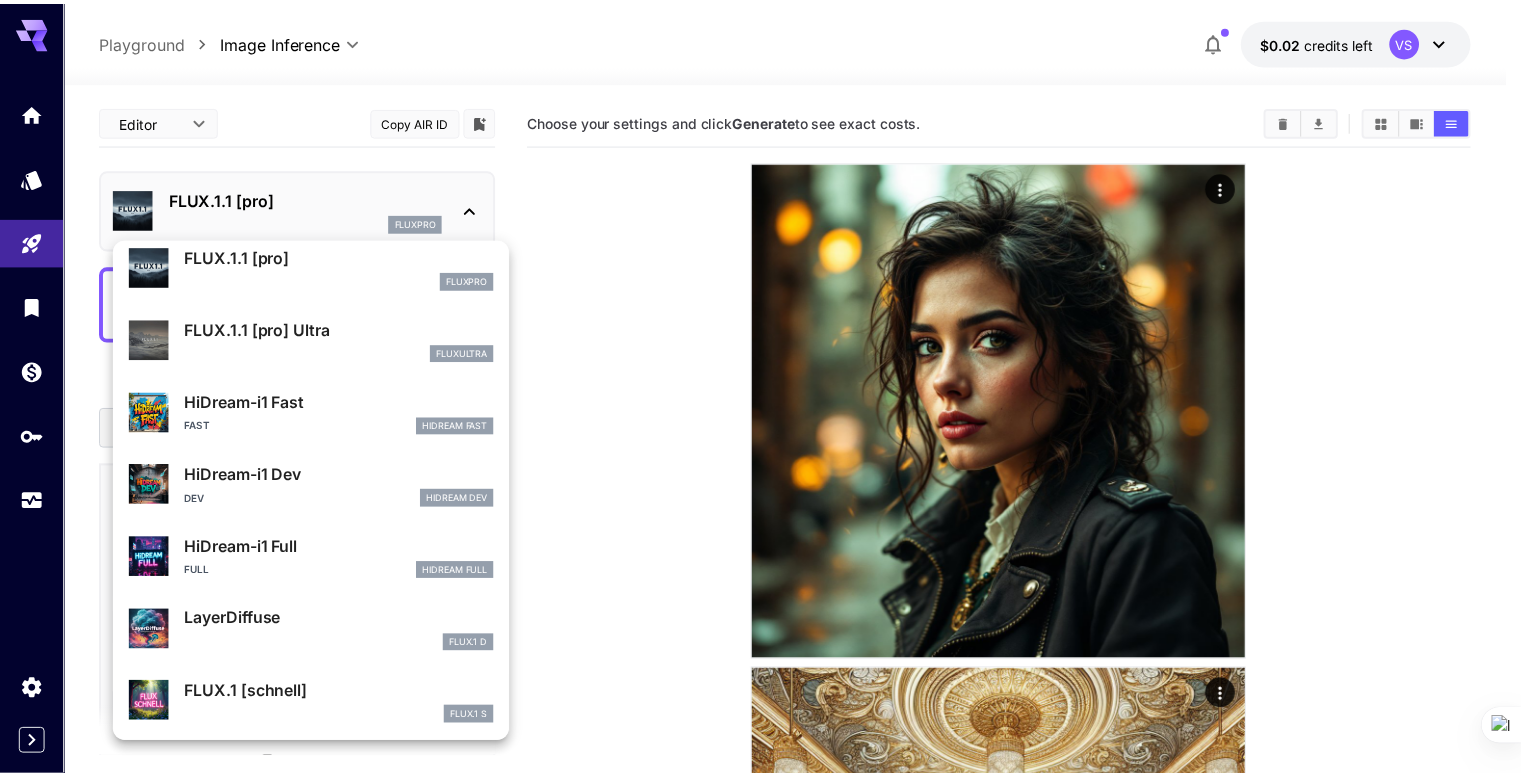 scroll, scrollTop: 1106, scrollLeft: 0, axis: vertical 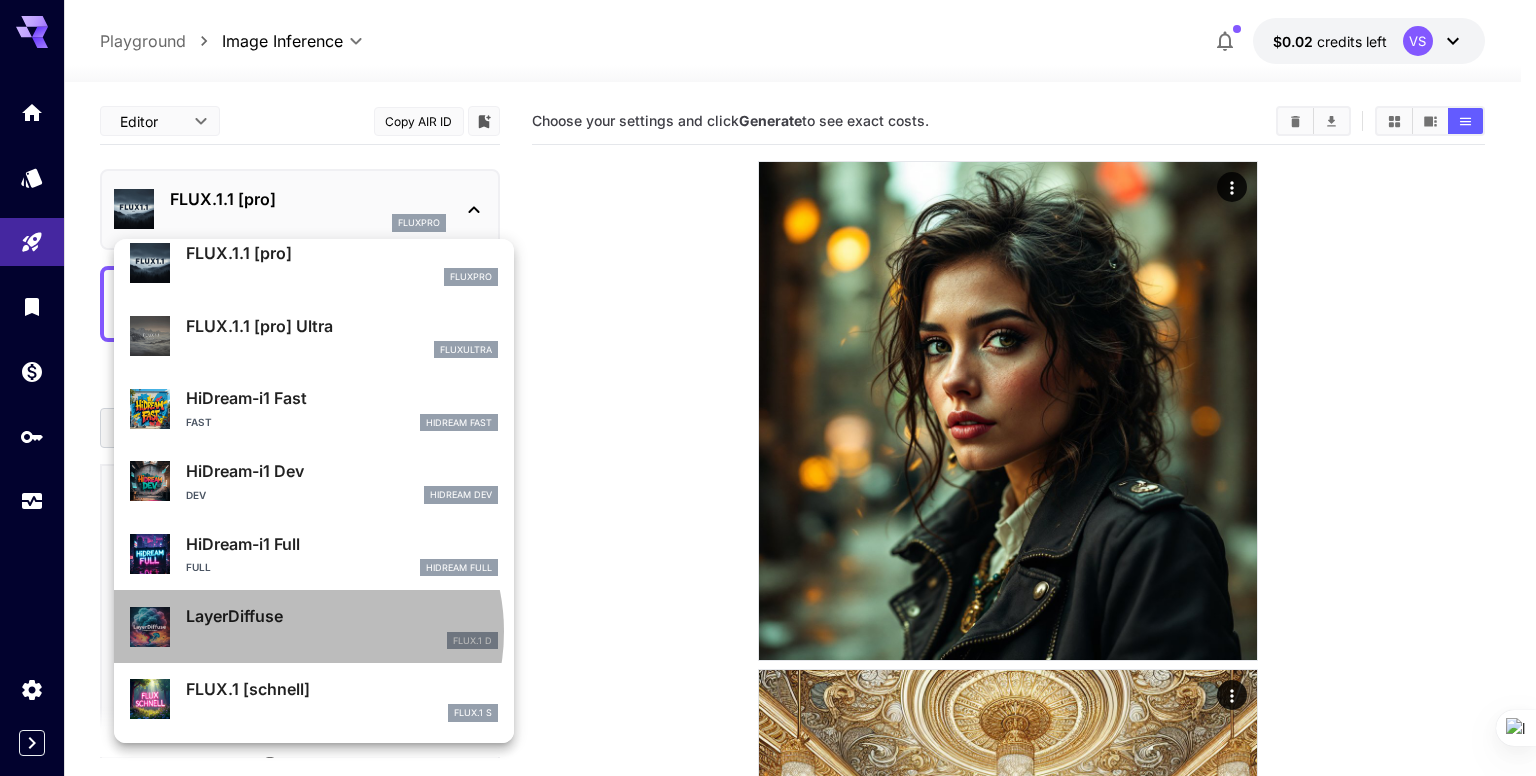 click on "FLUX.1 D" at bounding box center [342, 641] 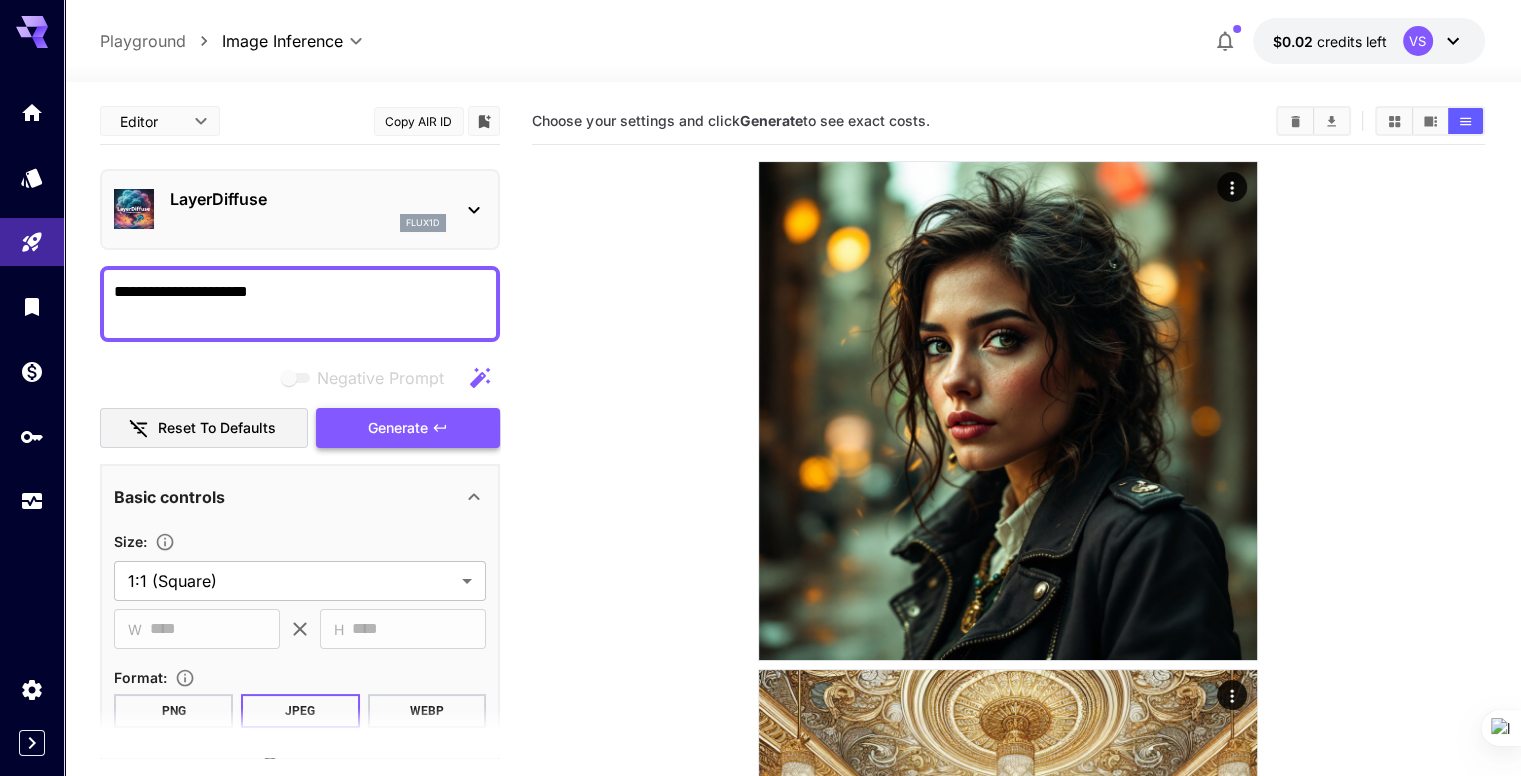 click on "Generate" at bounding box center (398, 428) 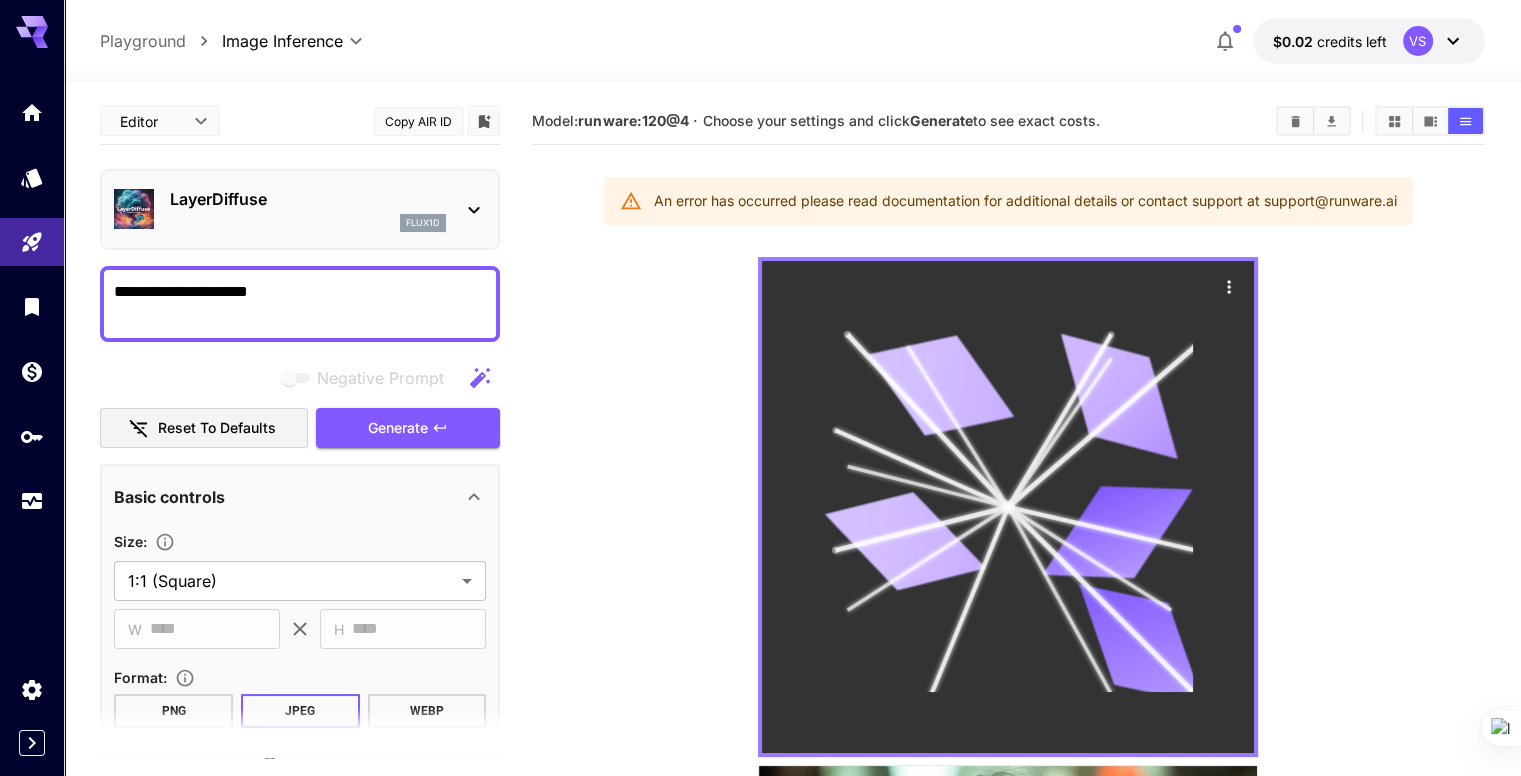 click 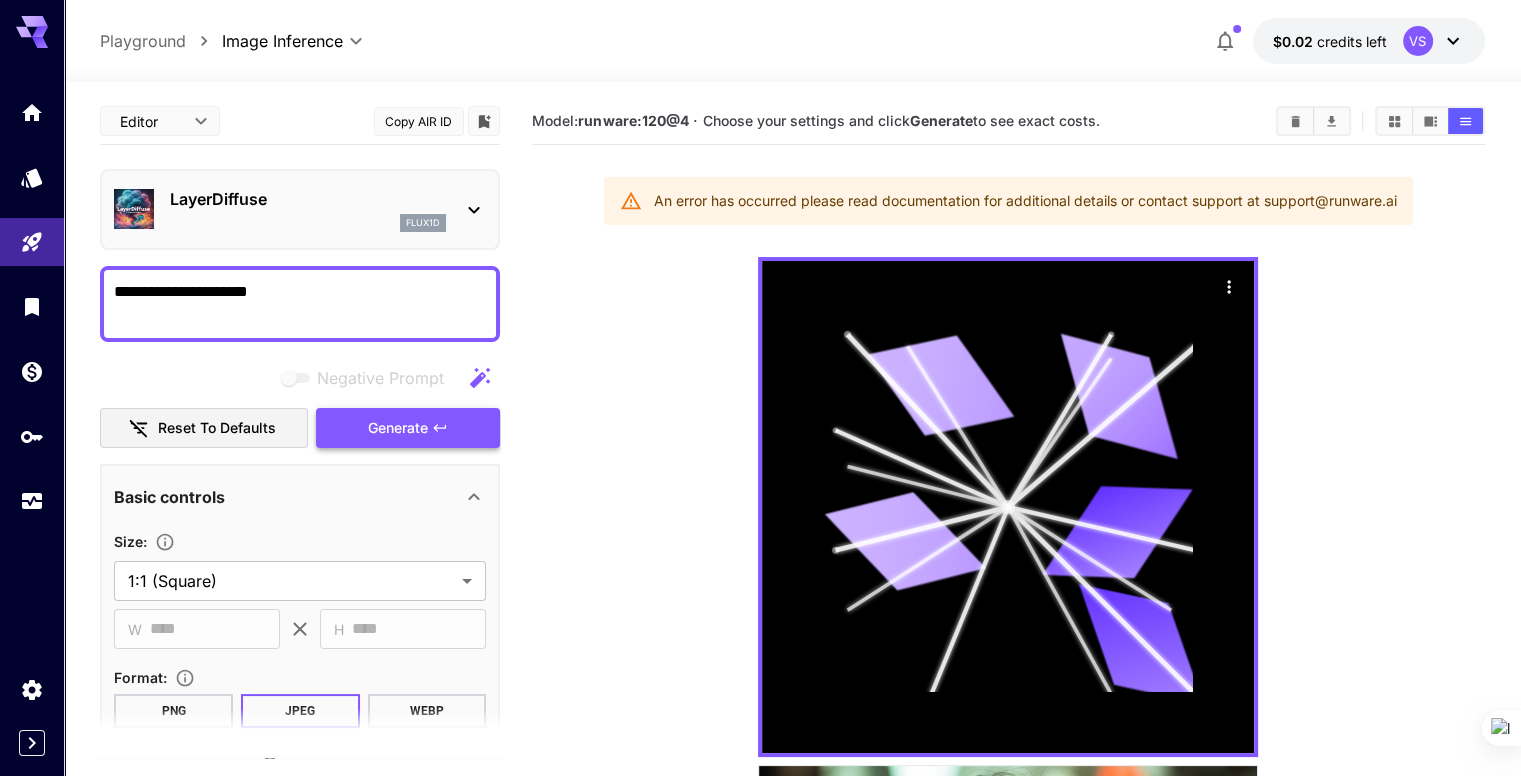 click on "Generate" at bounding box center (398, 428) 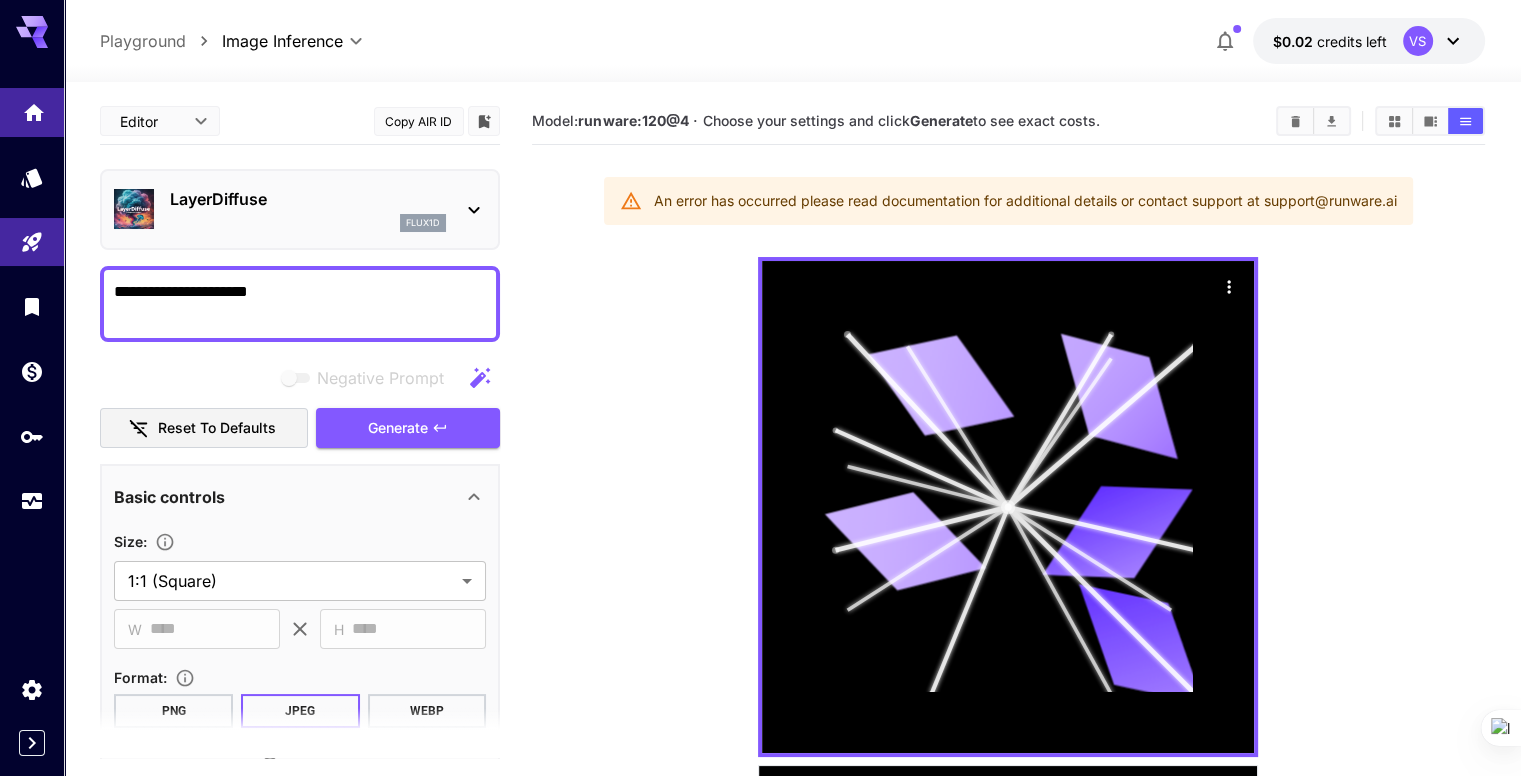 click at bounding box center (32, 112) 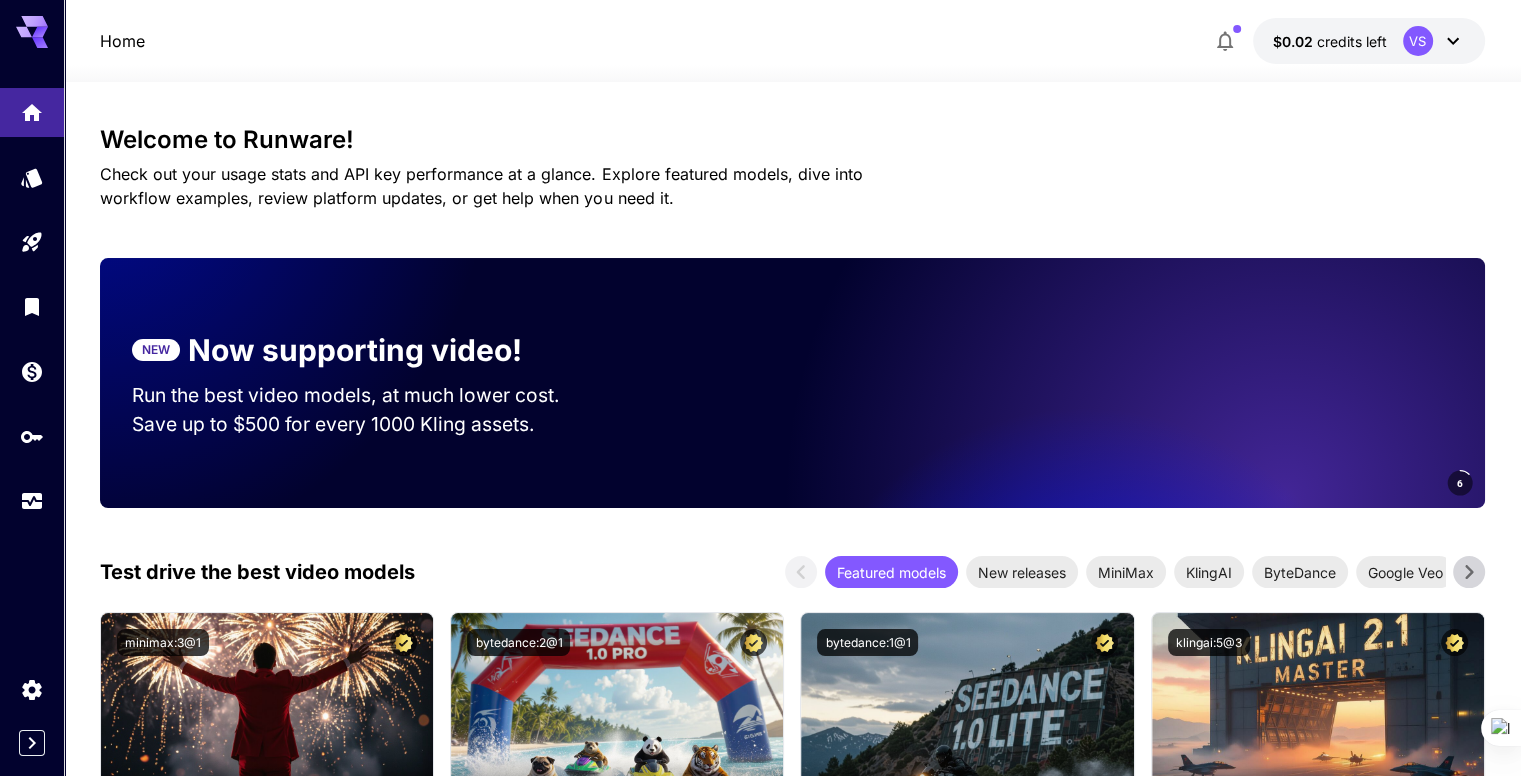 click on "Home" at bounding box center [122, 41] 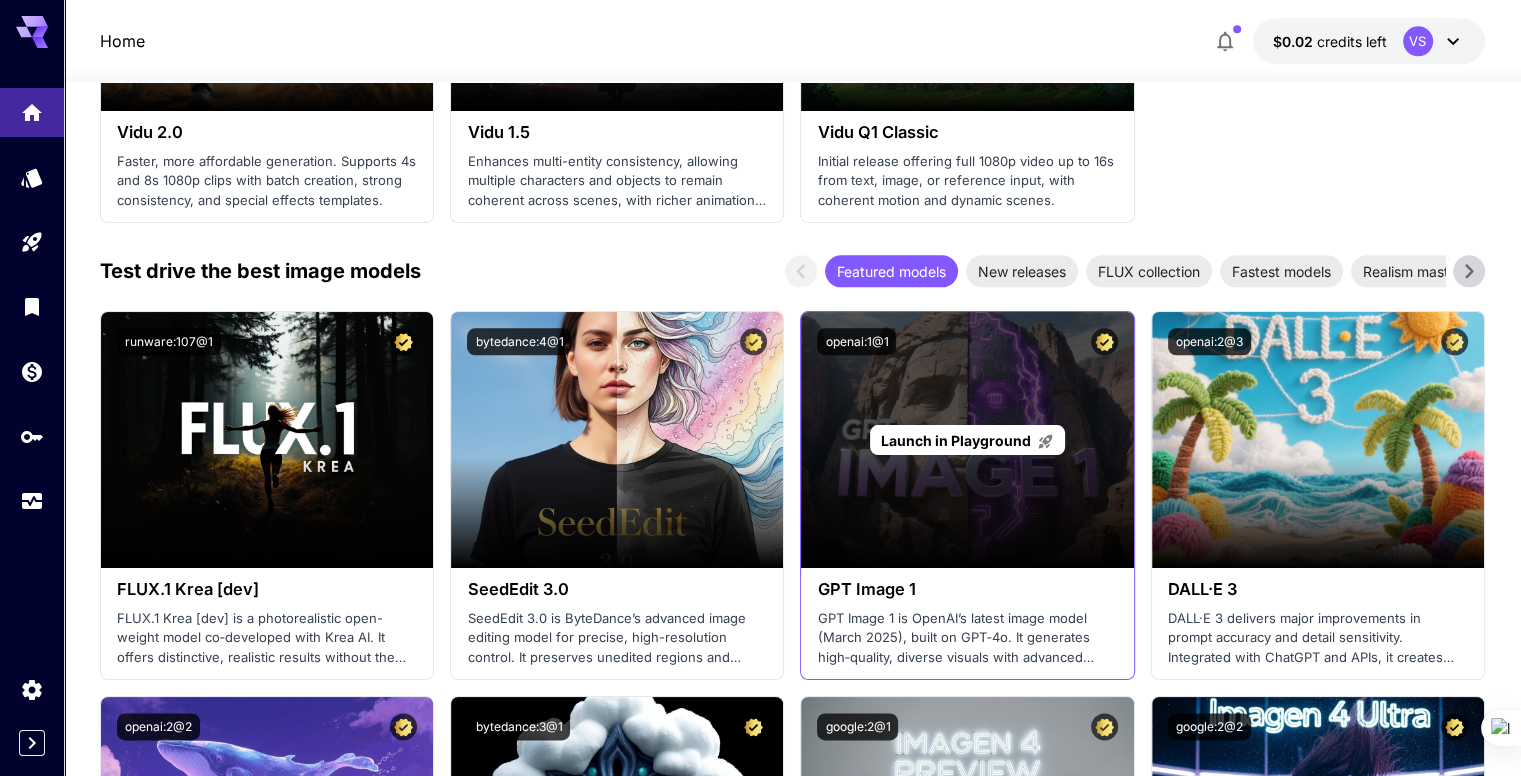 scroll, scrollTop: 2300, scrollLeft: 0, axis: vertical 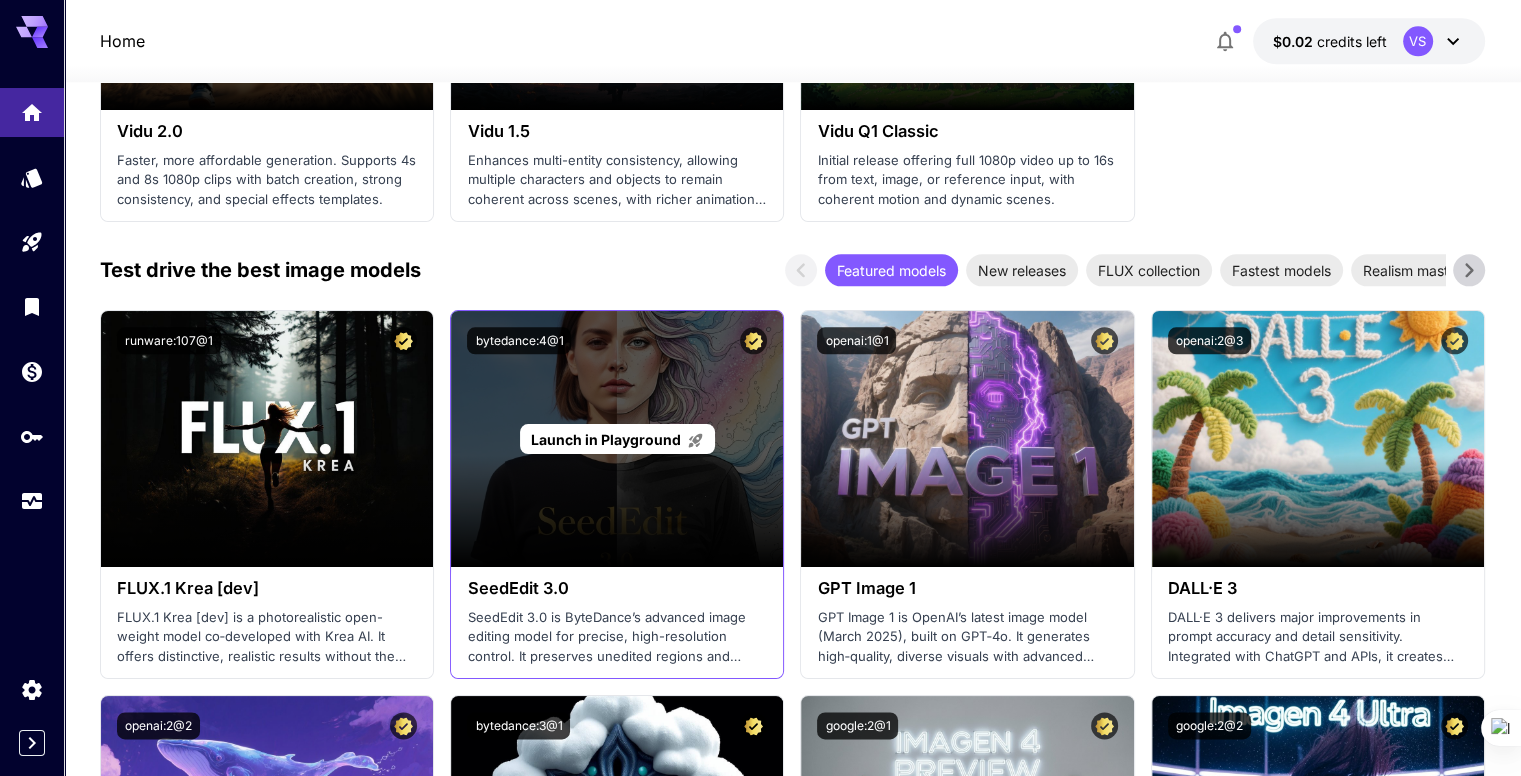 click on "Launch in Playground" at bounding box center [617, 439] 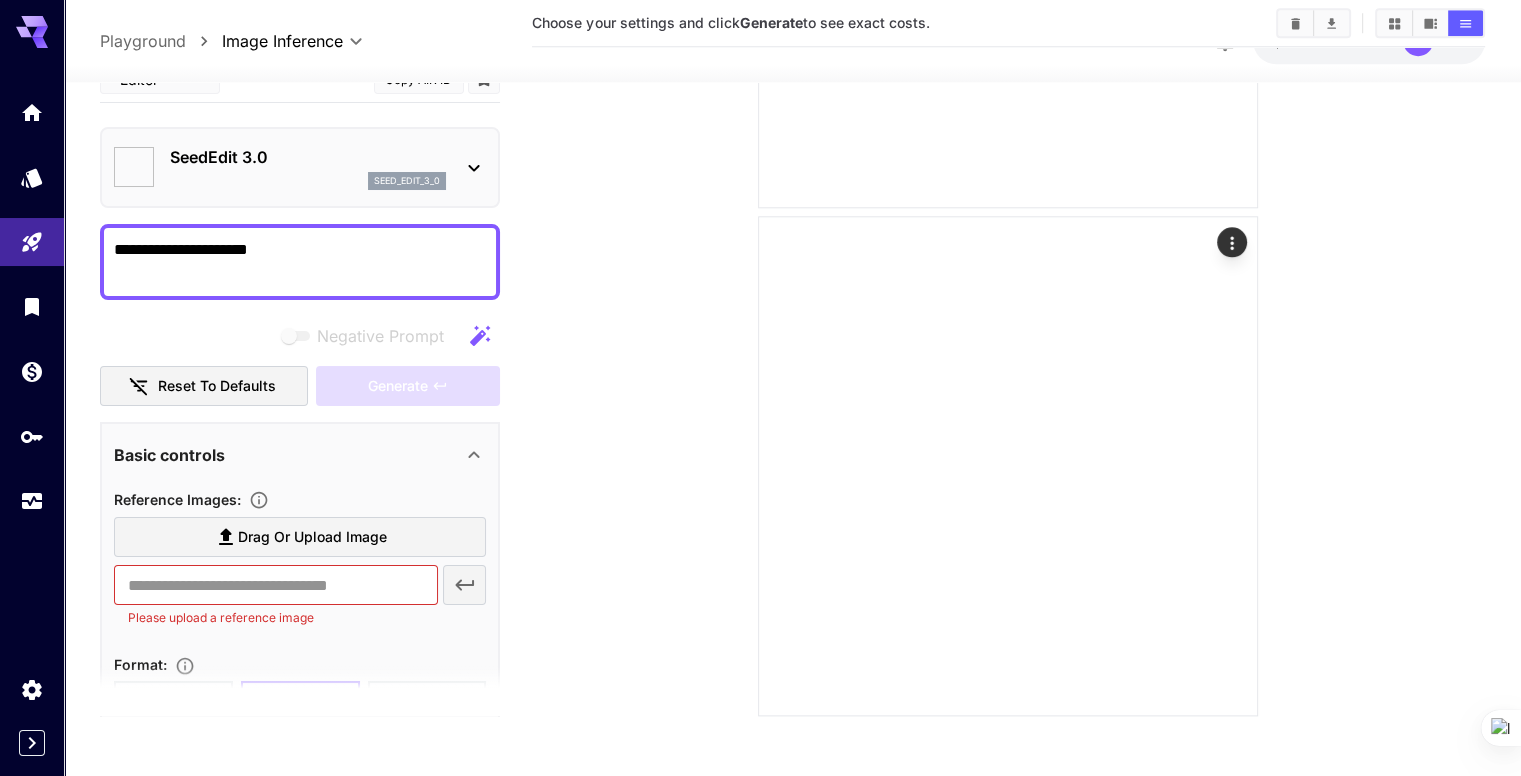 scroll, scrollTop: 1976, scrollLeft: 0, axis: vertical 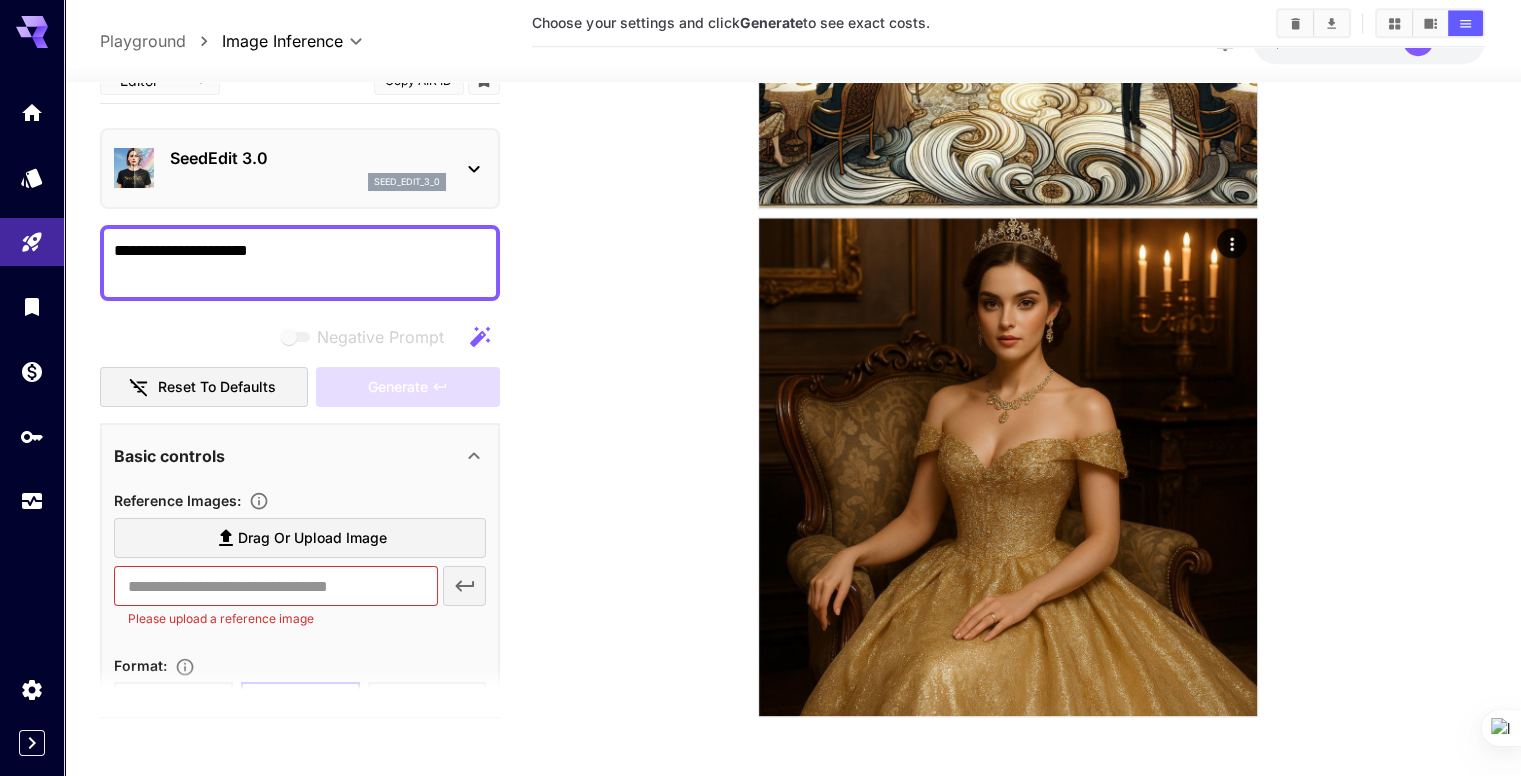 click at bounding box center (32, 24) 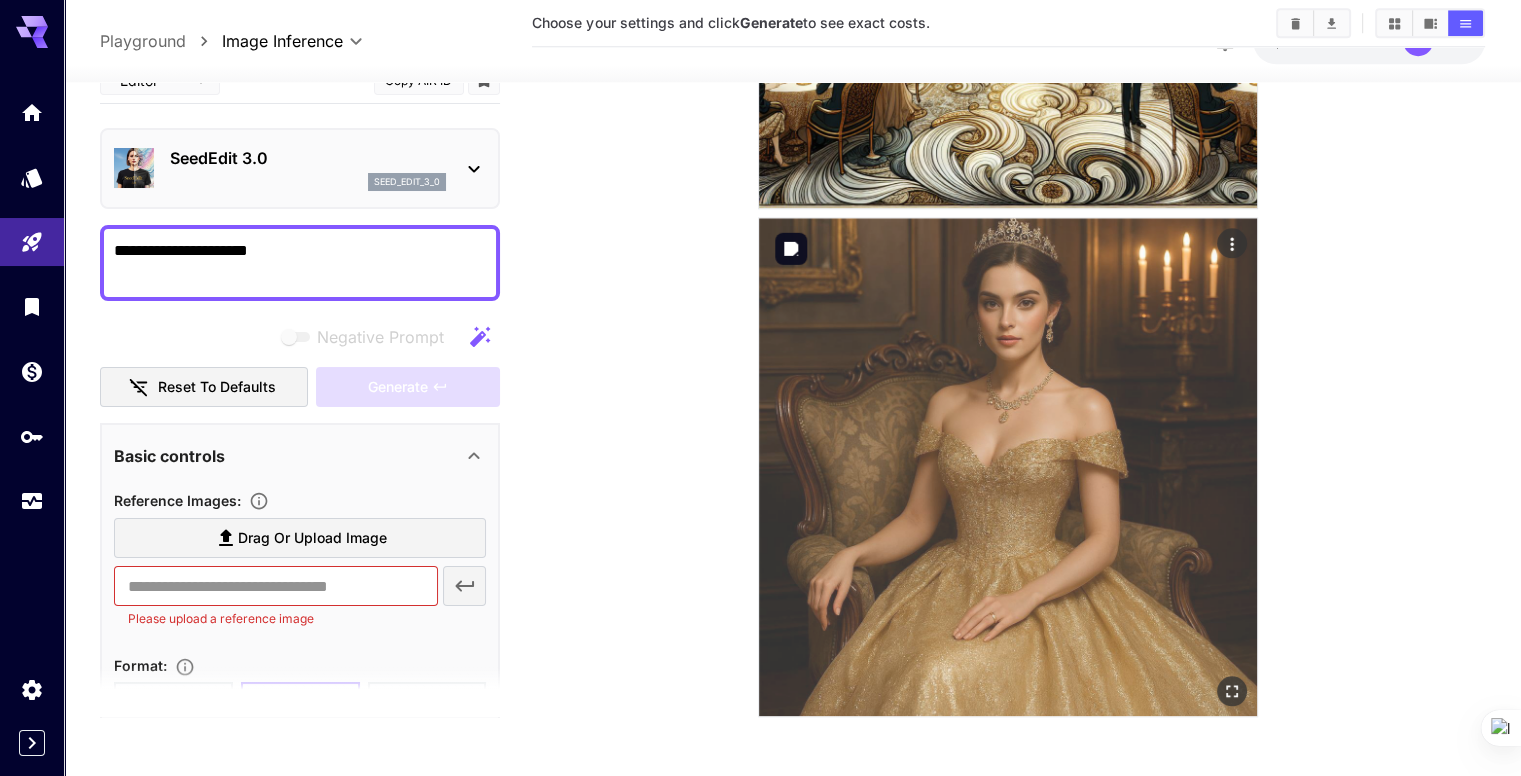 click at bounding box center (1008, 467) 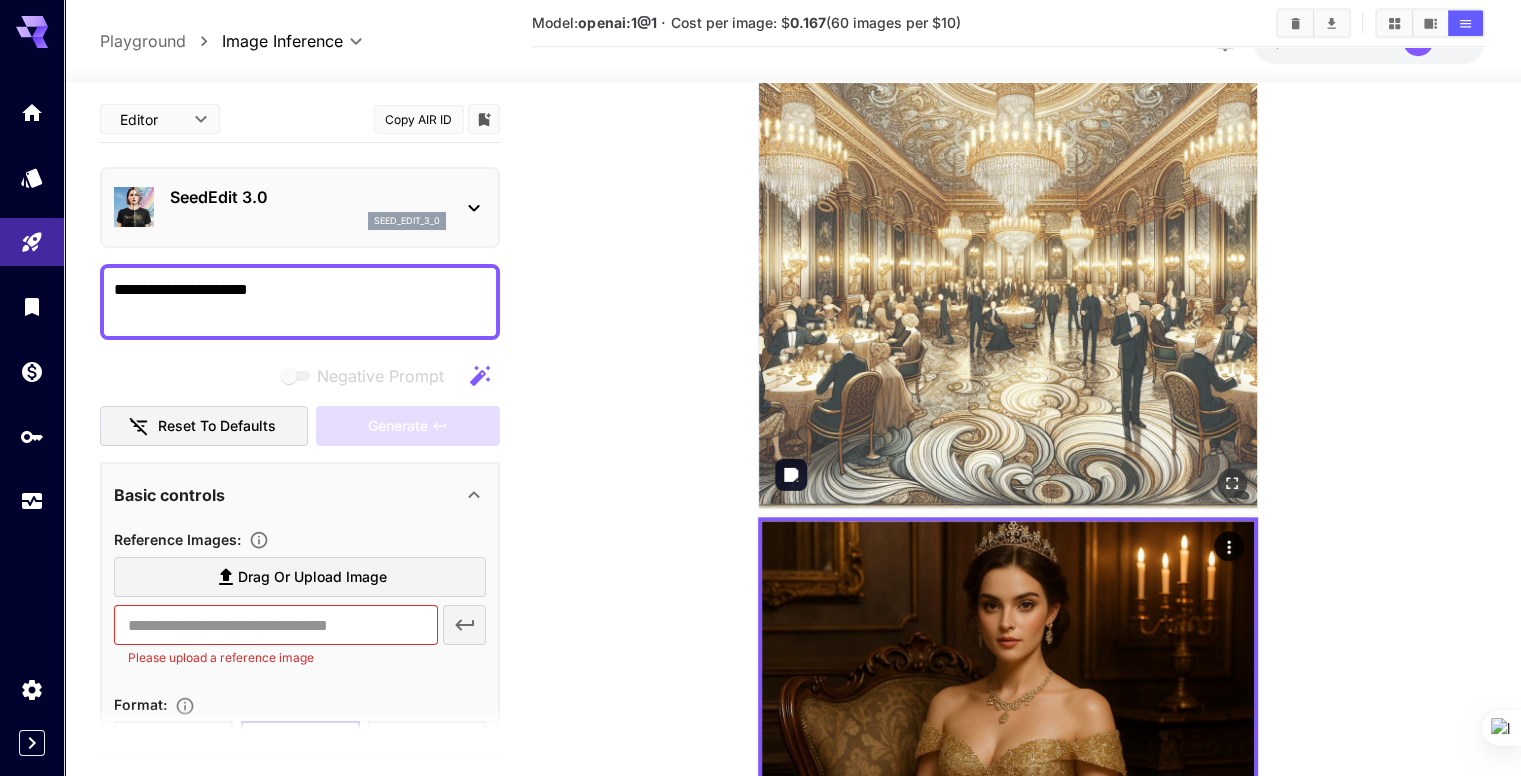 click at bounding box center [1008, 259] 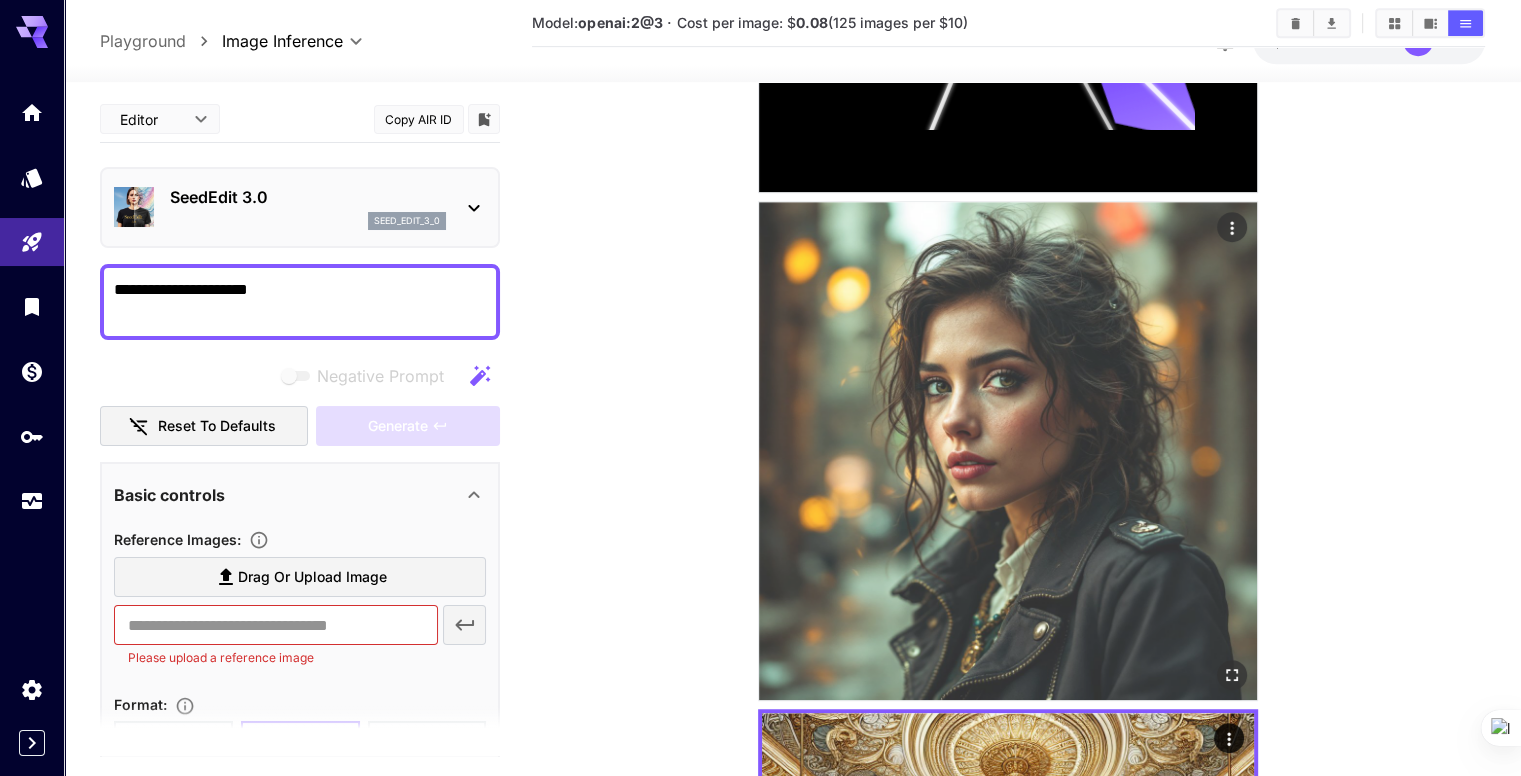 click at bounding box center [1008, 451] 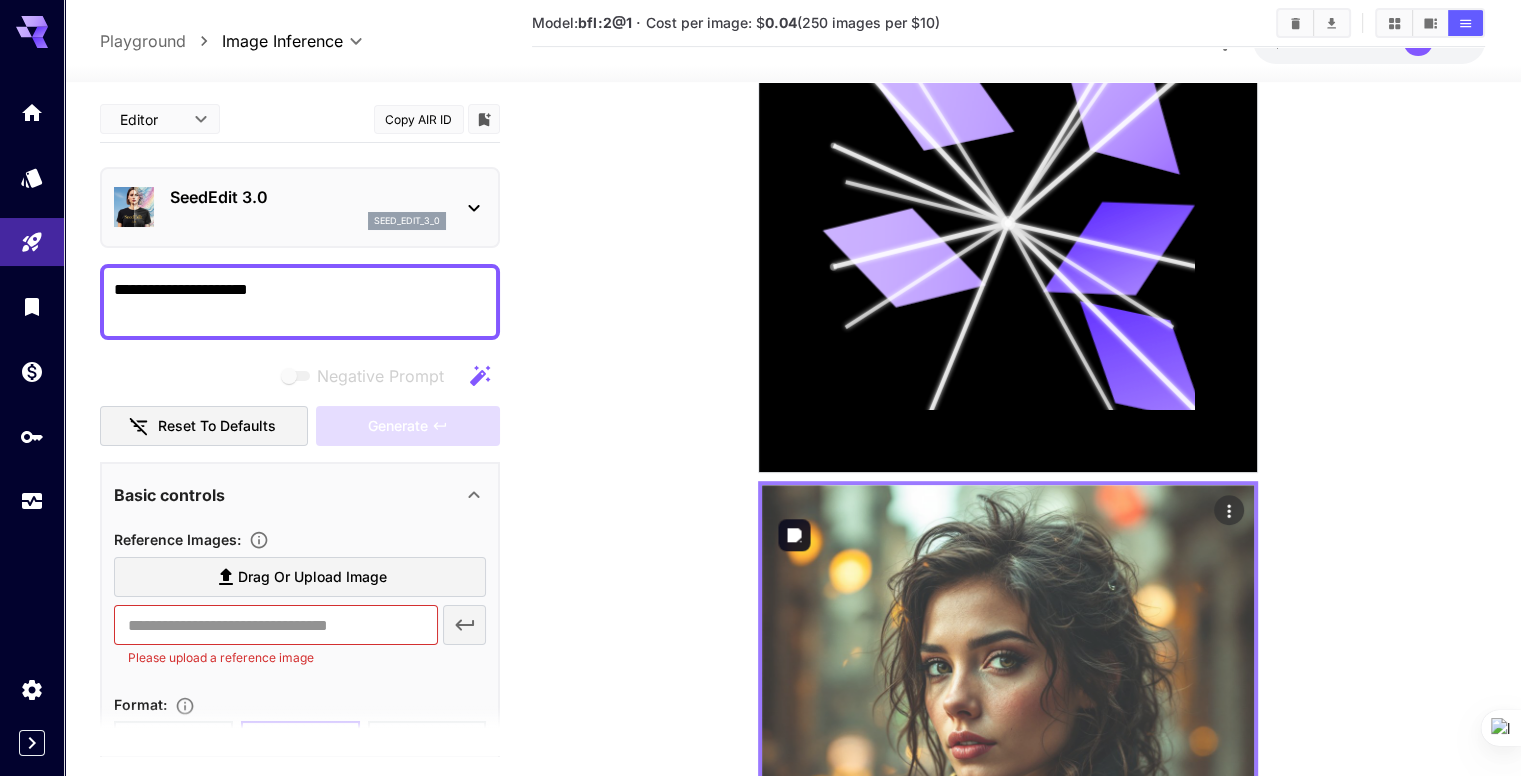 scroll, scrollTop: 676, scrollLeft: 0, axis: vertical 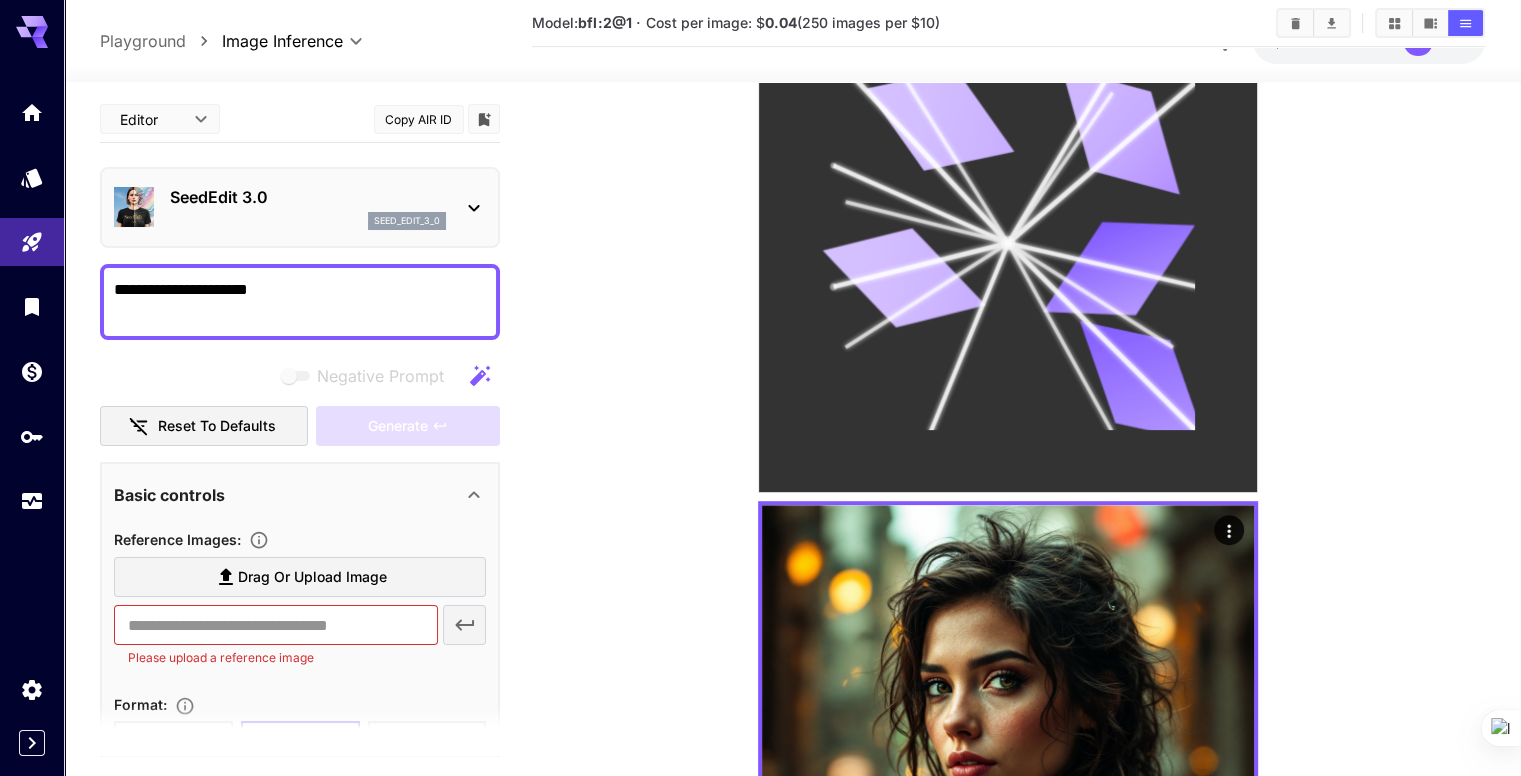 click 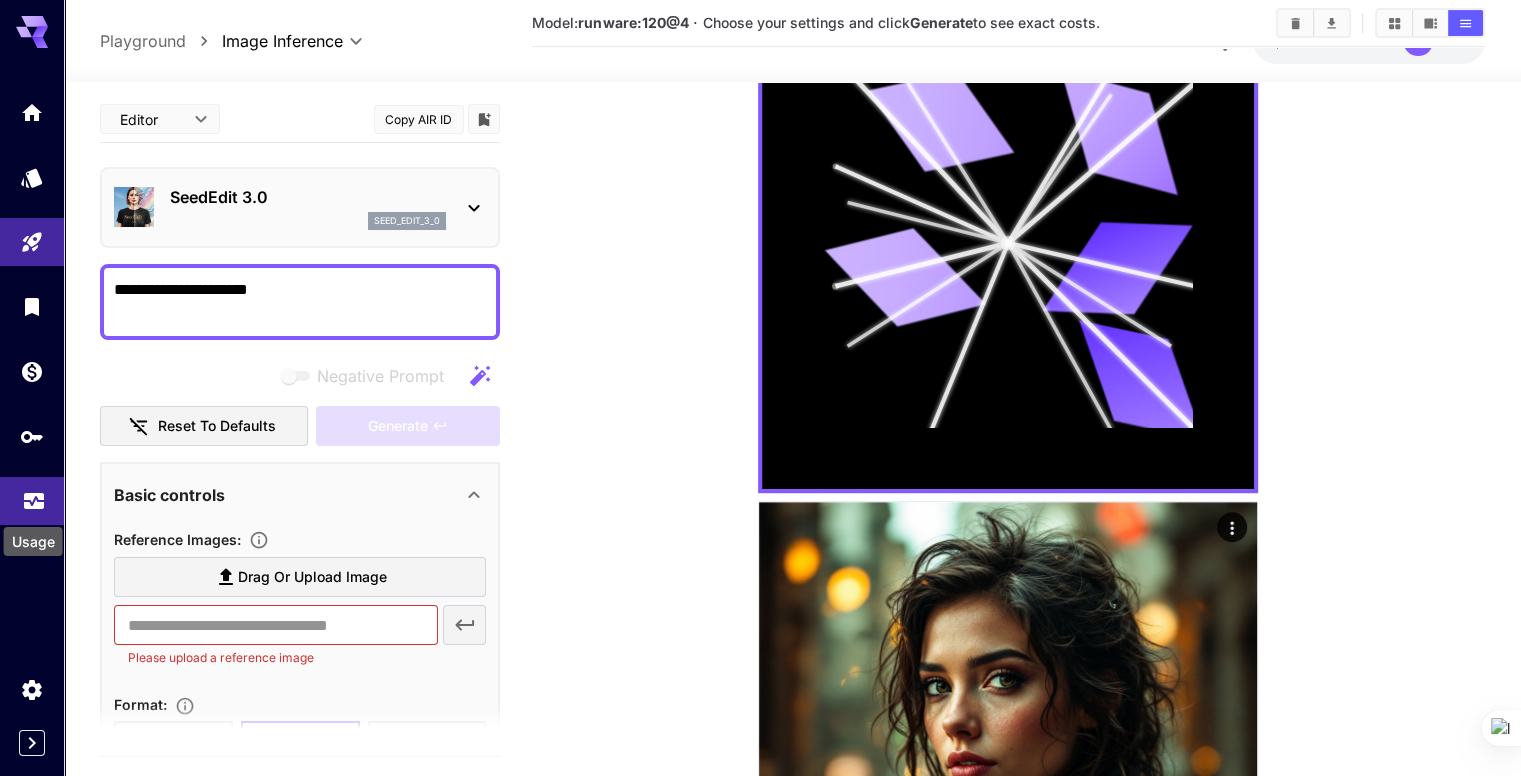 click 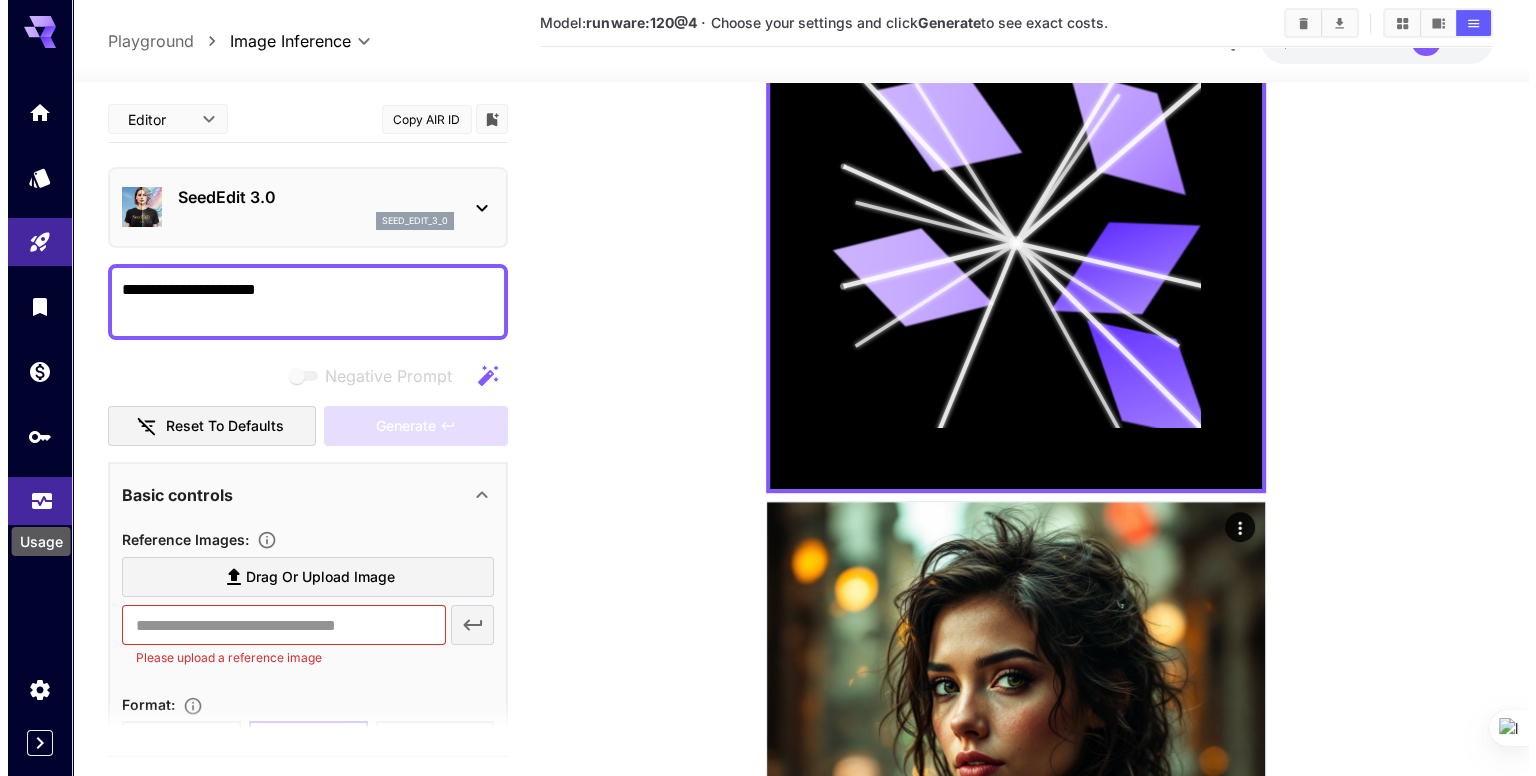scroll, scrollTop: 0, scrollLeft: 0, axis: both 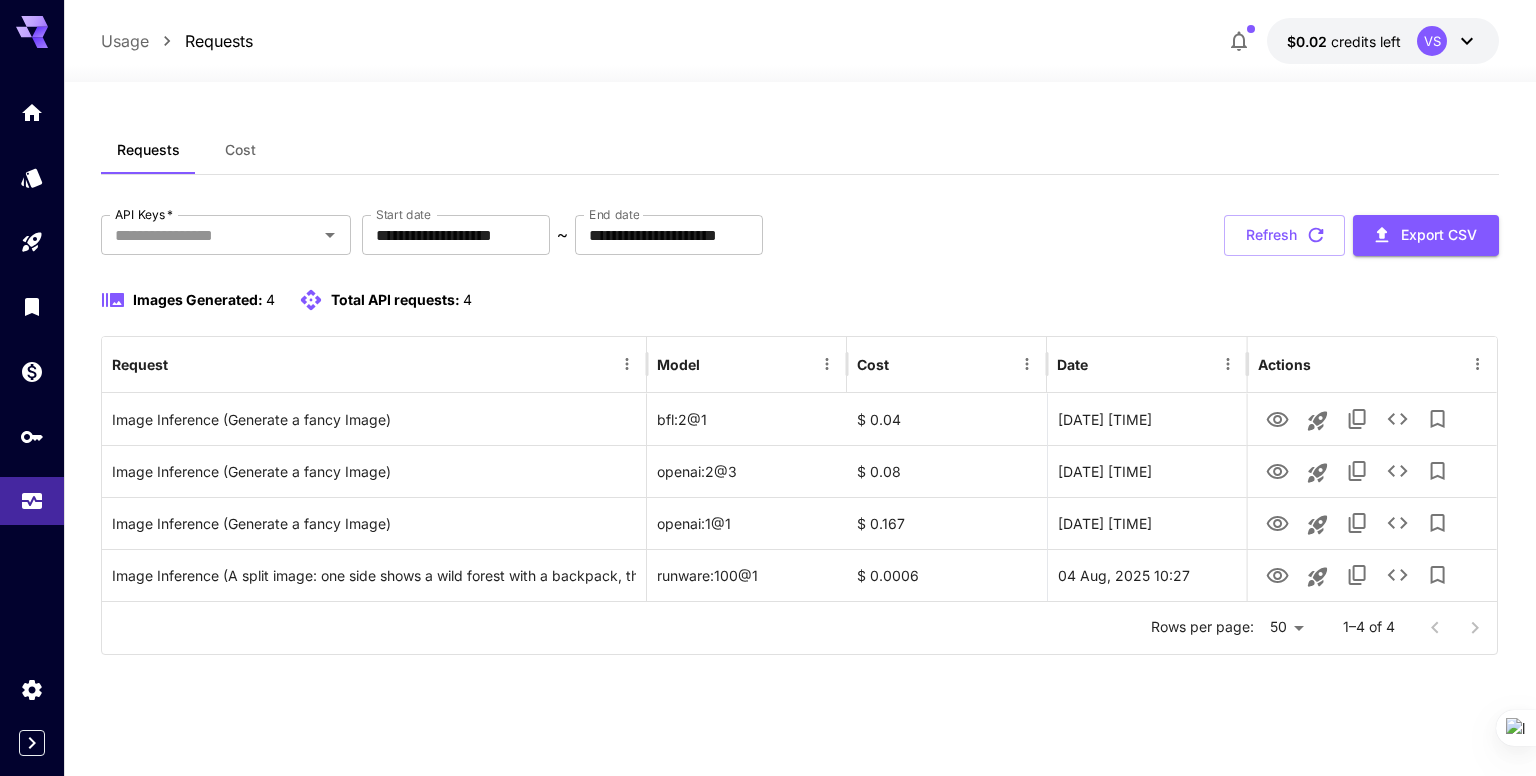 click on "$0.02    credits left  VS" at bounding box center [1383, 41] 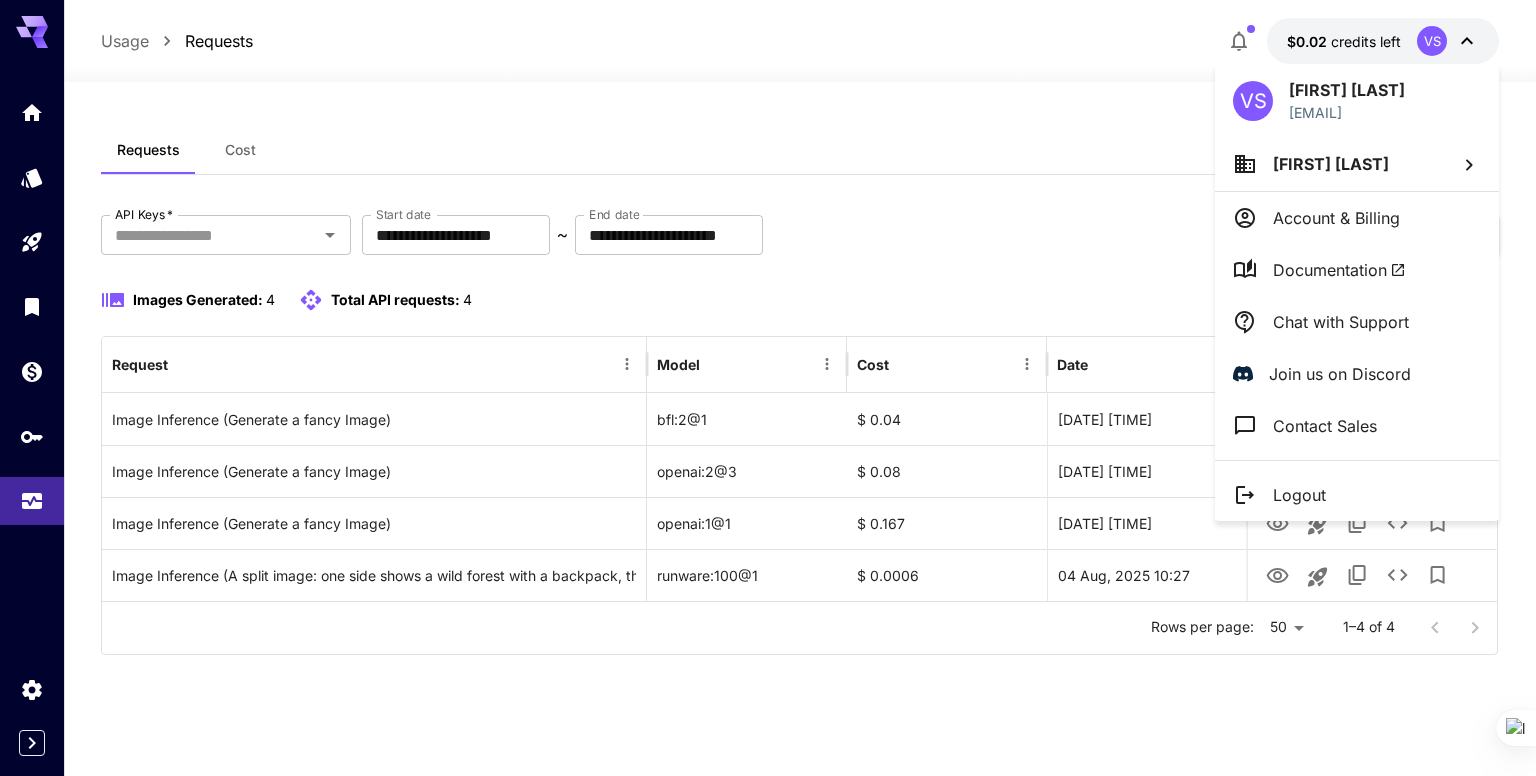 drag, startPoint x: 1371, startPoint y: 40, endPoint x: 1360, endPoint y: 41, distance: 11.045361 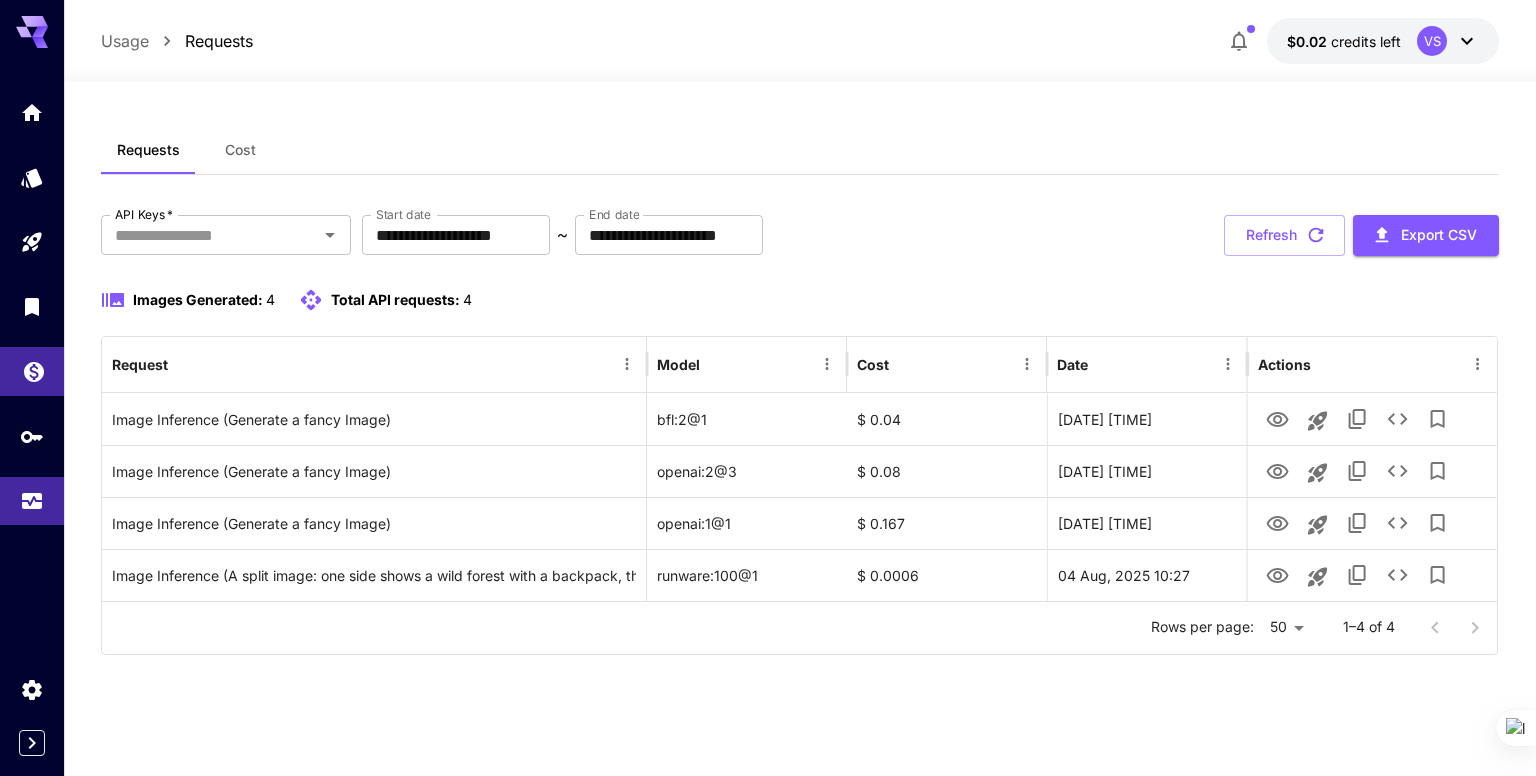 click at bounding box center [32, 371] 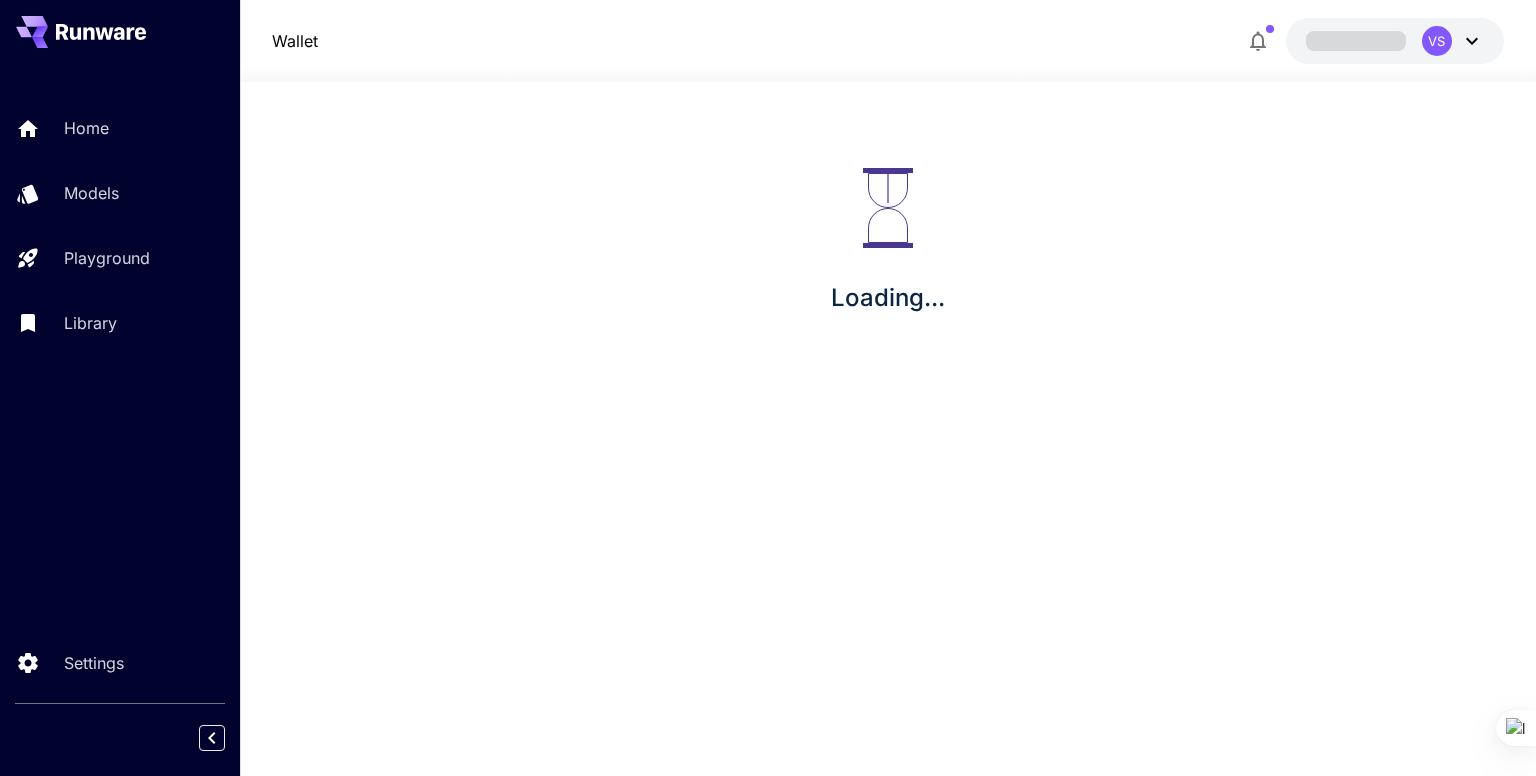 scroll, scrollTop: 0, scrollLeft: 0, axis: both 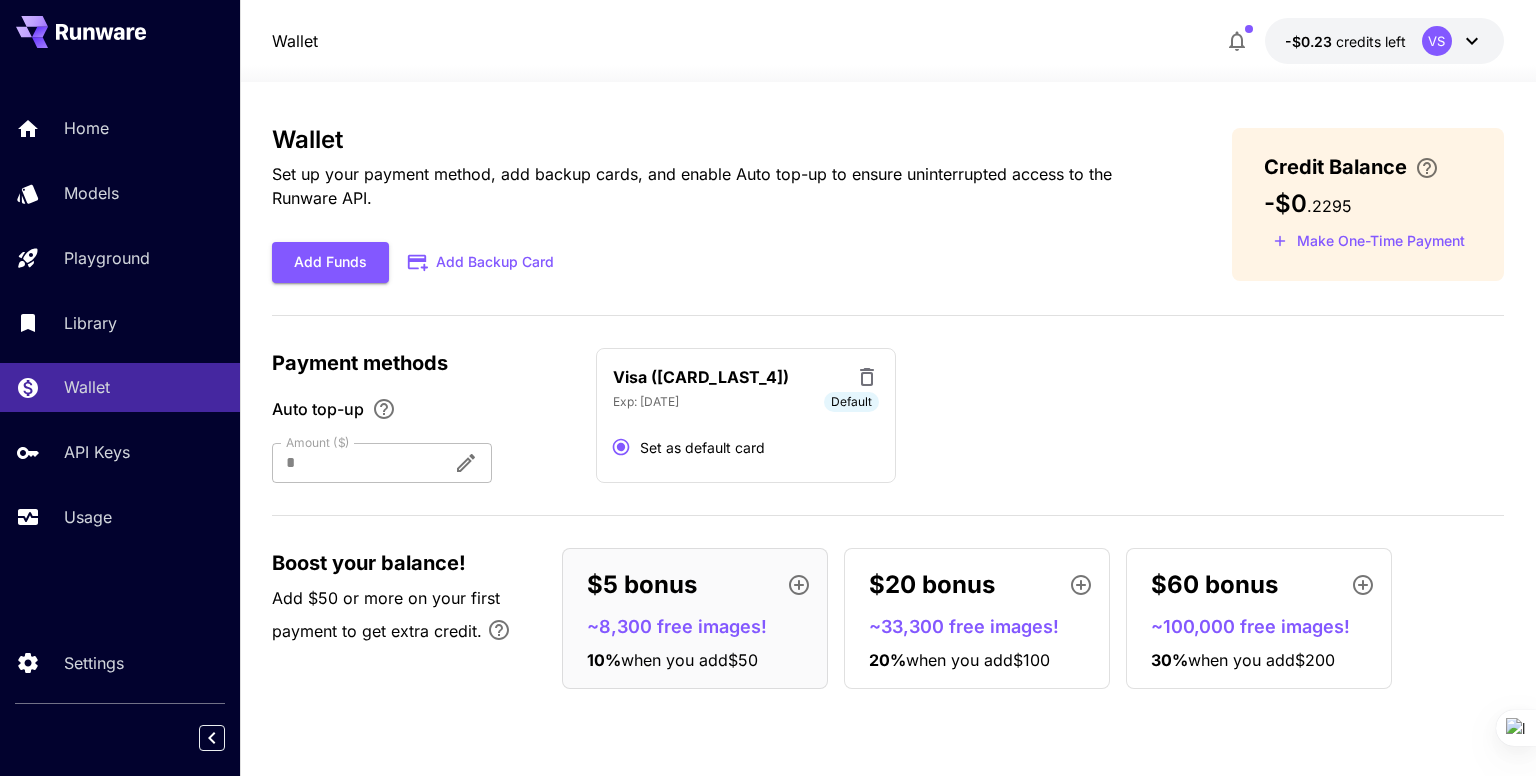 click 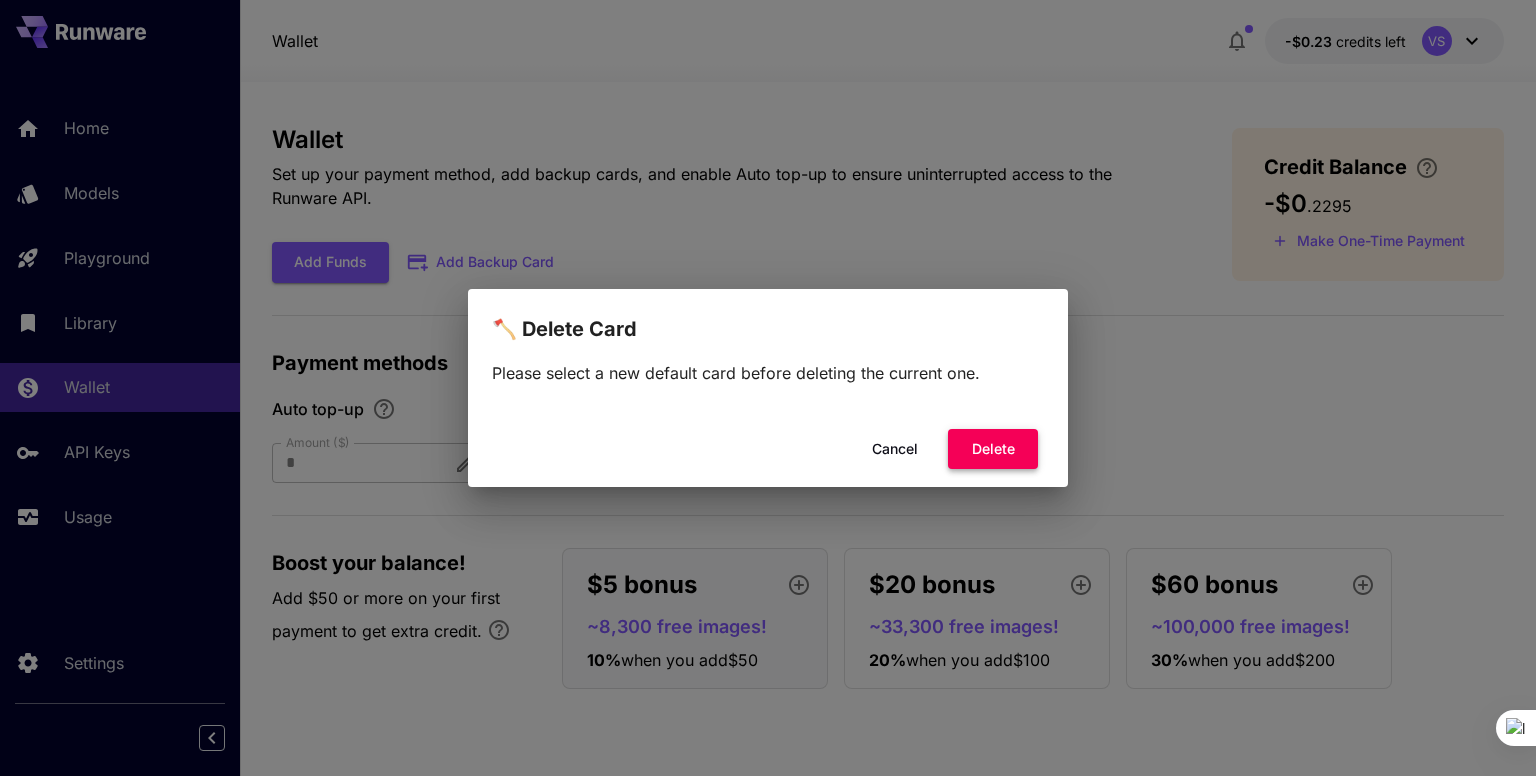 click on "Delete" at bounding box center (993, 449) 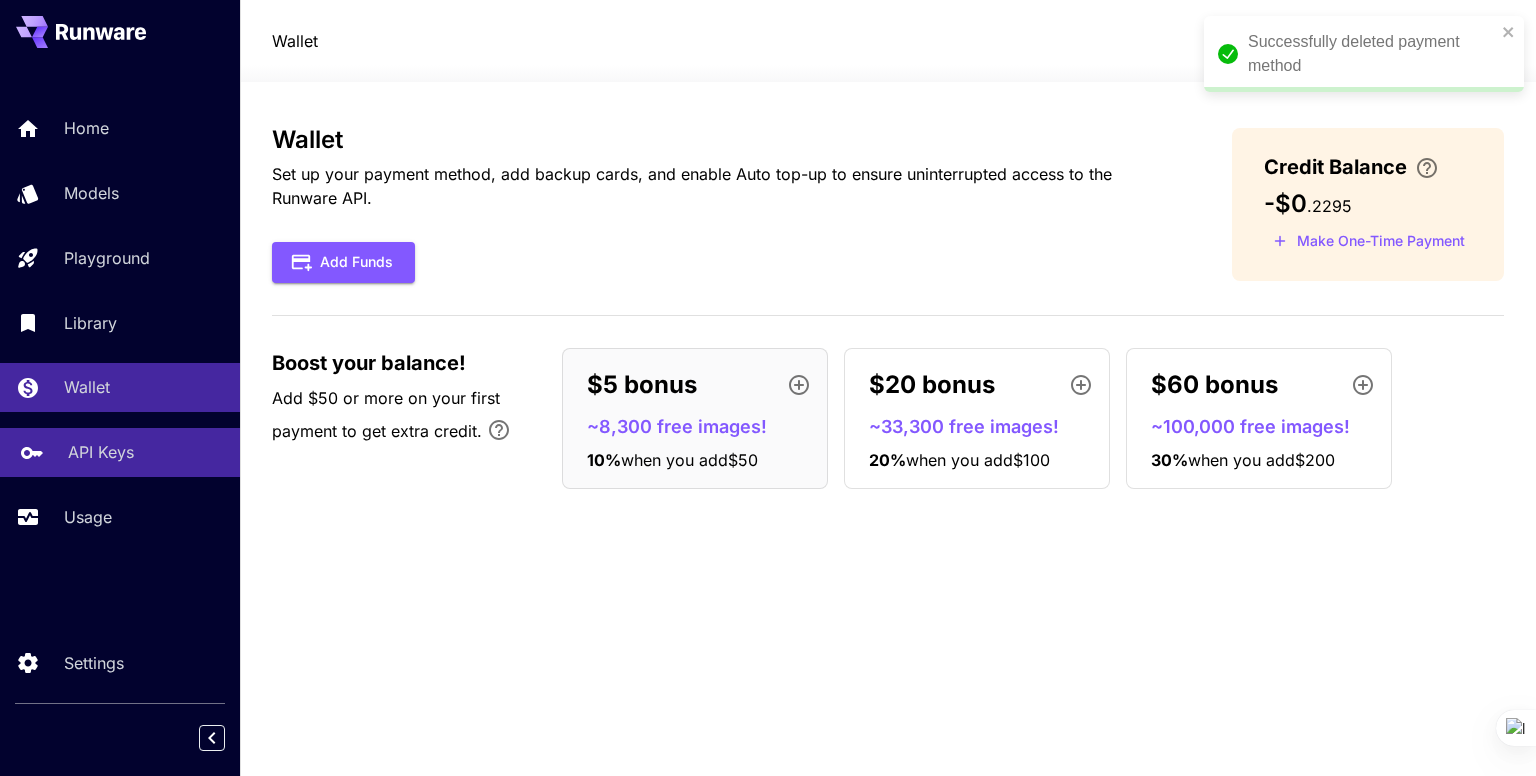 click on "API Keys" at bounding box center (120, 452) 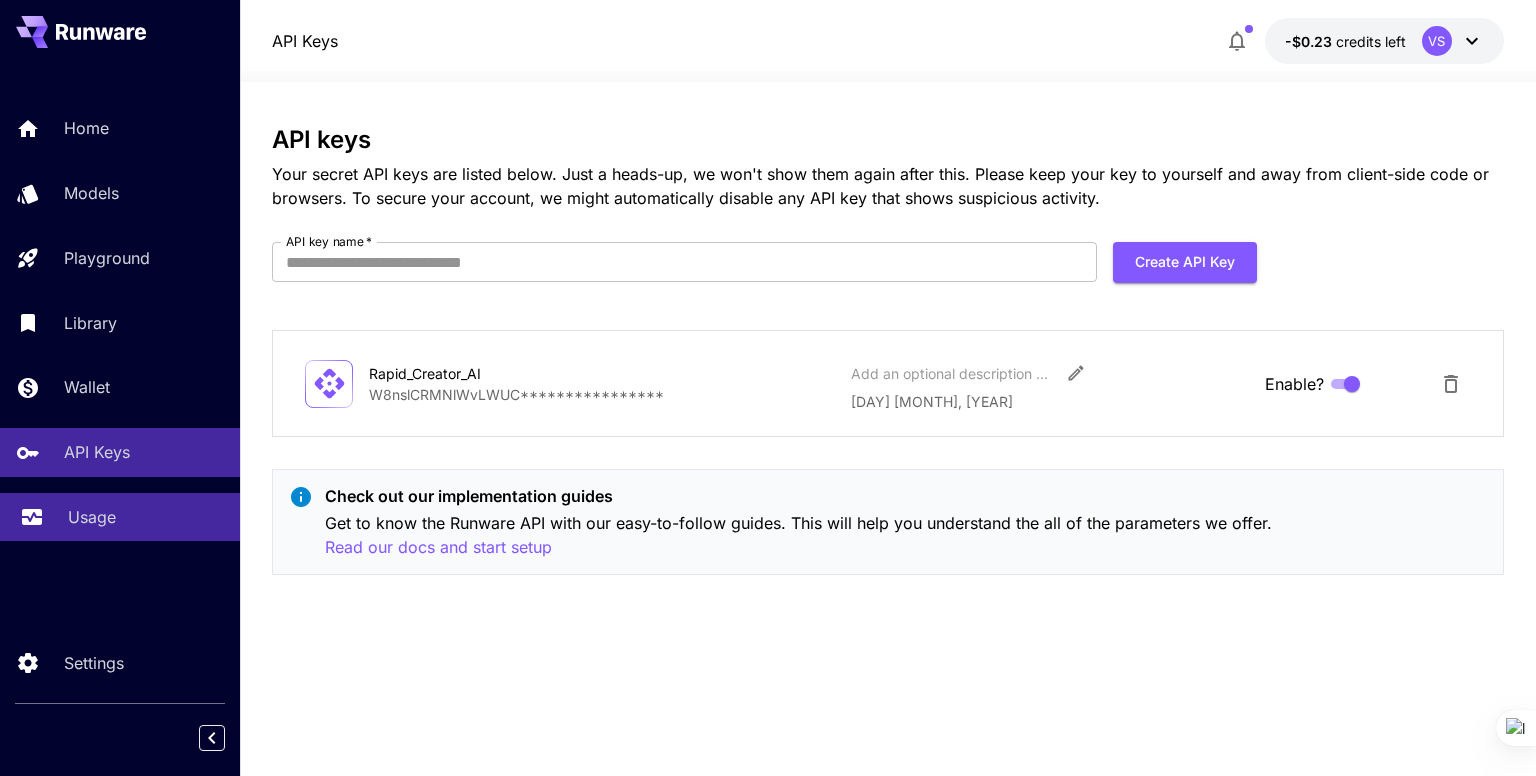 click on "Usage" at bounding box center [120, 517] 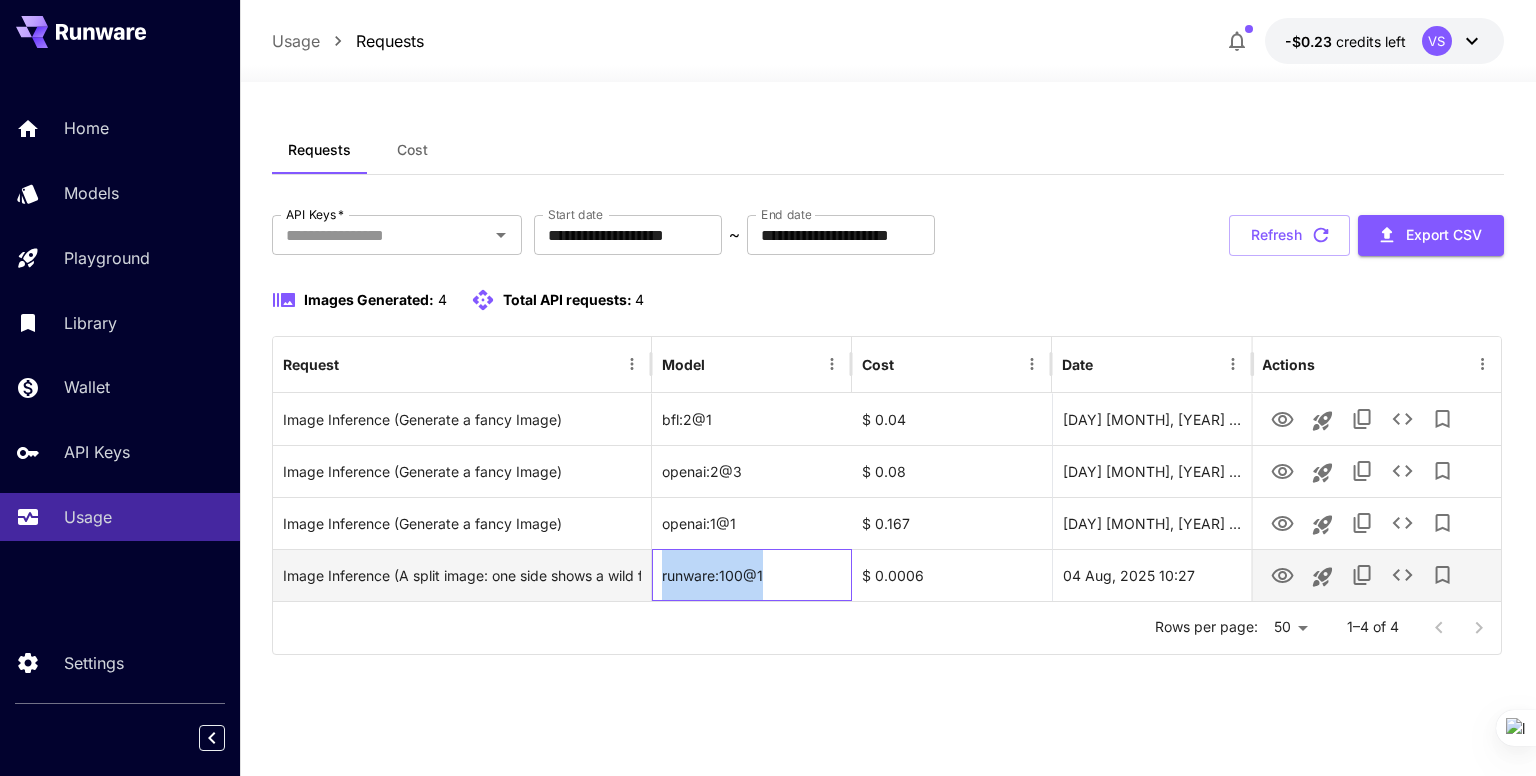 drag, startPoint x: 660, startPoint y: 573, endPoint x: 764, endPoint y: 580, distance: 104.23531 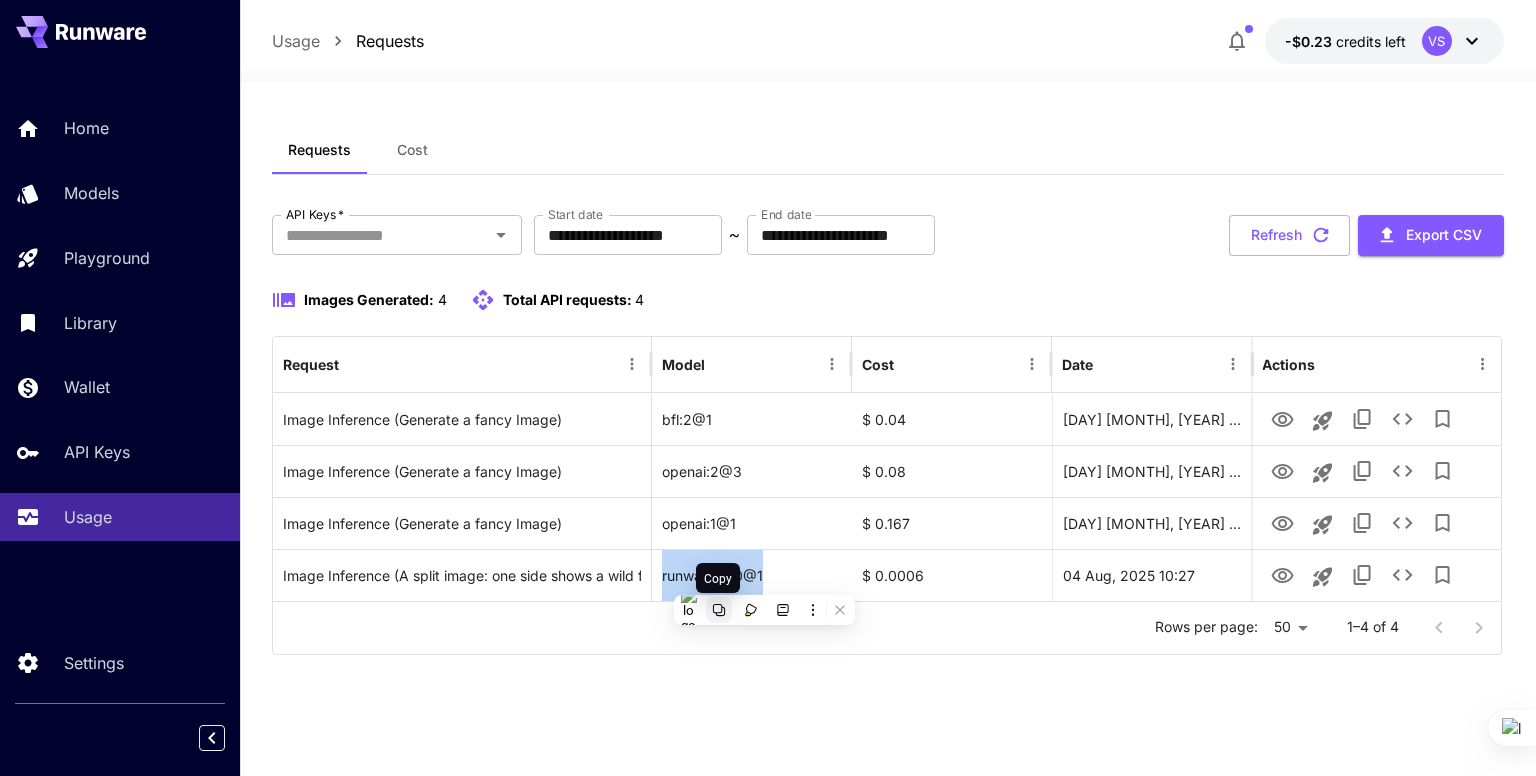 click at bounding box center (719, 610) 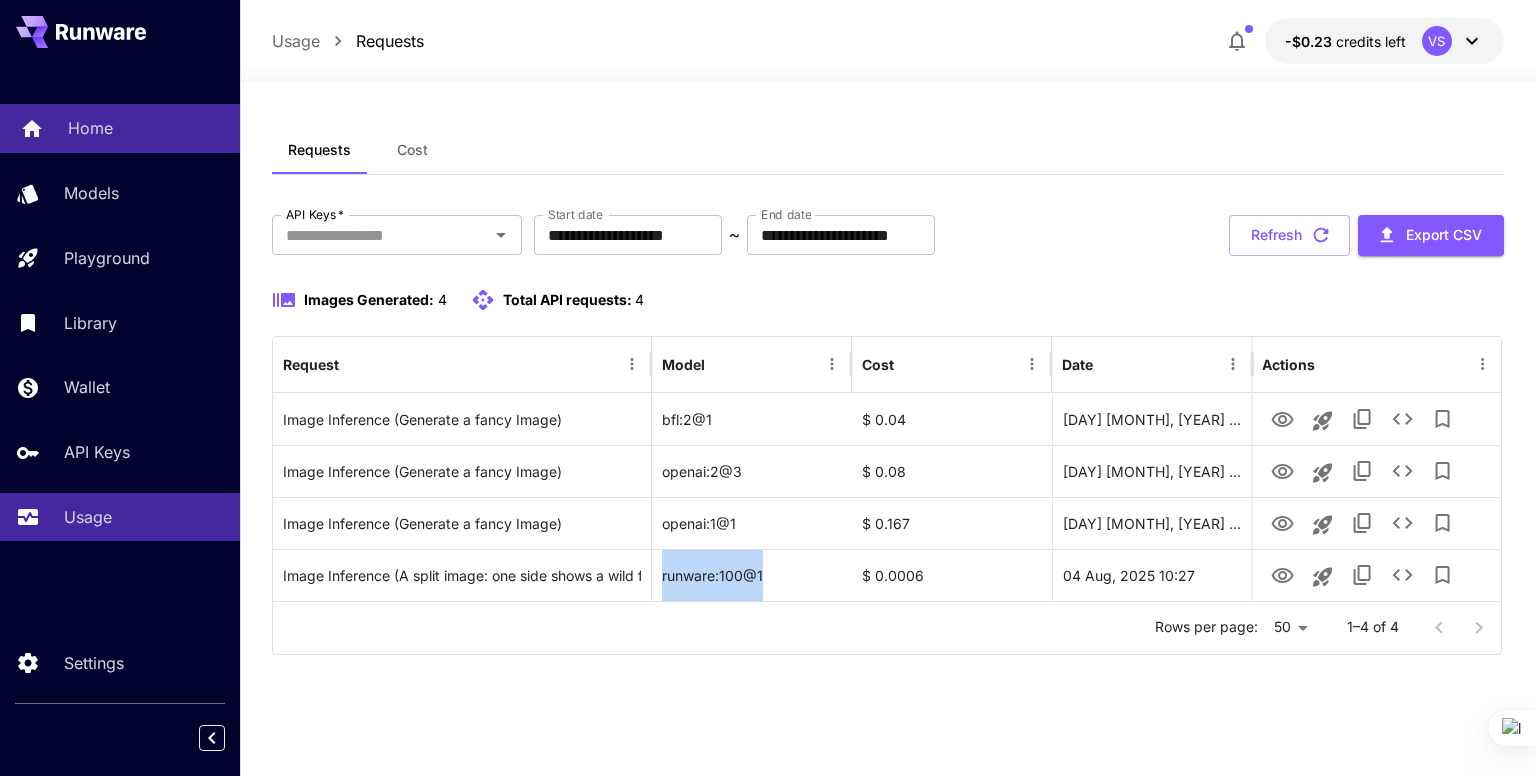 click 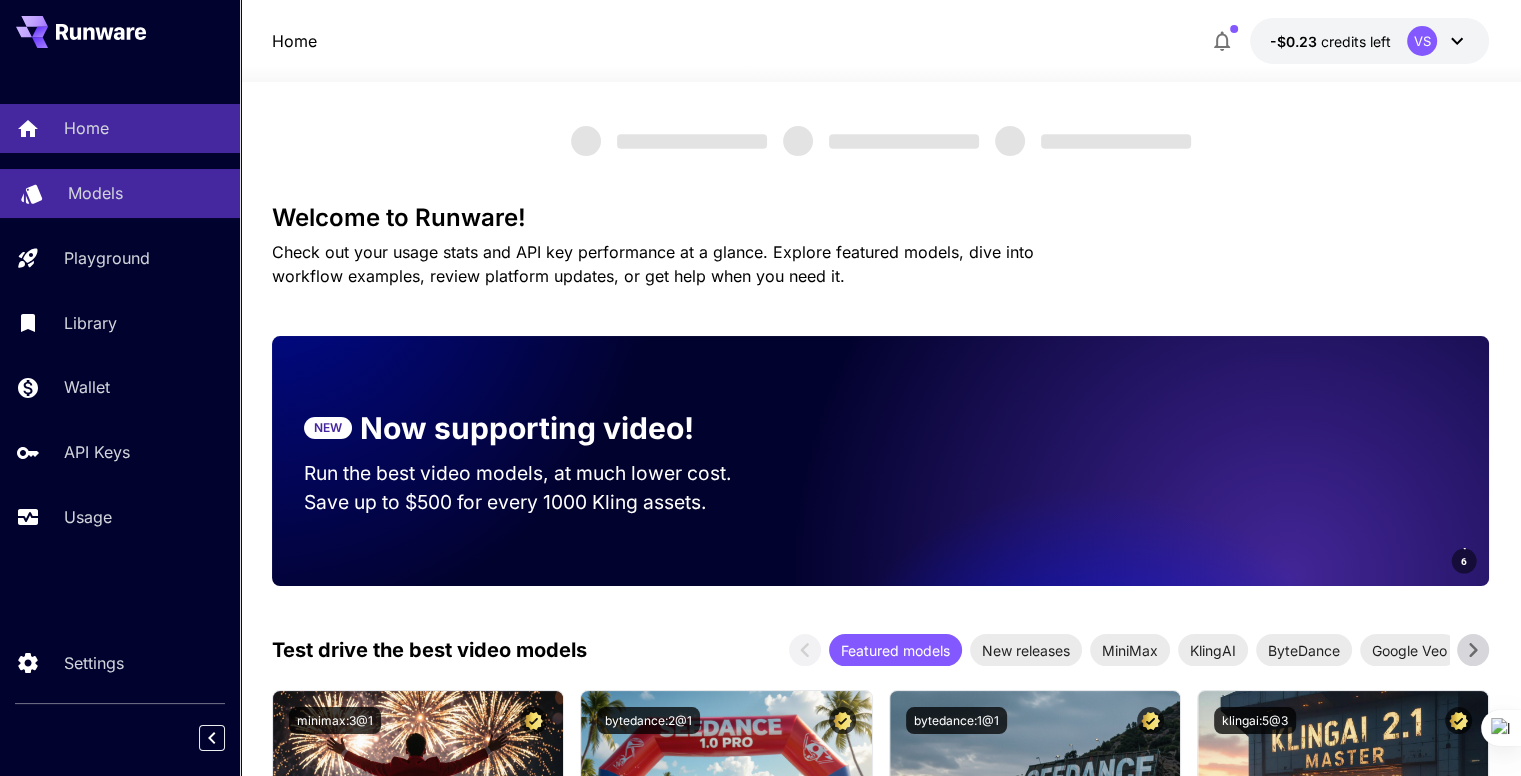 click on "Models" at bounding box center [95, 193] 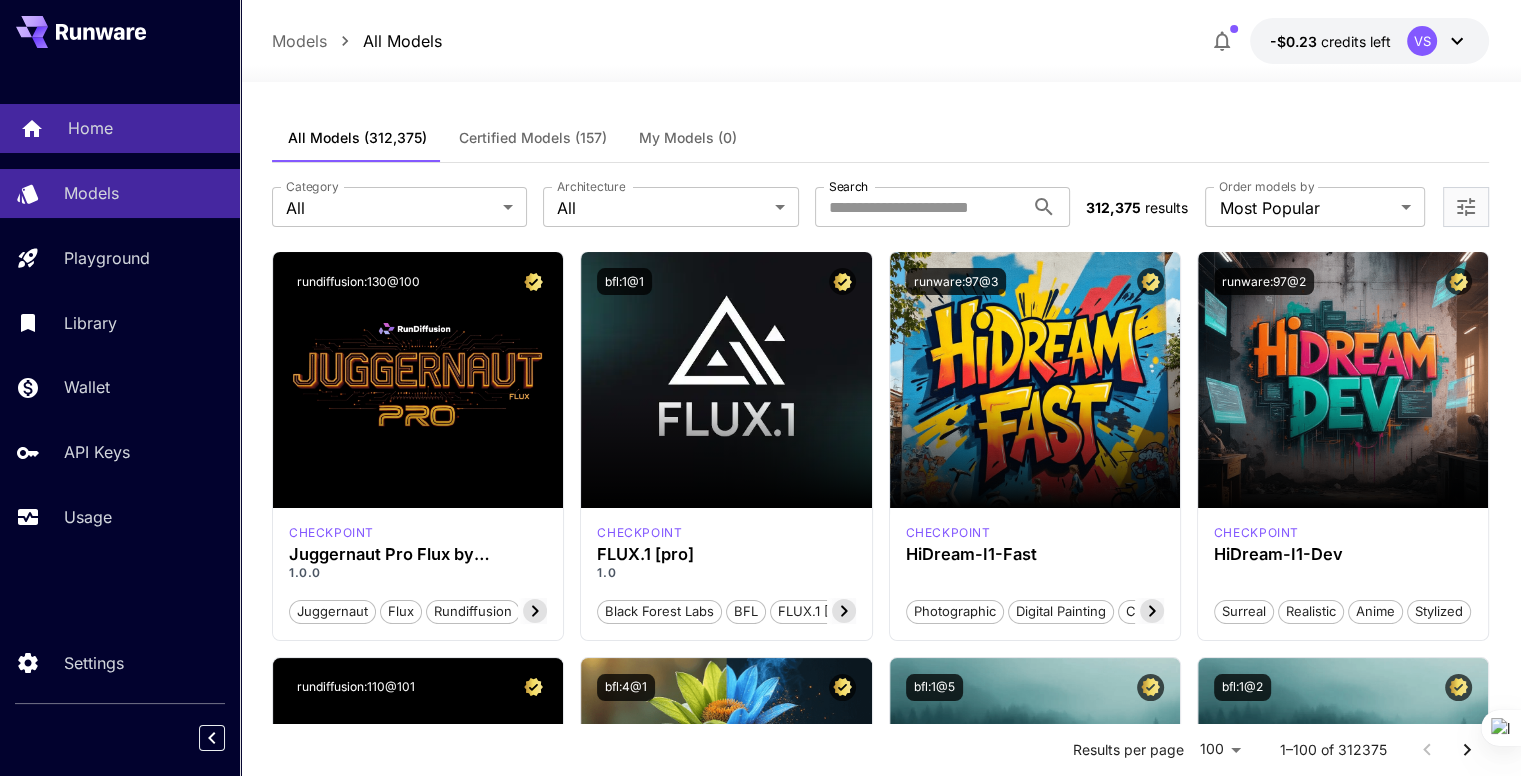 click on "Home" at bounding box center [90, 128] 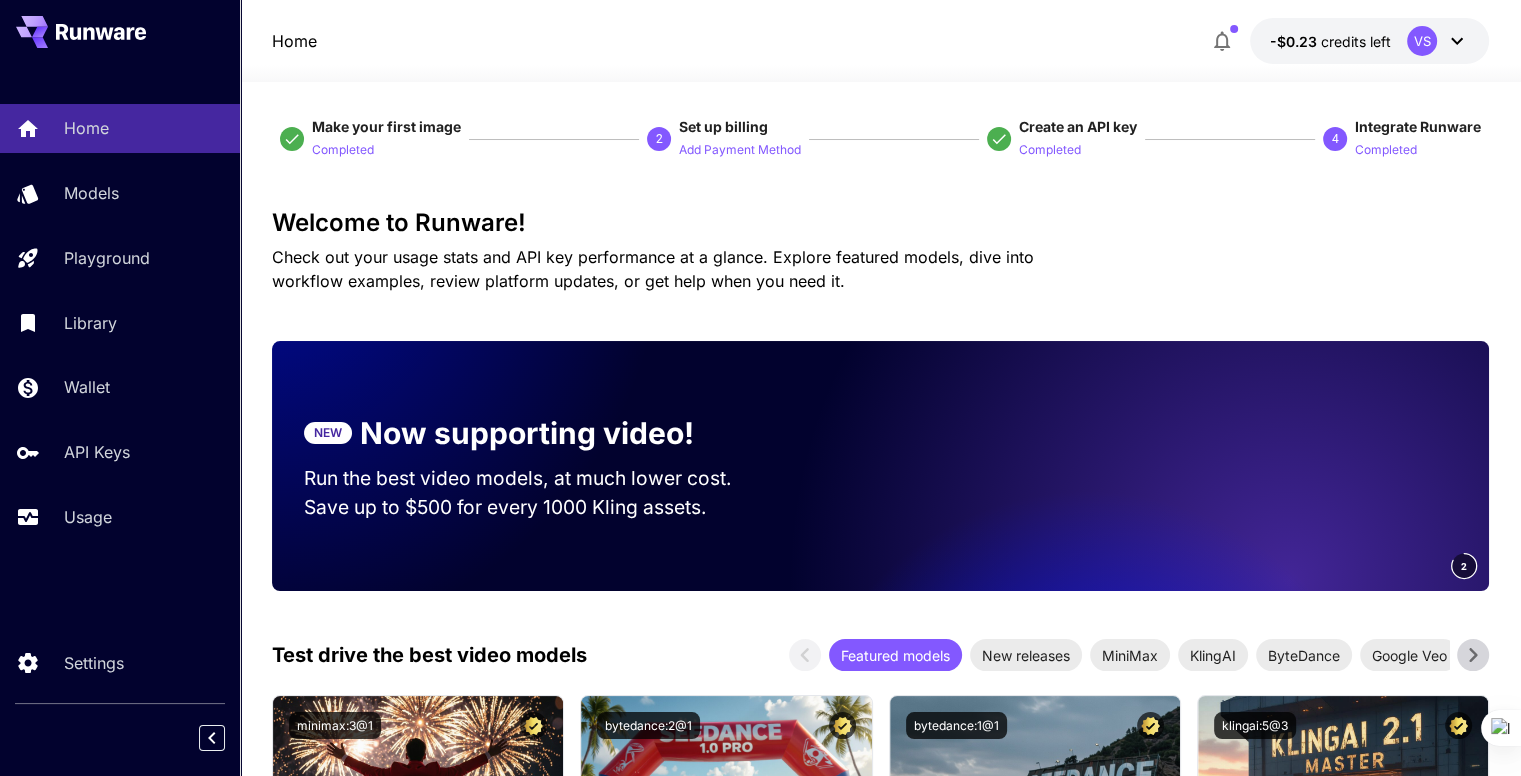 scroll, scrollTop: 0, scrollLeft: 0, axis: both 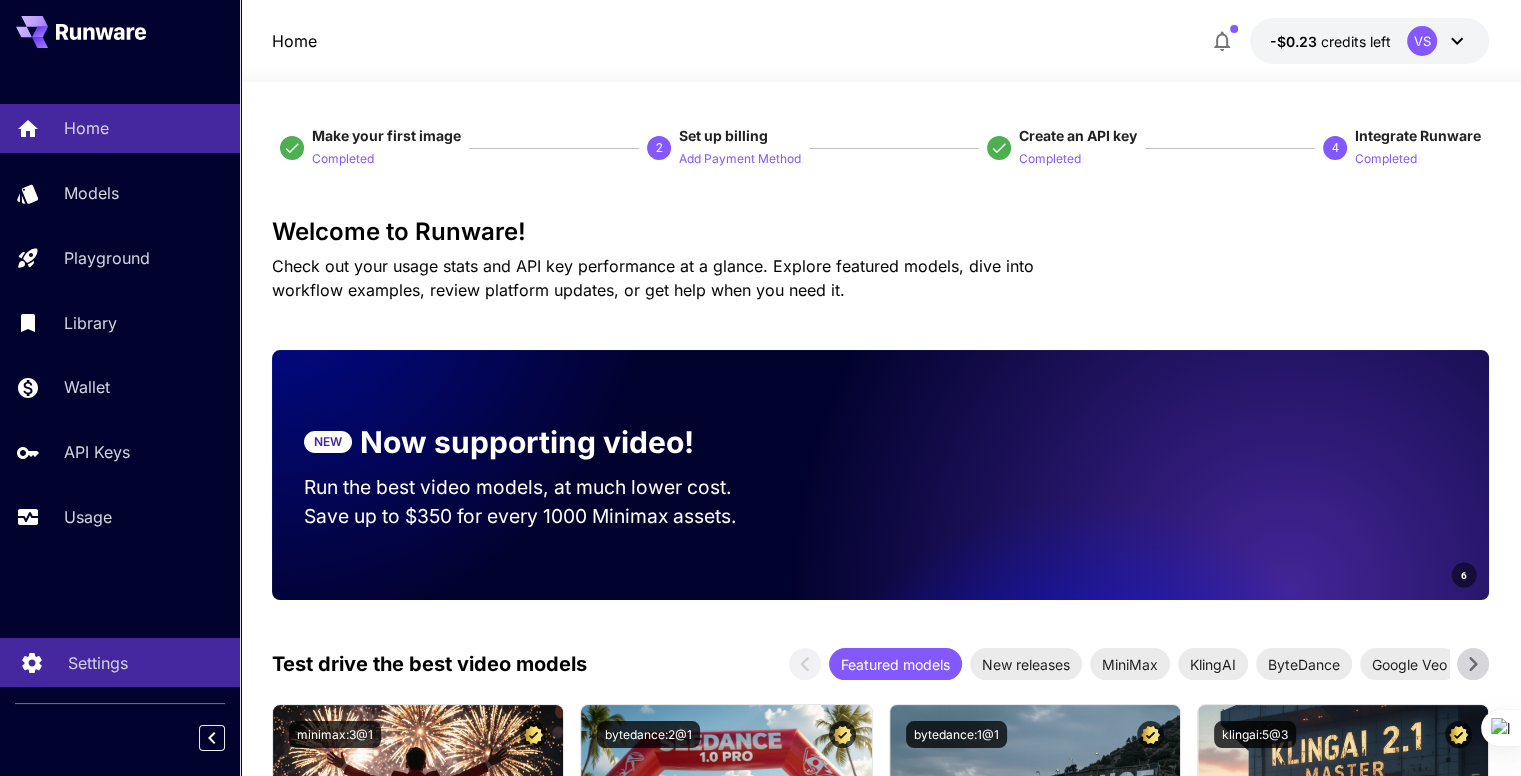 click on "Settings" at bounding box center (98, 663) 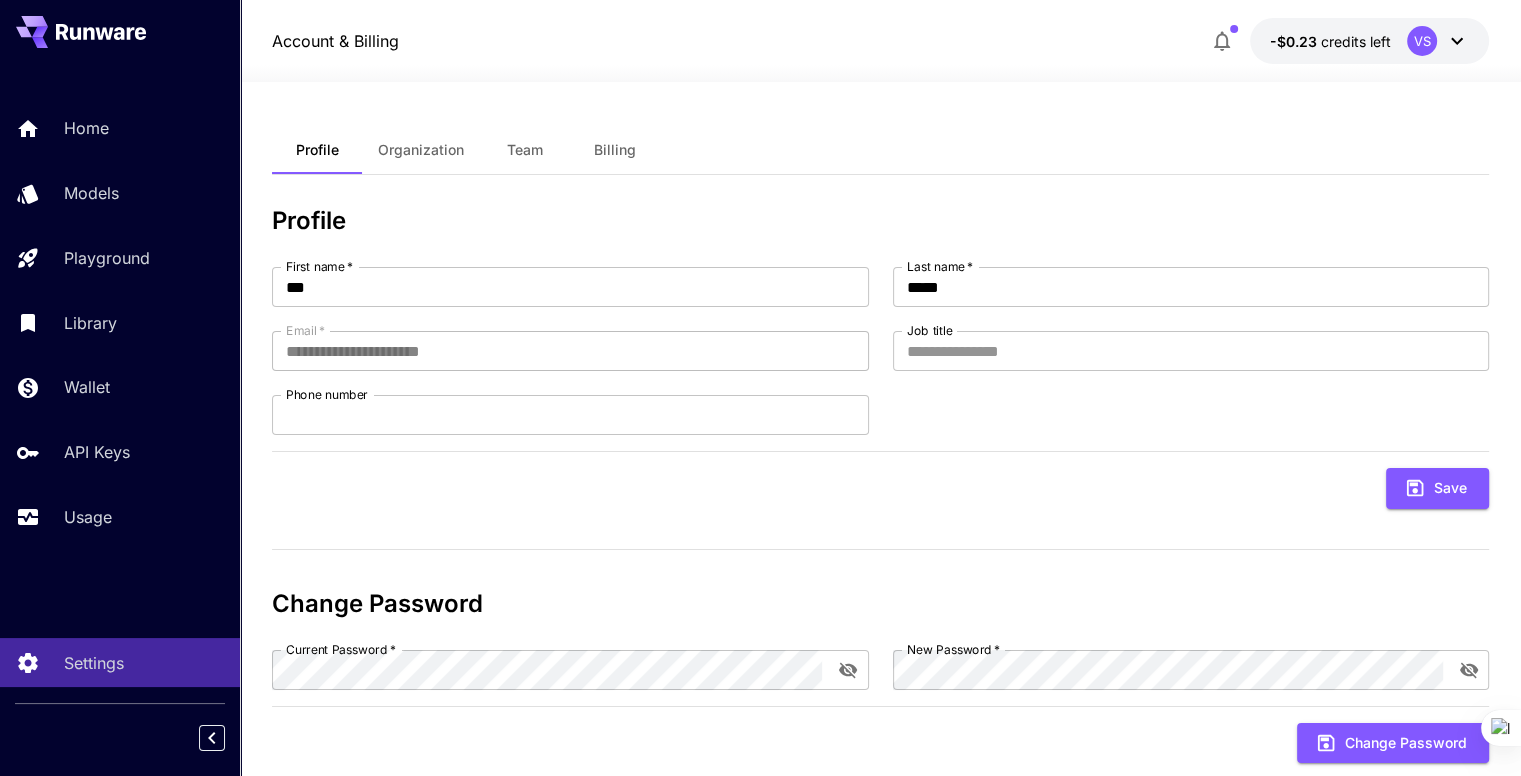 click on "Profile Organization Team Billing Profile First name   * [FIRST] First name   * Last name   * [LAST] Last name   * Email   * [EMAIL] Email   * Job title Job title Phone number Phone number Save Change Password Current Password   * [PASSWORD] Current Password   * New Password   * [PASSWORD] New Password   * Change Password" at bounding box center (880, 452) 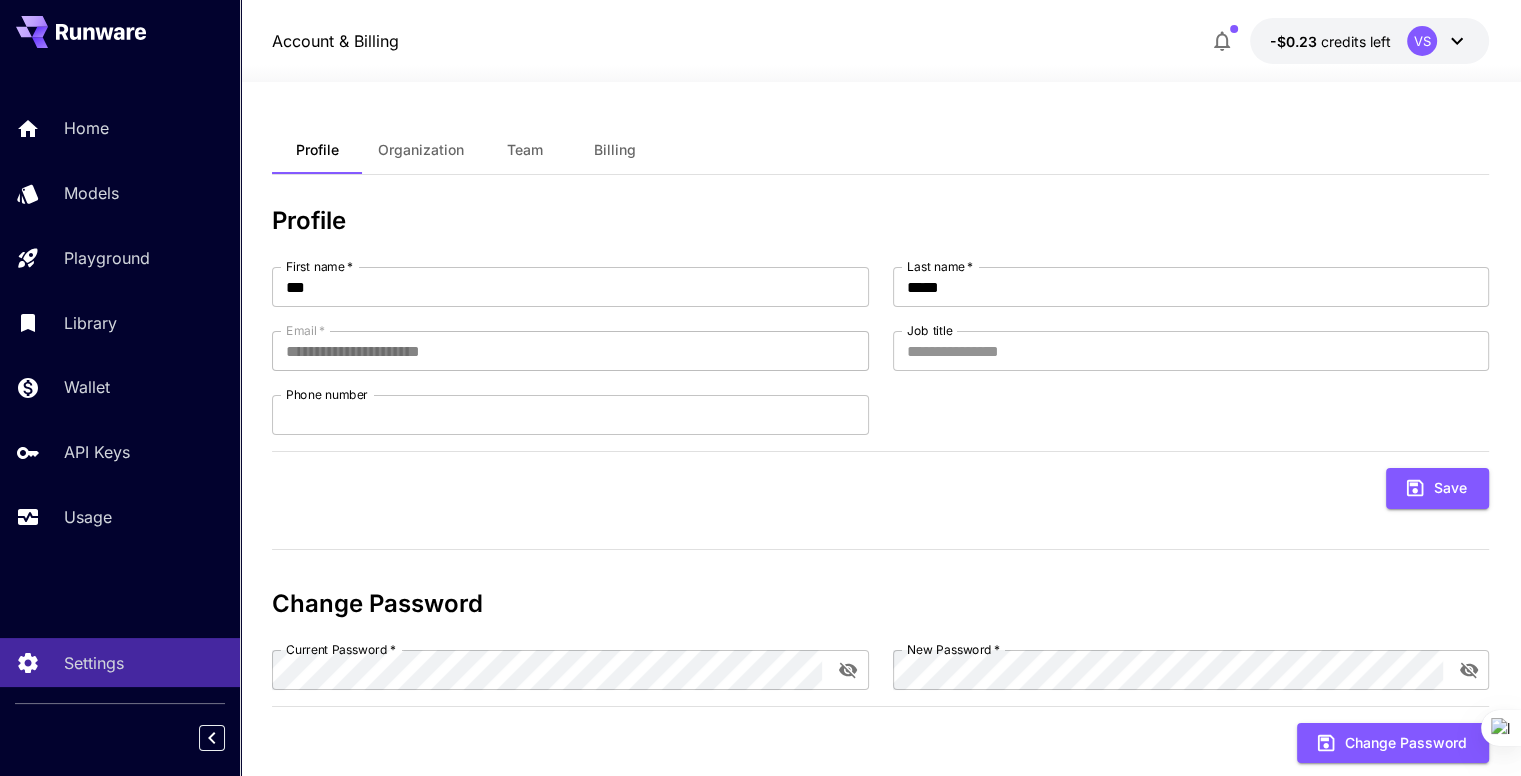 click on "Organization" at bounding box center (421, 150) 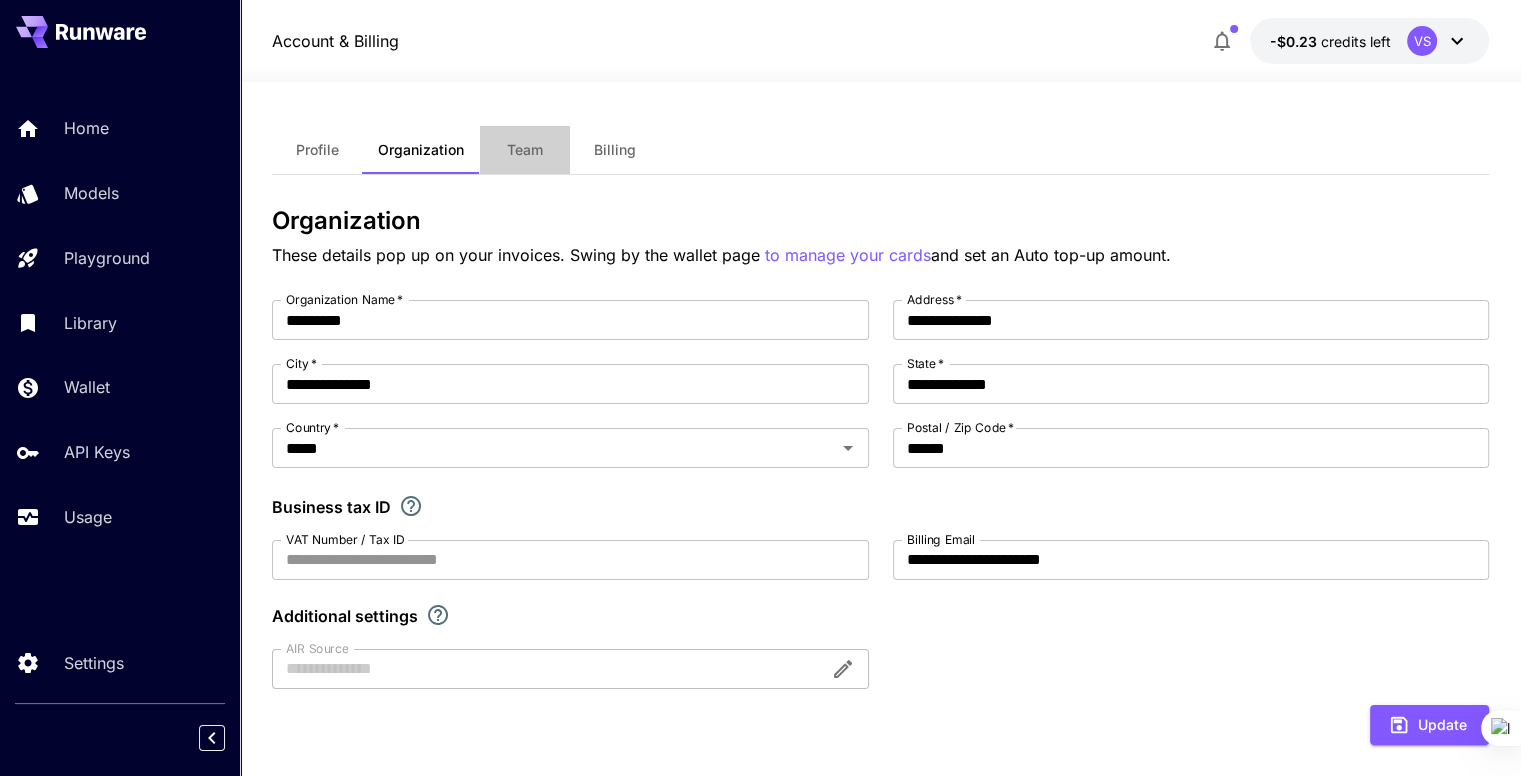 click on "Team" at bounding box center [525, 150] 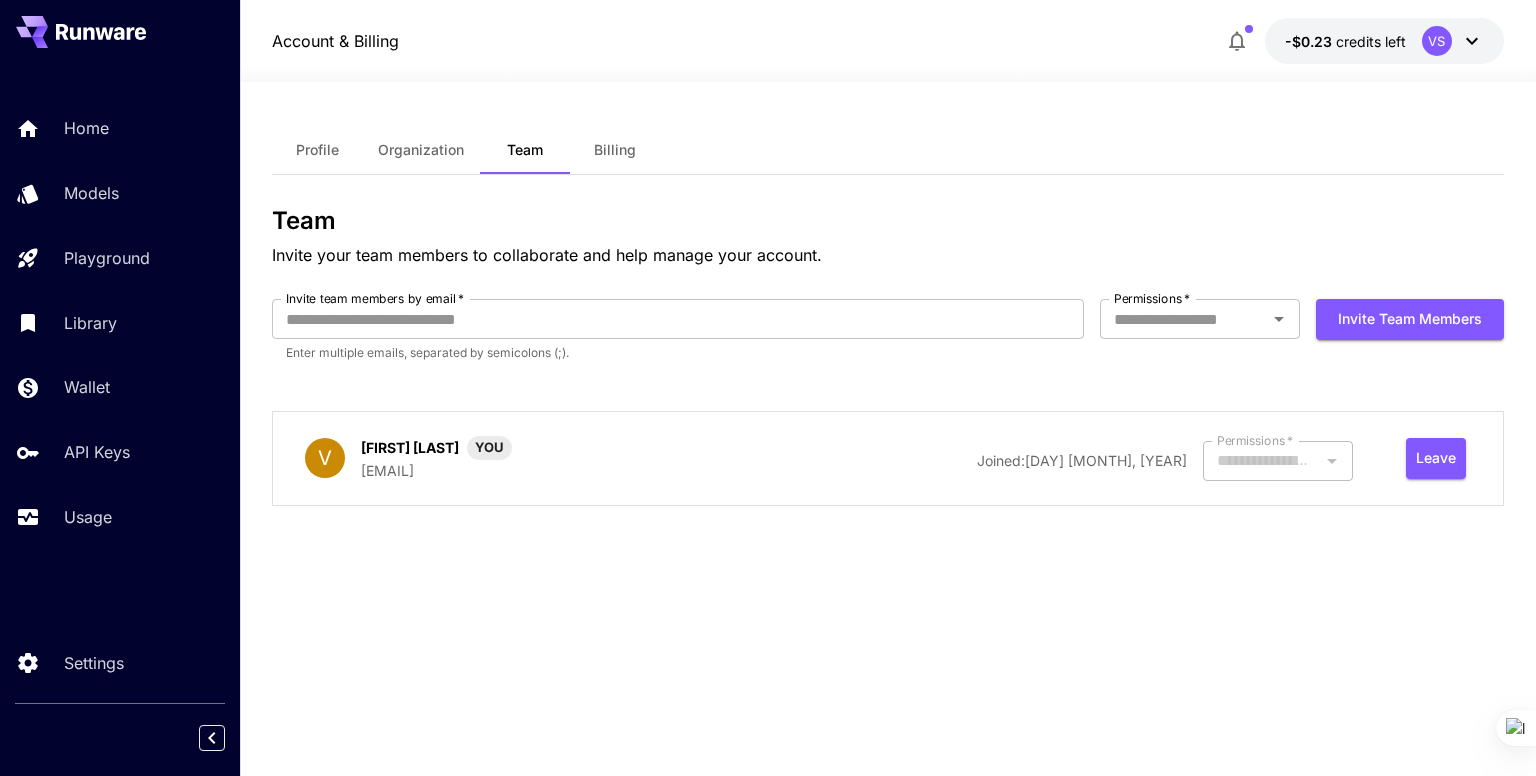 click on "Billing" at bounding box center [615, 150] 